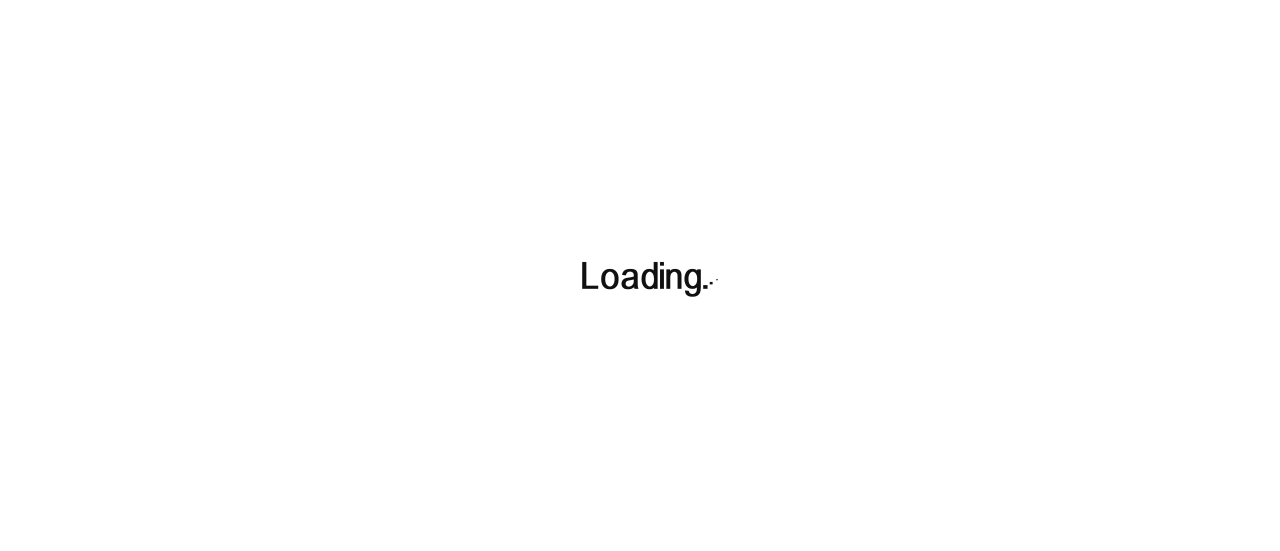 scroll, scrollTop: 0, scrollLeft: 0, axis: both 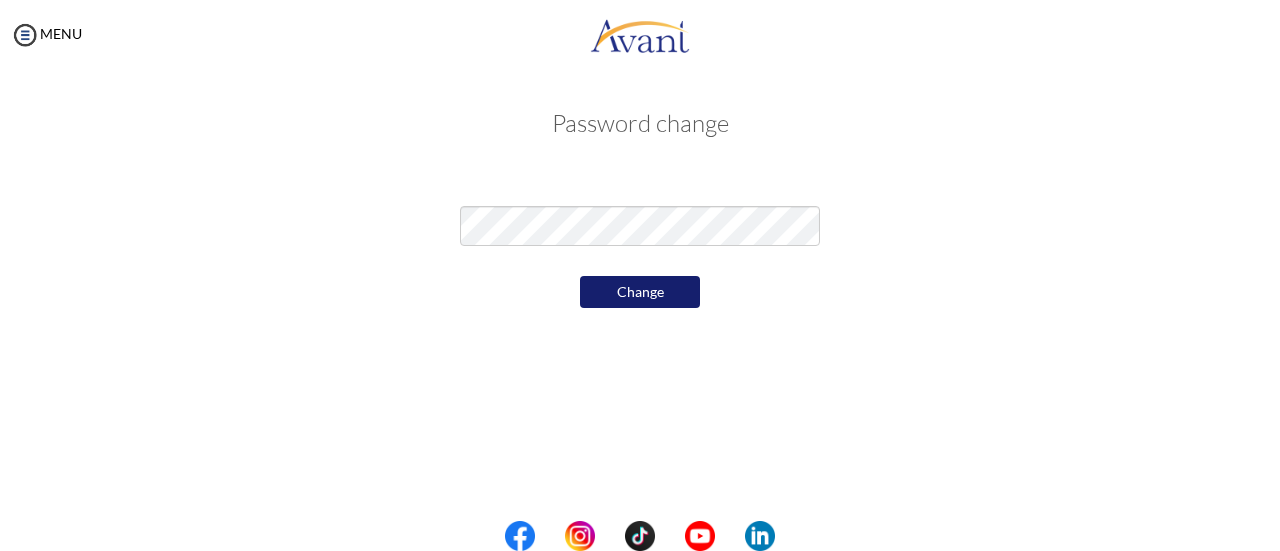 click on "Change" at bounding box center [640, 292] 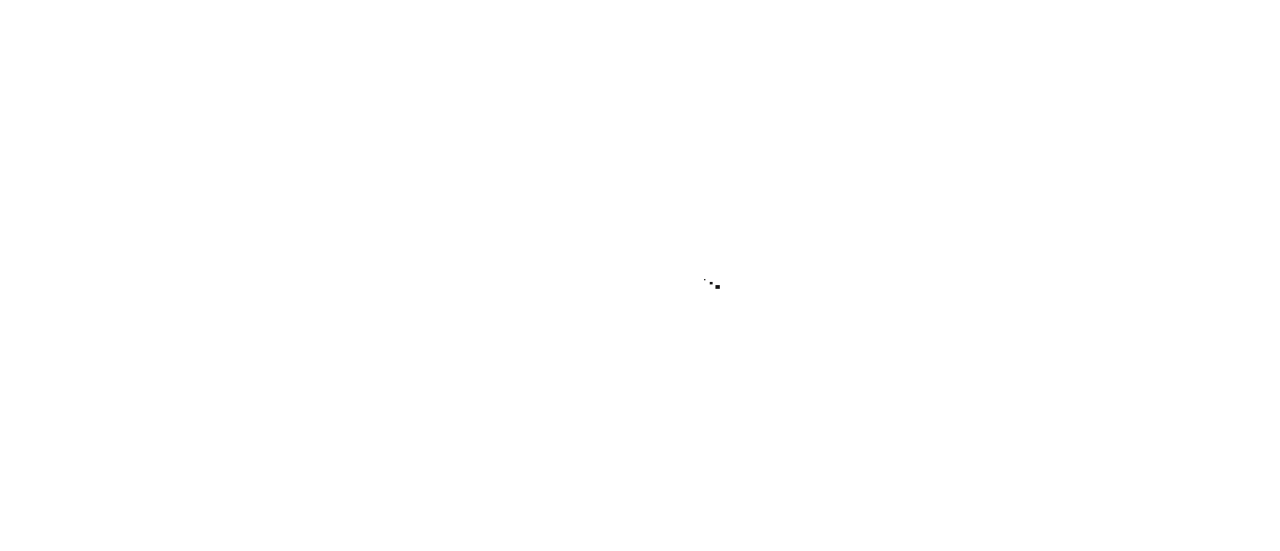 scroll, scrollTop: 0, scrollLeft: 0, axis: both 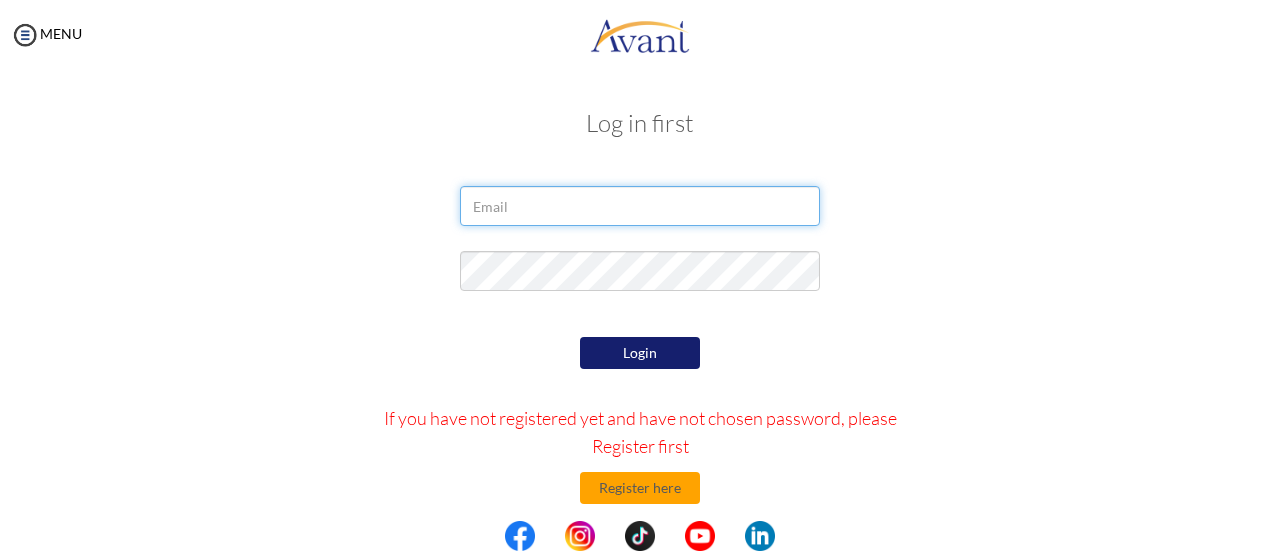 type on "[EMAIL]" 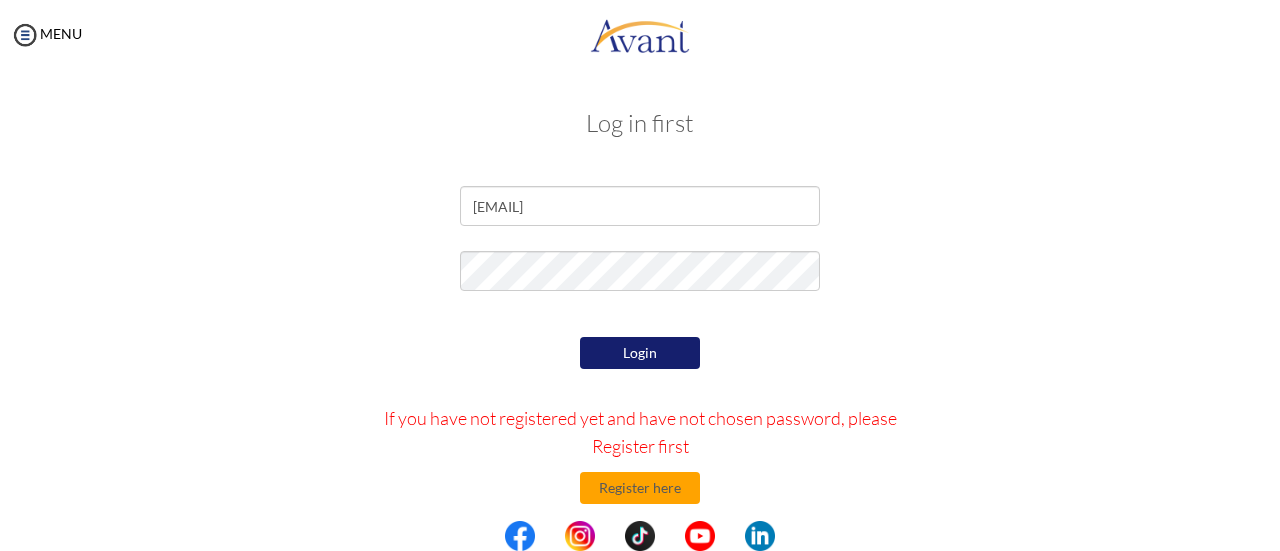 click on "Login" at bounding box center [640, 353] 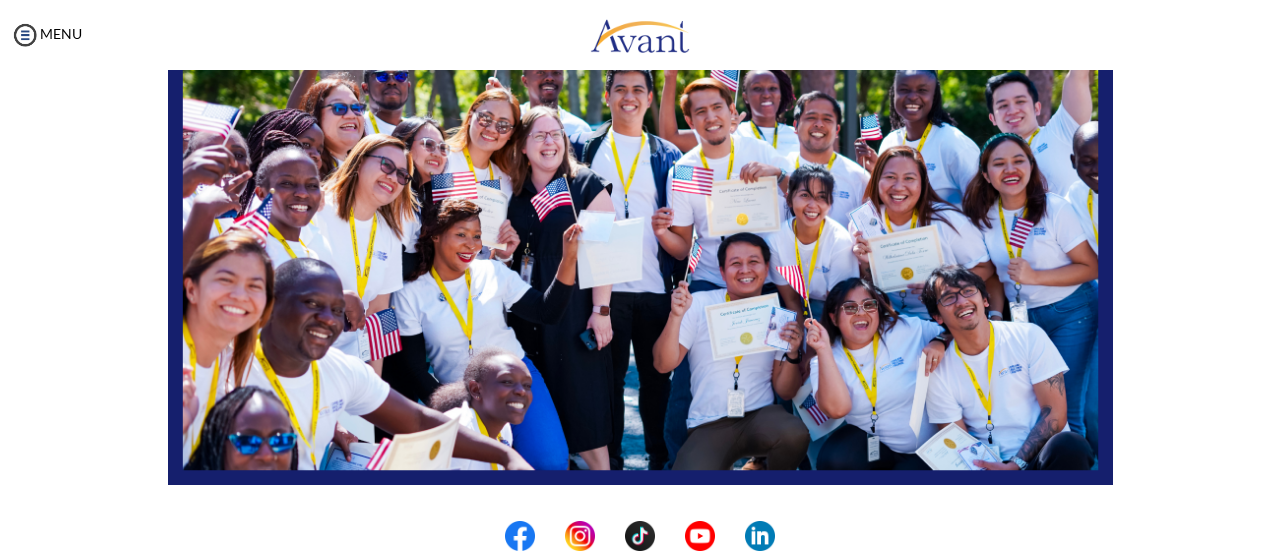 scroll, scrollTop: 560, scrollLeft: 0, axis: vertical 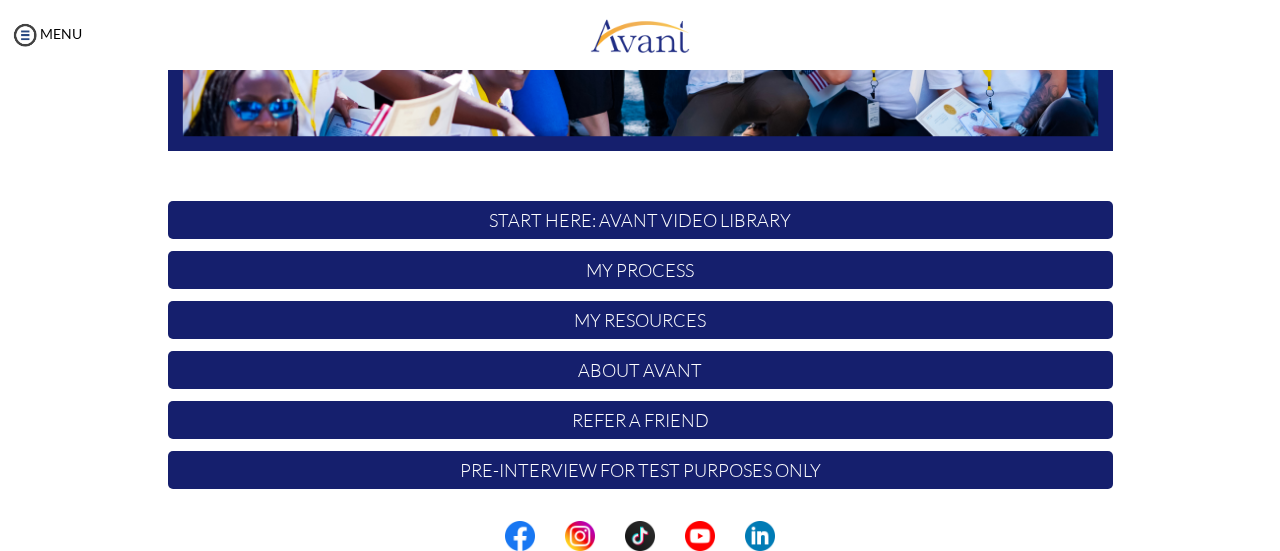 click on "About Avant" at bounding box center [640, 370] 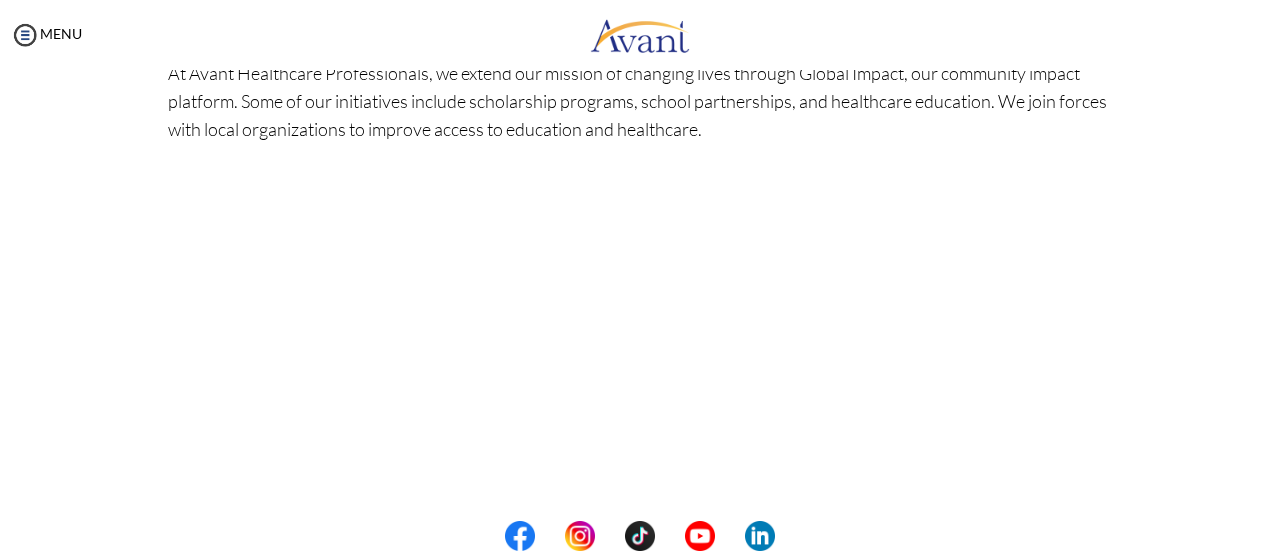 scroll, scrollTop: 725, scrollLeft: 0, axis: vertical 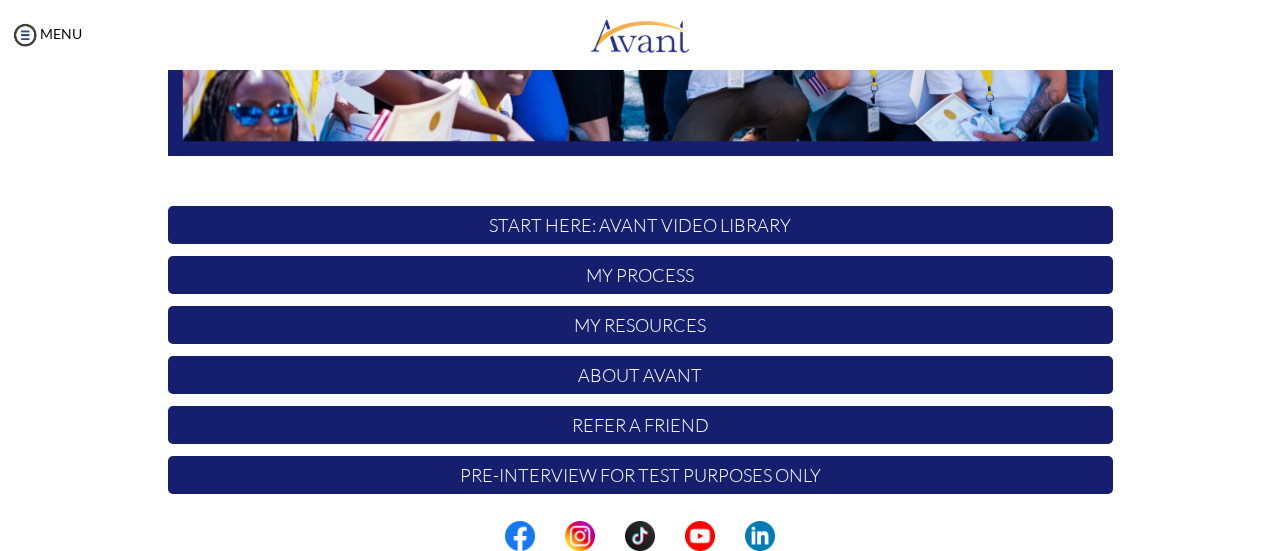 click on "My Process" at bounding box center (640, 275) 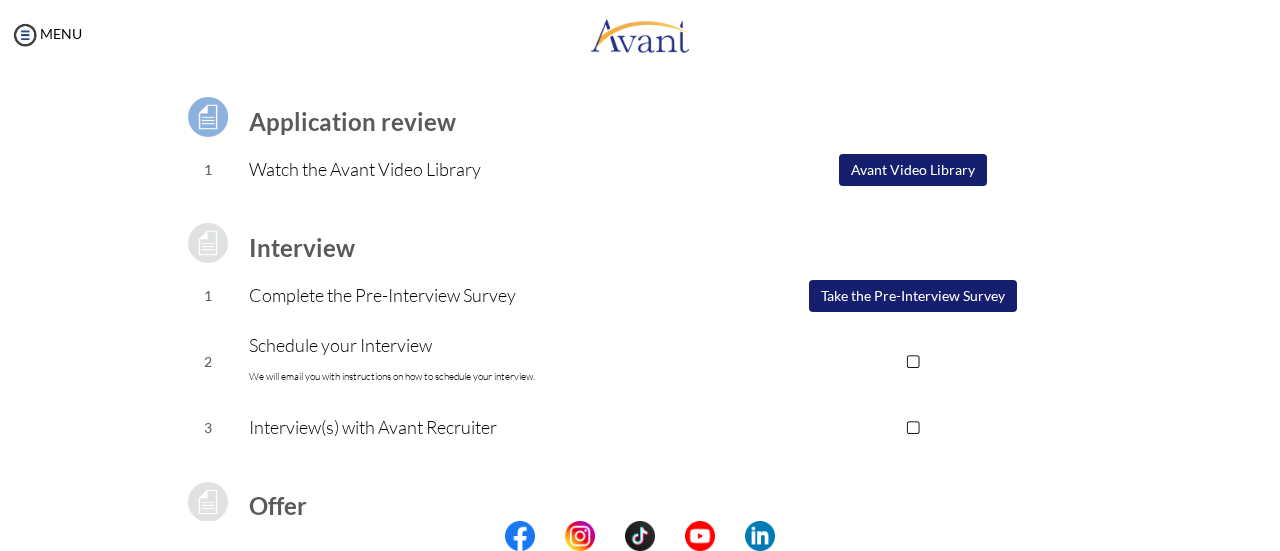 scroll, scrollTop: 181, scrollLeft: 0, axis: vertical 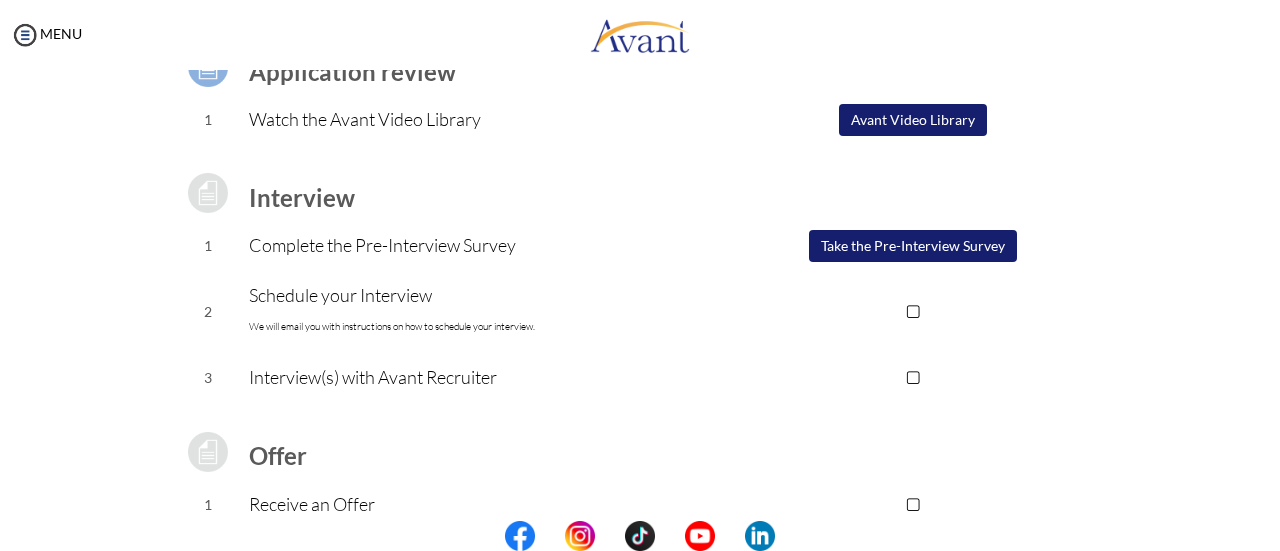 click on "▢" at bounding box center [912, 311] 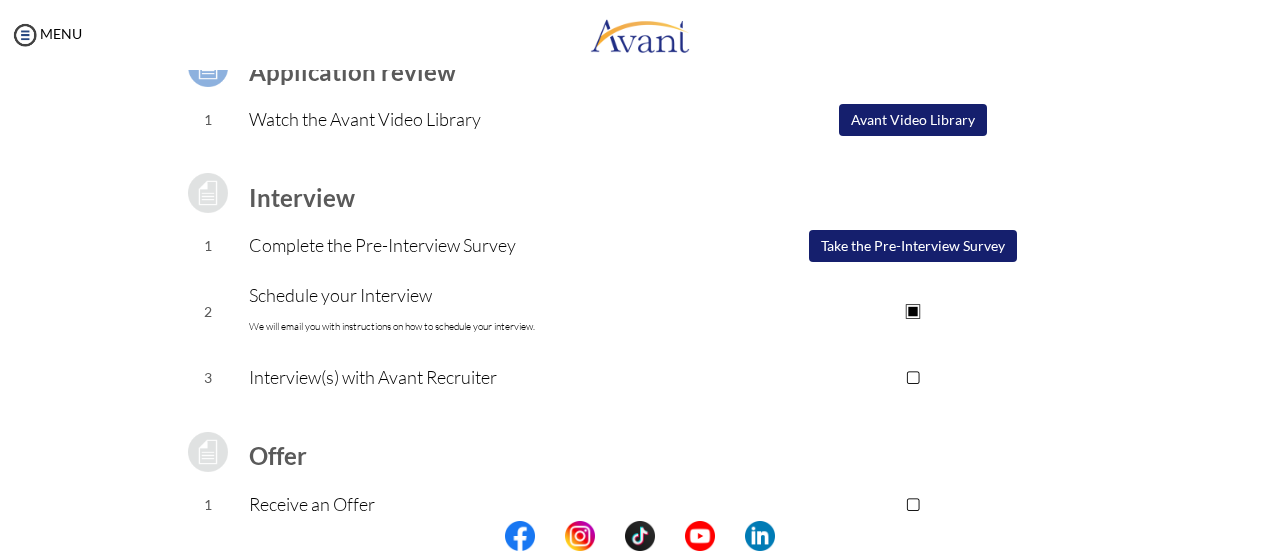 click on "▢" at bounding box center [912, 377] 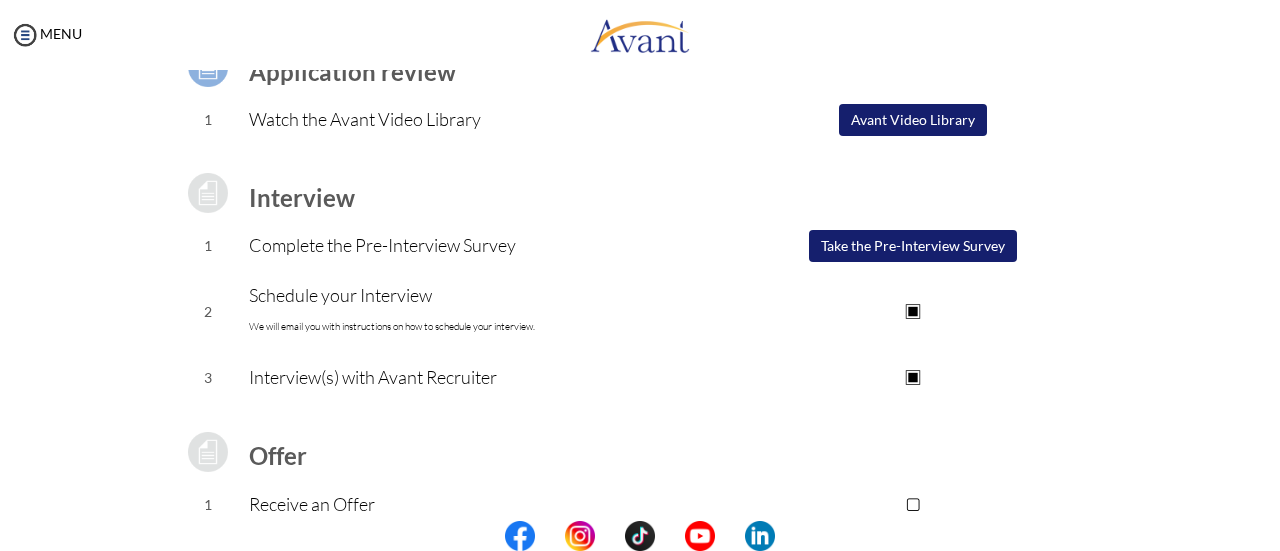 scroll, scrollTop: 358, scrollLeft: 0, axis: vertical 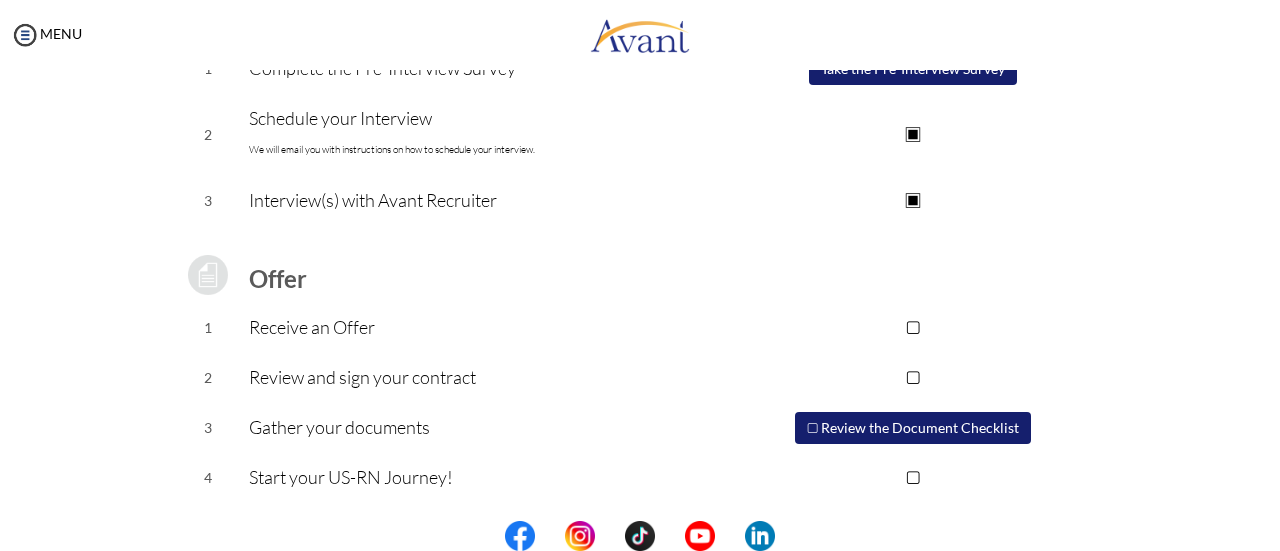 click on "▢" at bounding box center [912, 327] 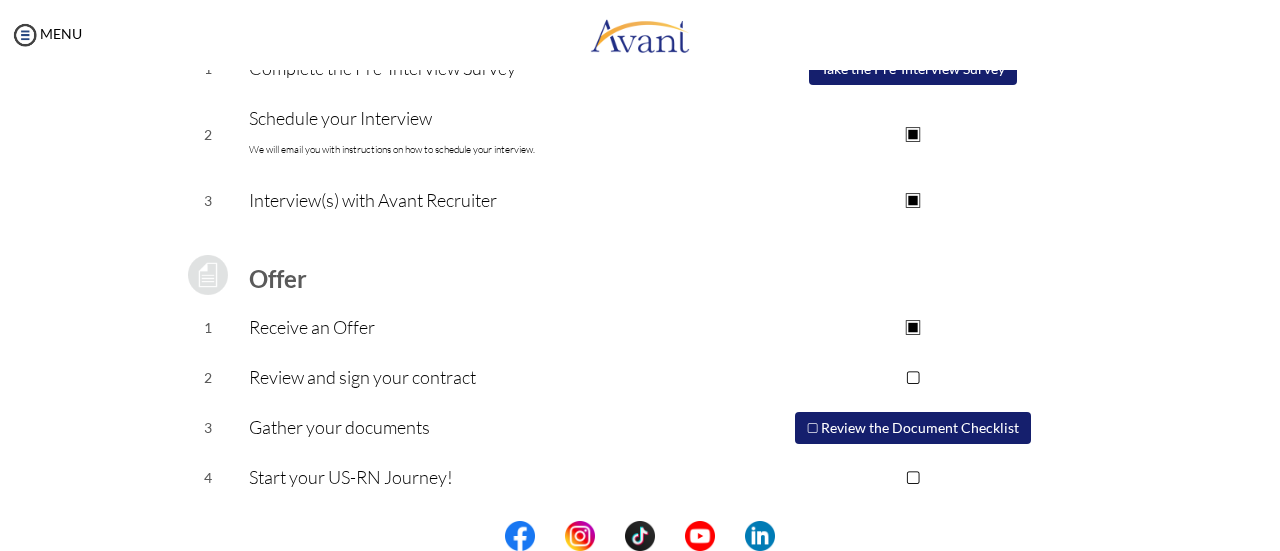click on "▢" at bounding box center [912, 377] 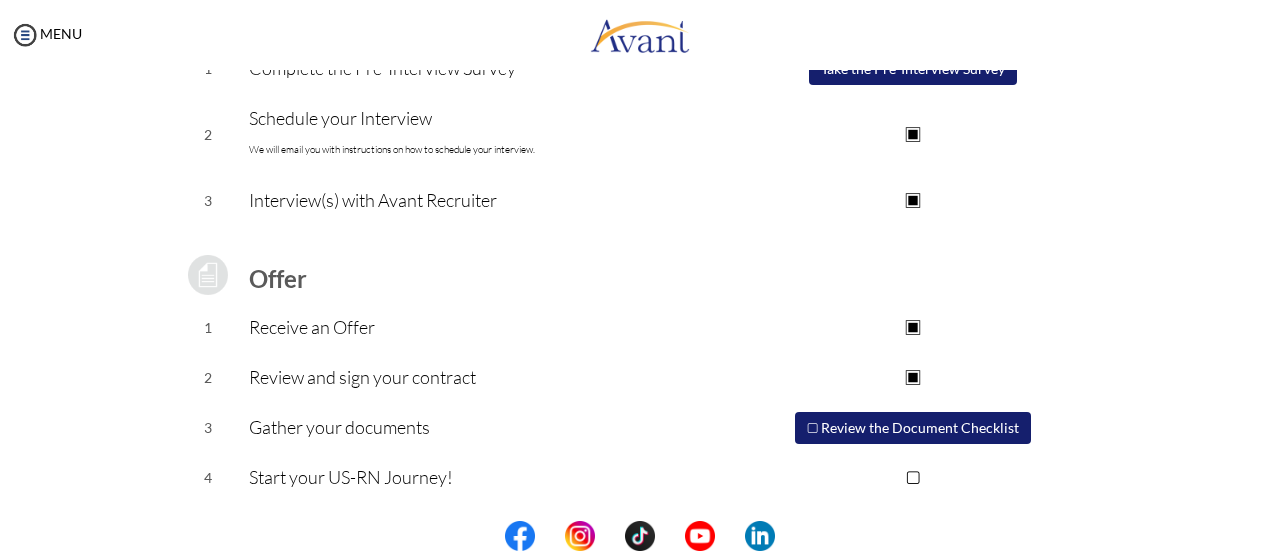 click on "▣" at bounding box center [912, 377] 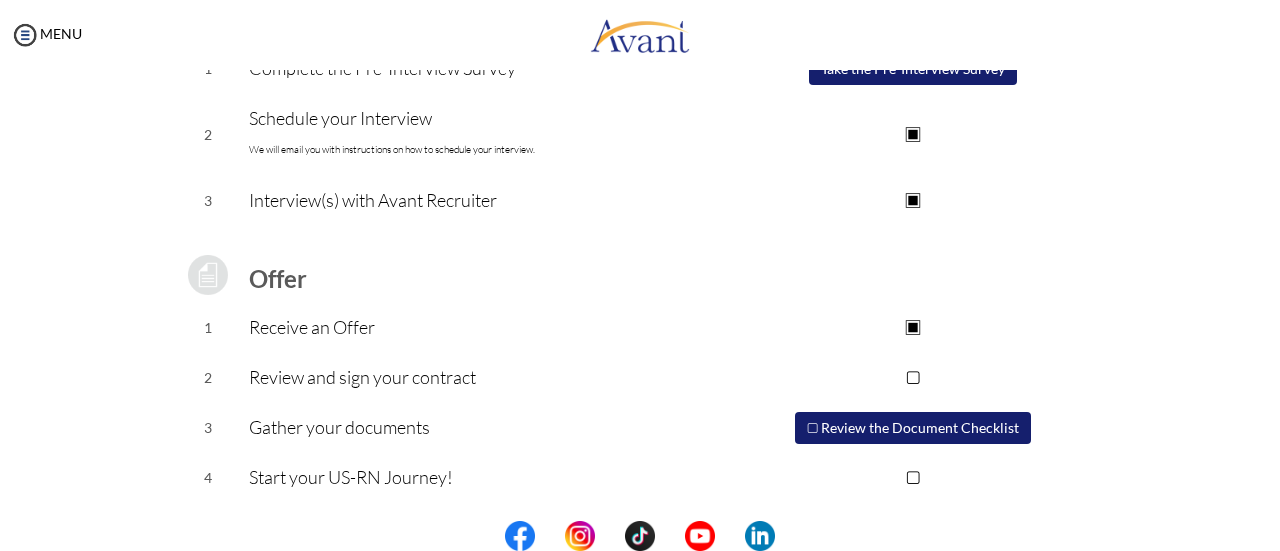 click on "▣" at bounding box center [912, 327] 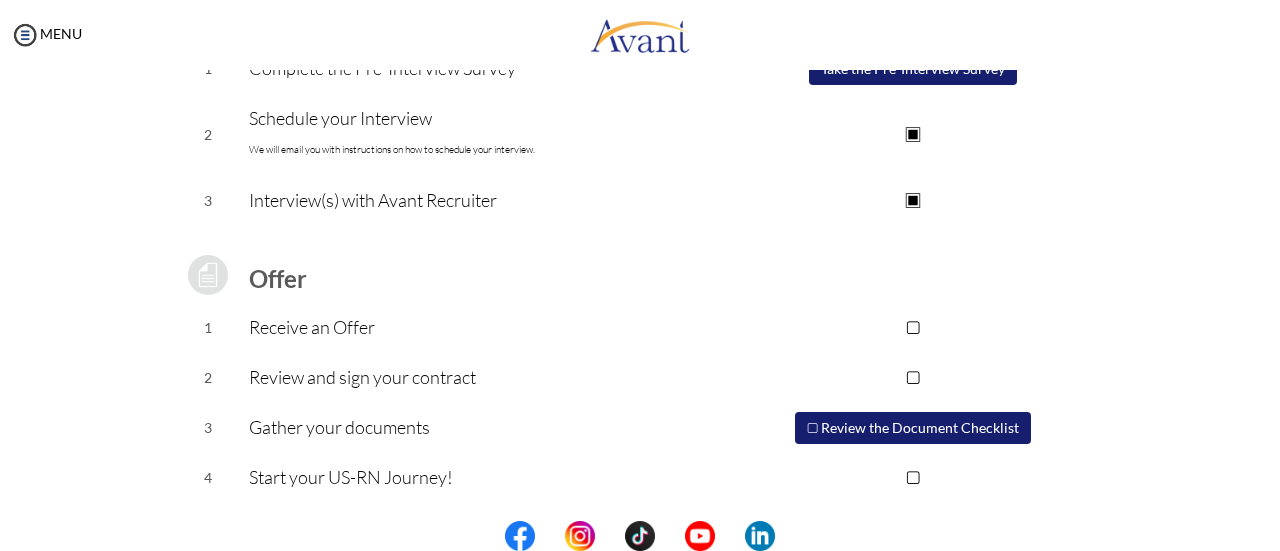 click on "▢" at bounding box center [912, 328] 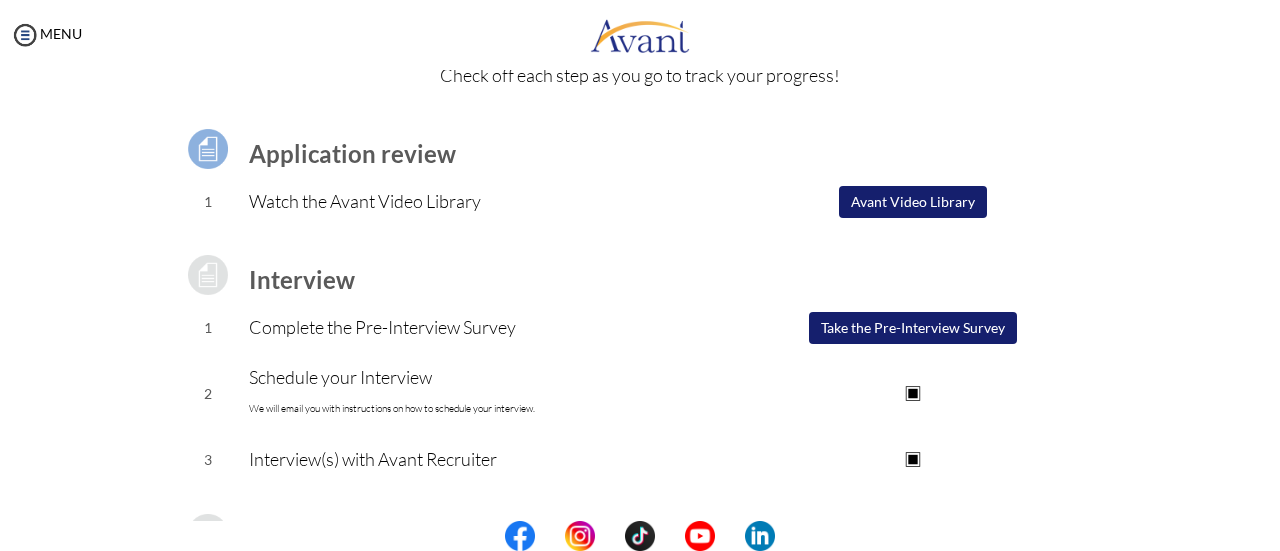 scroll, scrollTop: 94, scrollLeft: 0, axis: vertical 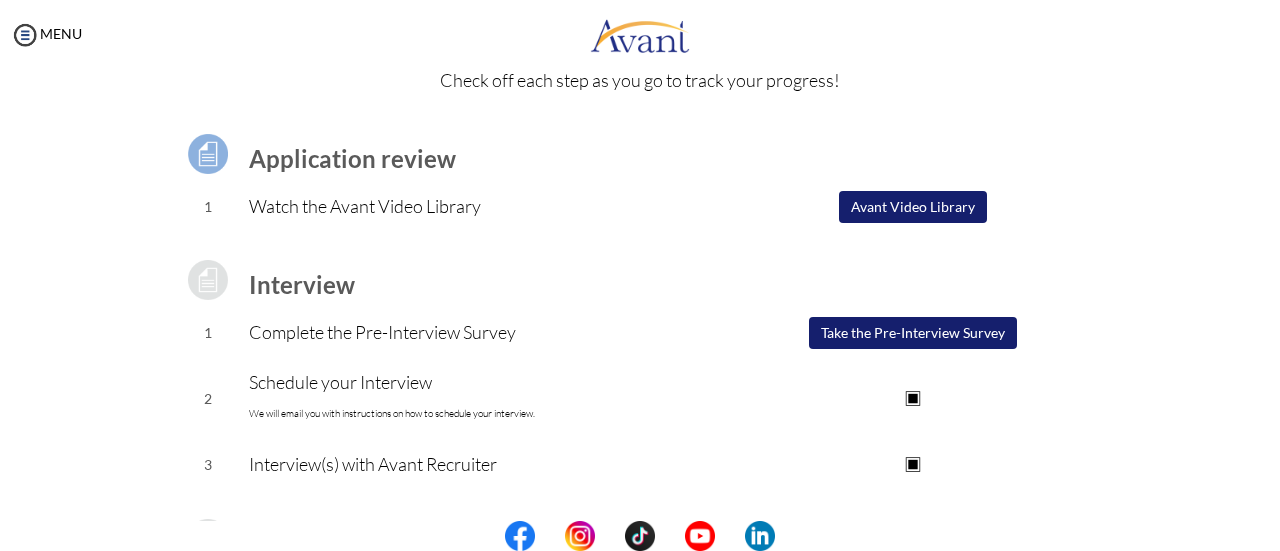 click on "Avant Video Library" at bounding box center (913, 207) 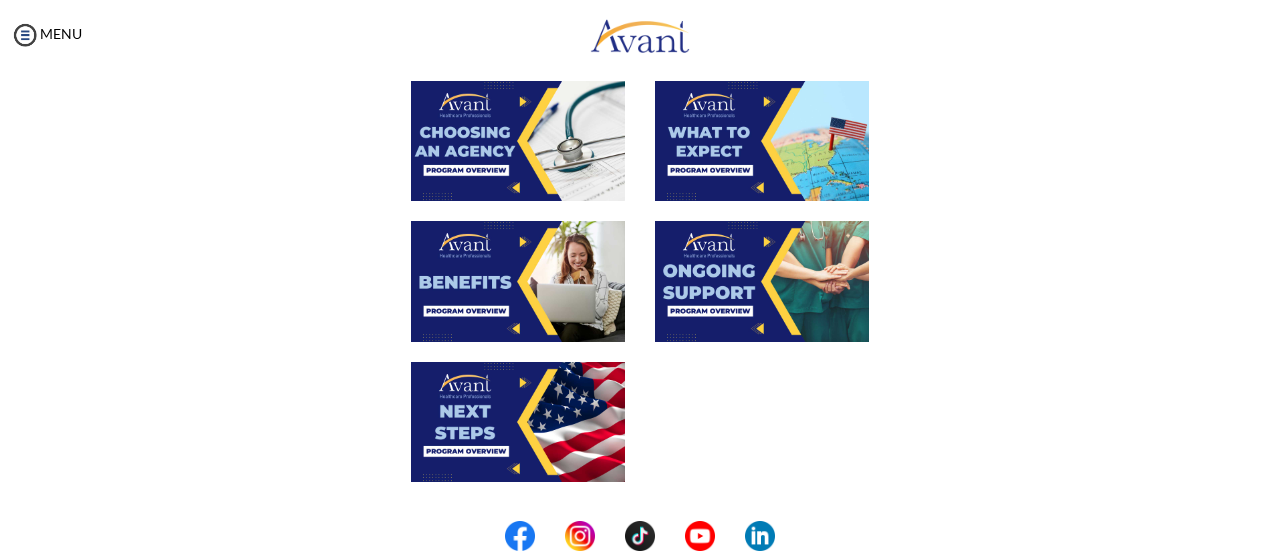 scroll, scrollTop: 823, scrollLeft: 0, axis: vertical 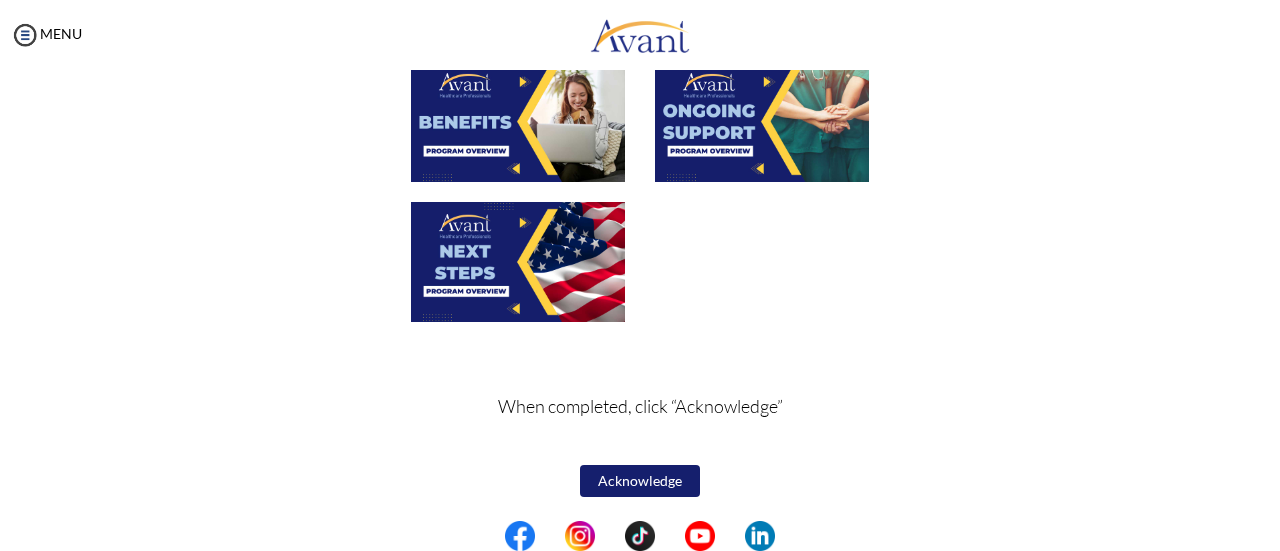 click on "Acknowledge" at bounding box center (640, 481) 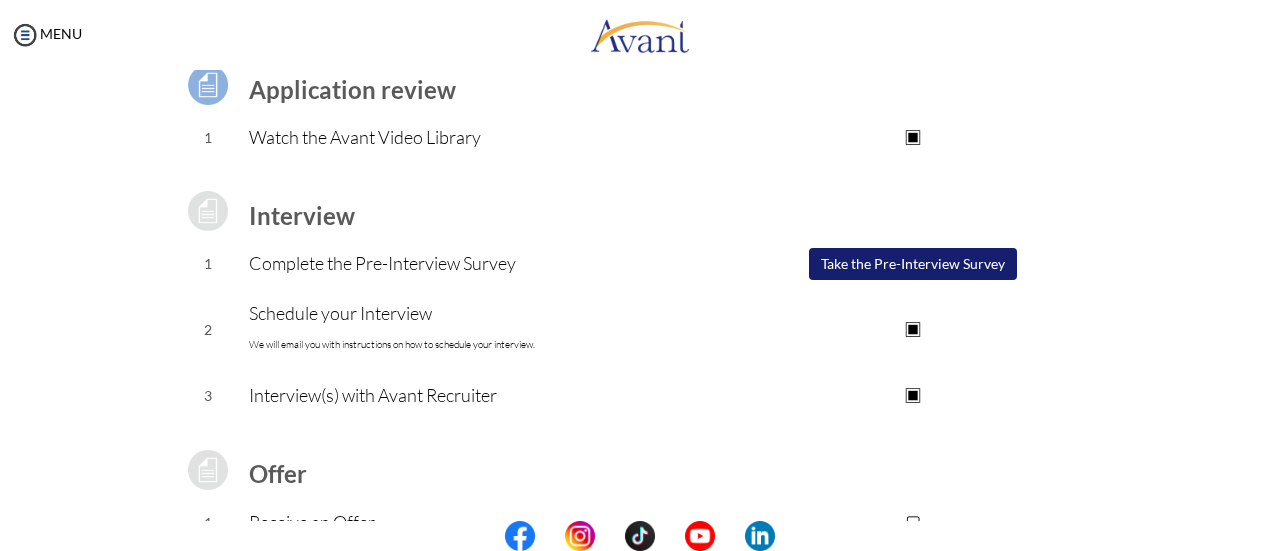 scroll, scrollTop: 0, scrollLeft: 0, axis: both 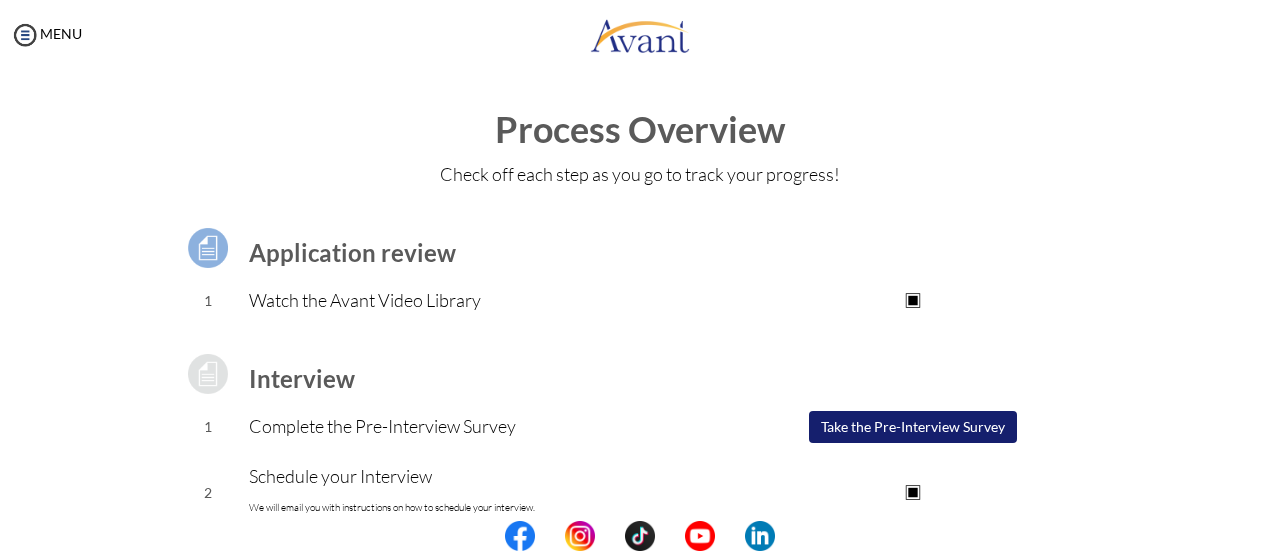 click on "Take the Pre-Interview Survey" at bounding box center [913, 427] 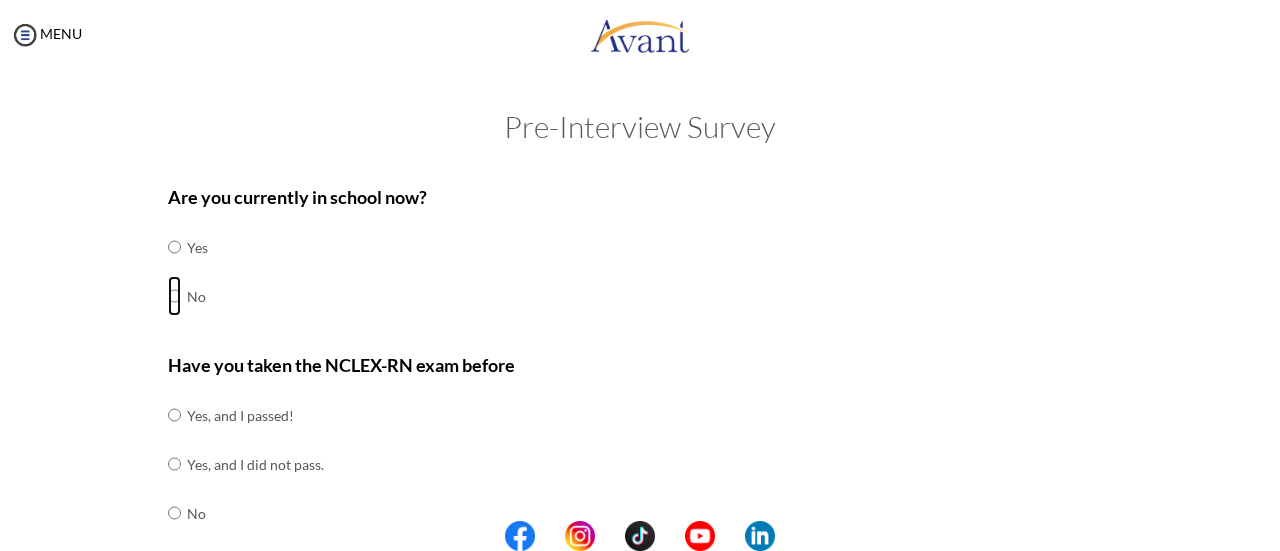 click at bounding box center (174, 247) 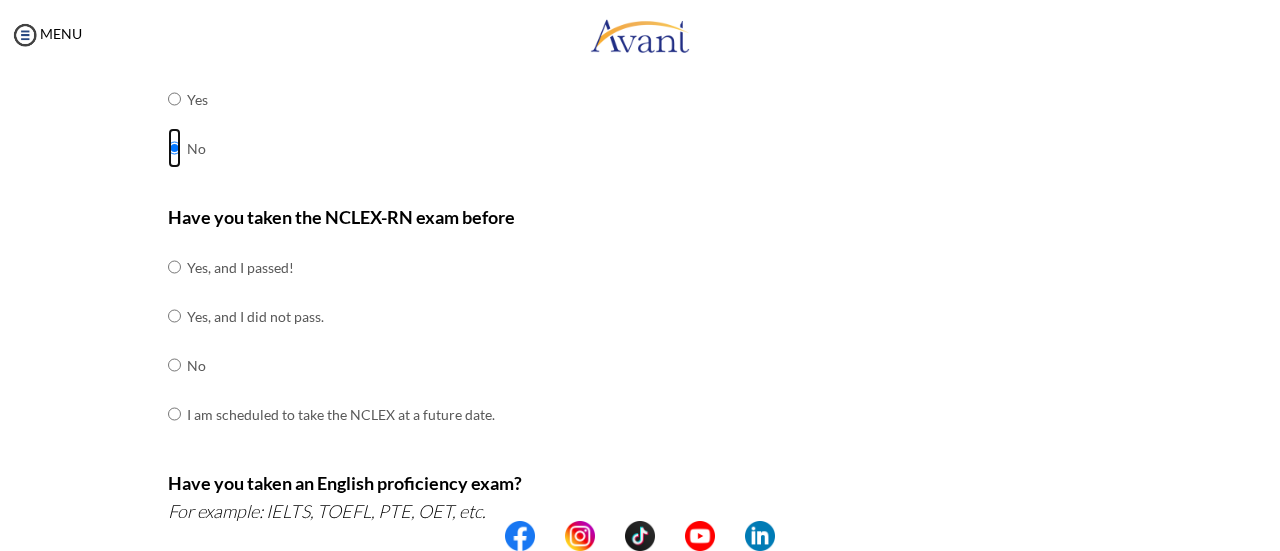 scroll, scrollTop: 167, scrollLeft: 0, axis: vertical 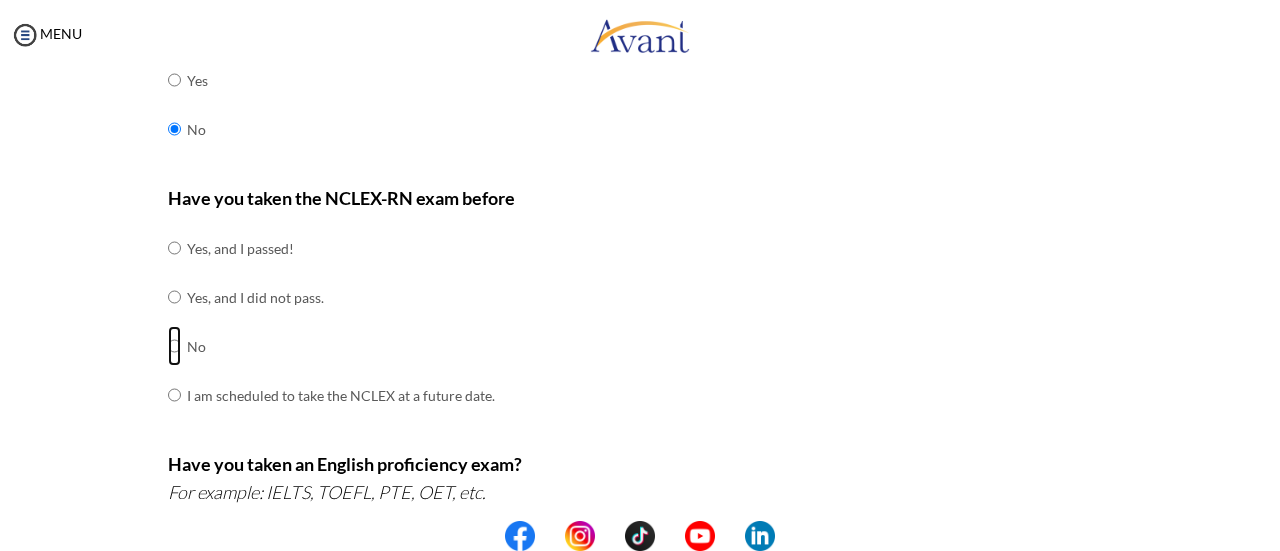 click at bounding box center [174, 248] 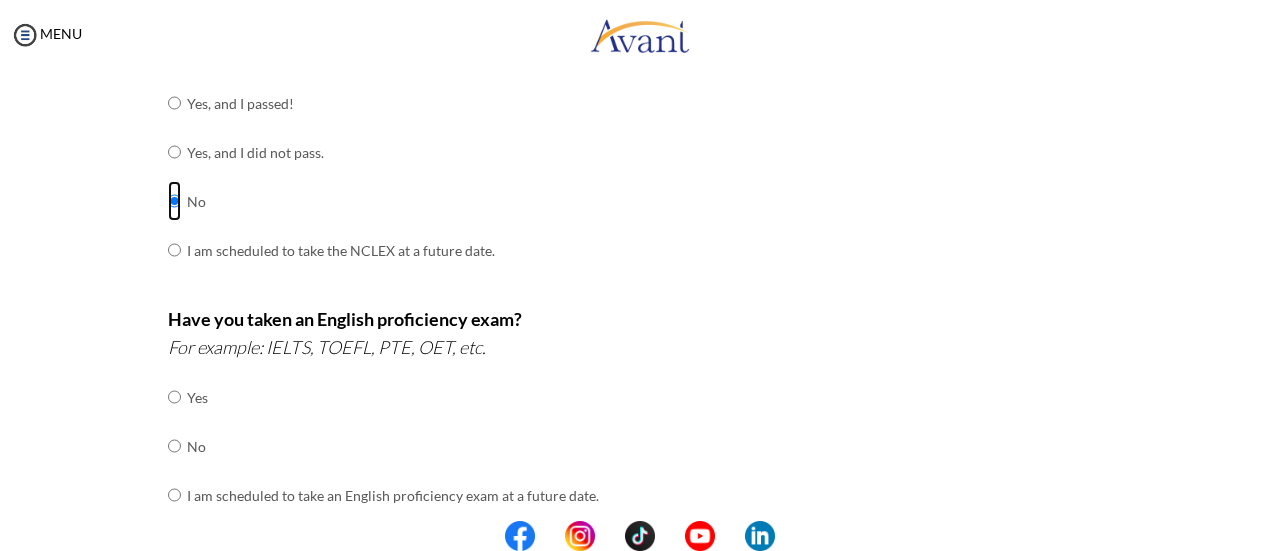 scroll, scrollTop: 313, scrollLeft: 0, axis: vertical 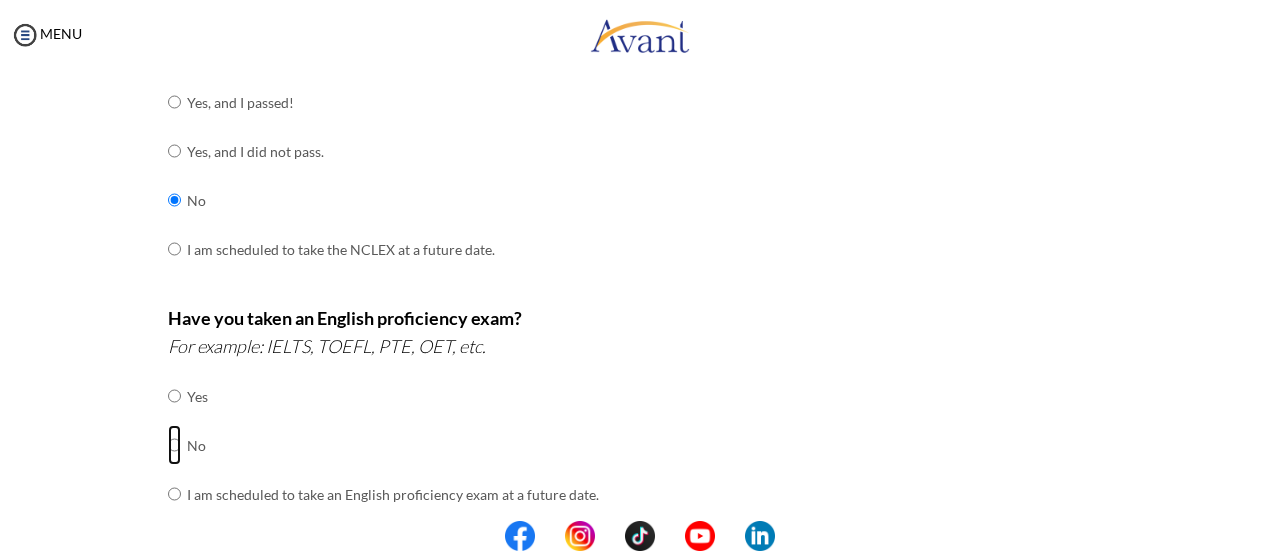 click at bounding box center (174, 396) 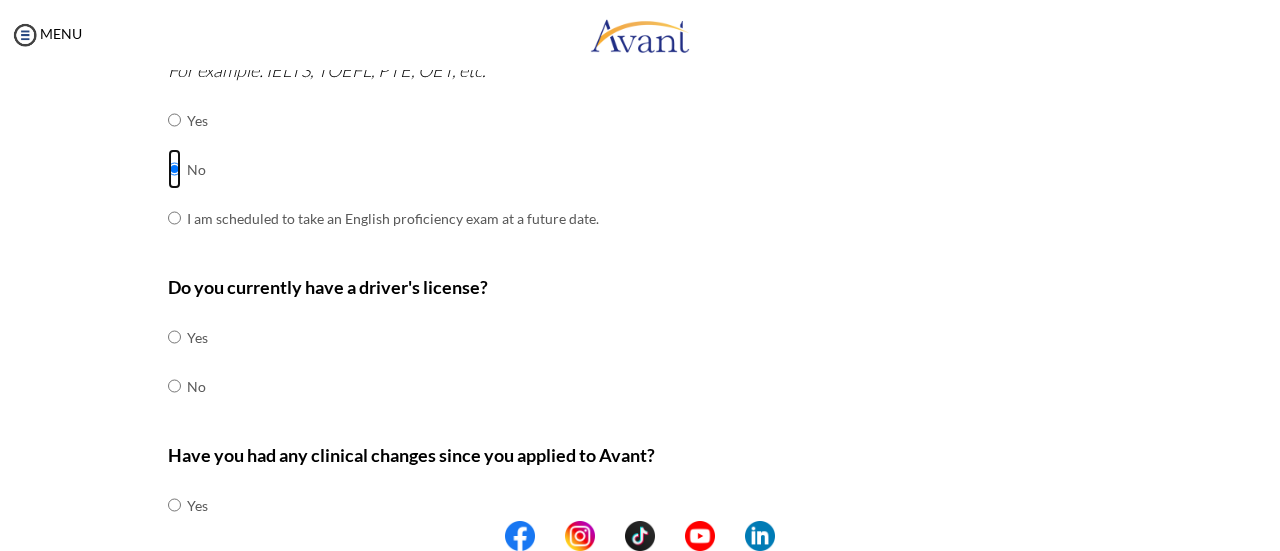 scroll, scrollTop: 590, scrollLeft: 0, axis: vertical 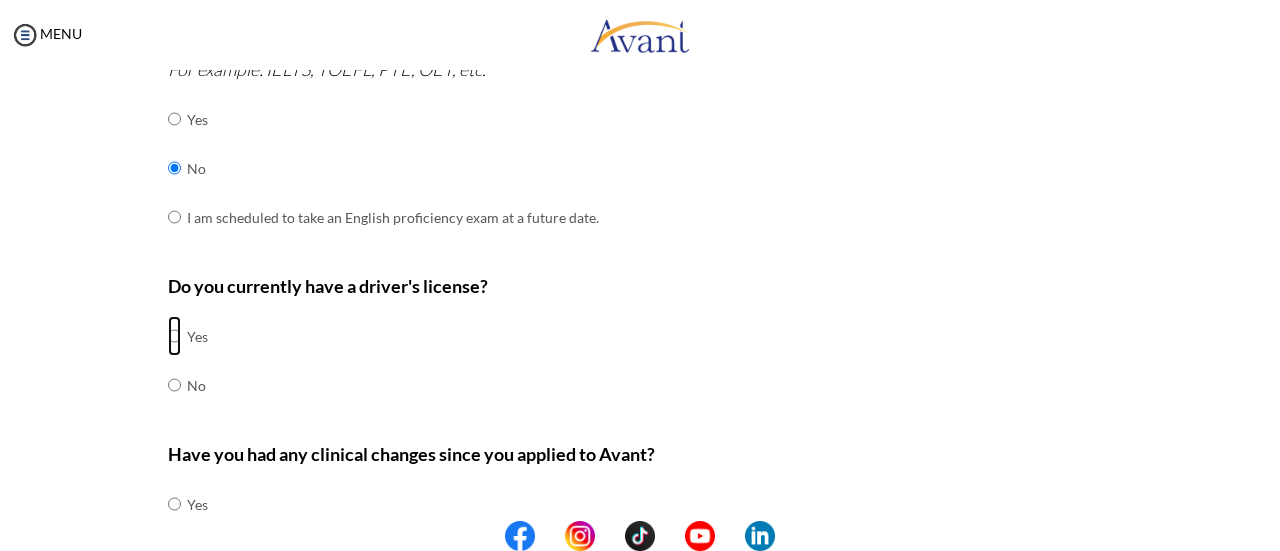 click at bounding box center [174, 336] 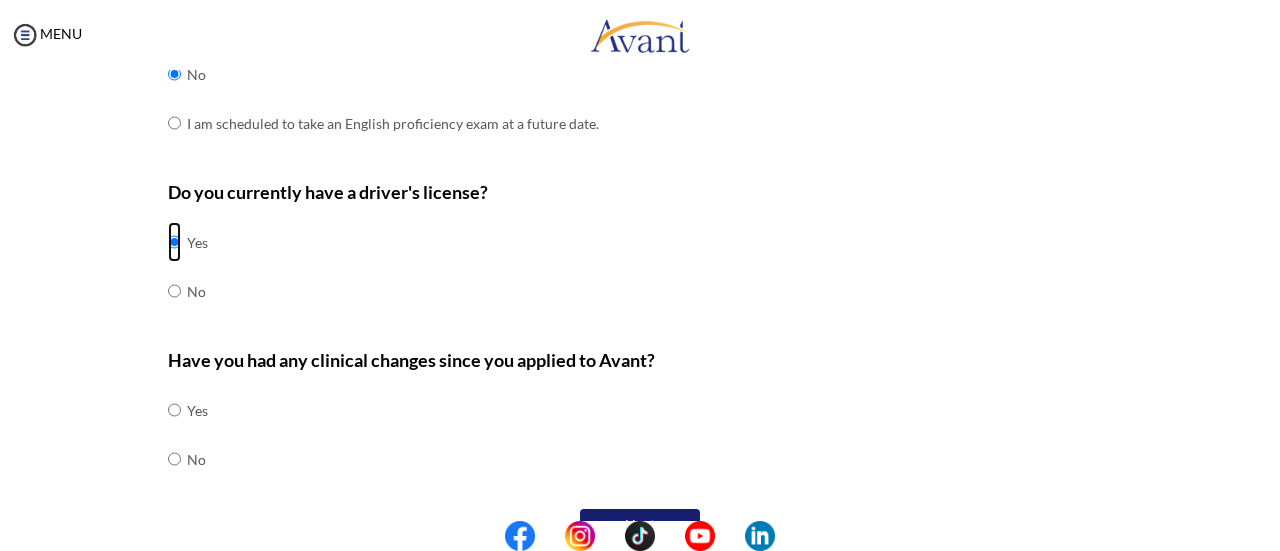scroll, scrollTop: 724, scrollLeft: 0, axis: vertical 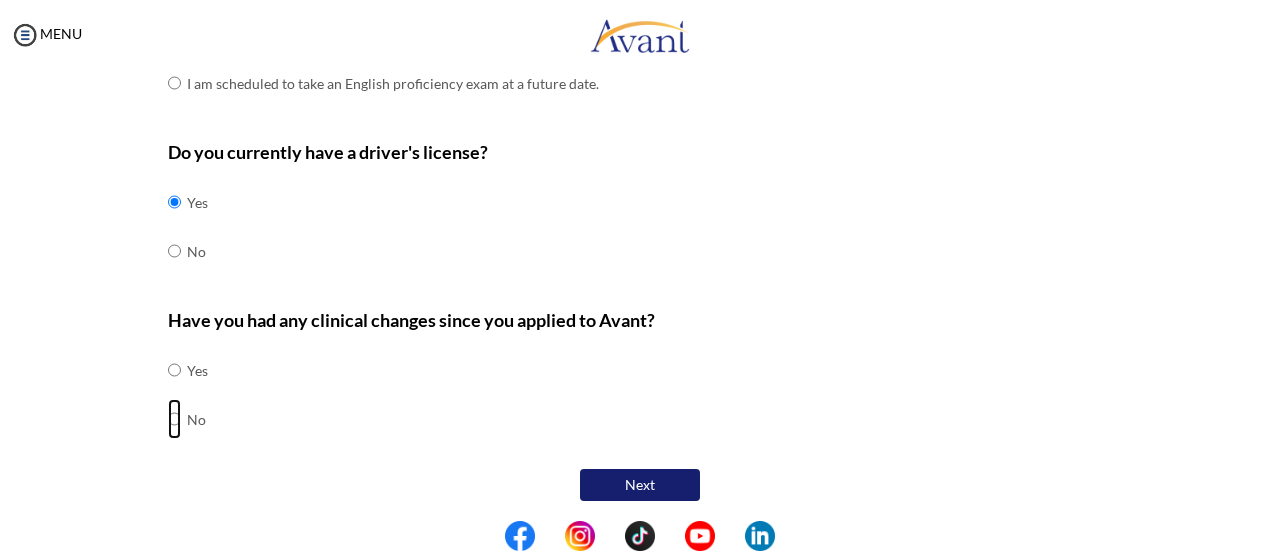 click at bounding box center (174, 370) 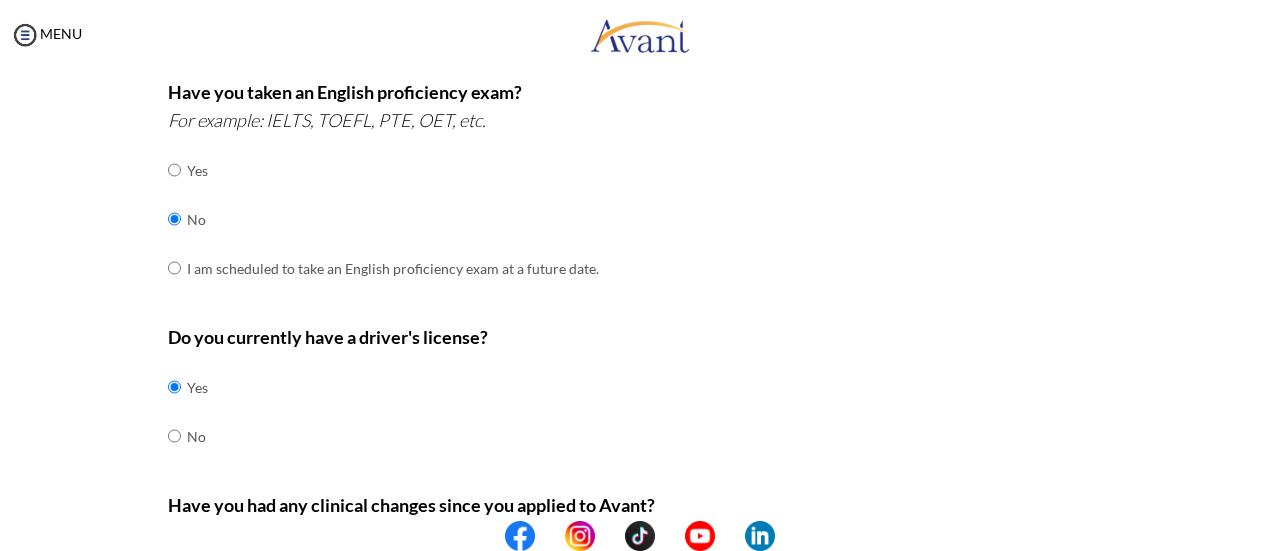 scroll, scrollTop: 540, scrollLeft: 0, axis: vertical 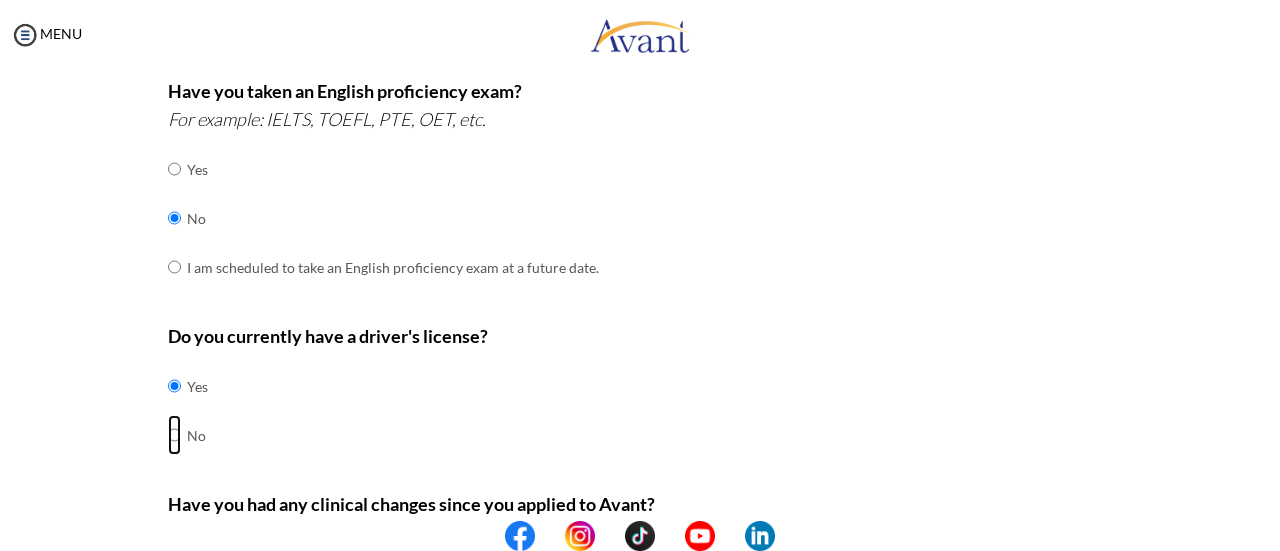 click at bounding box center [174, 386] 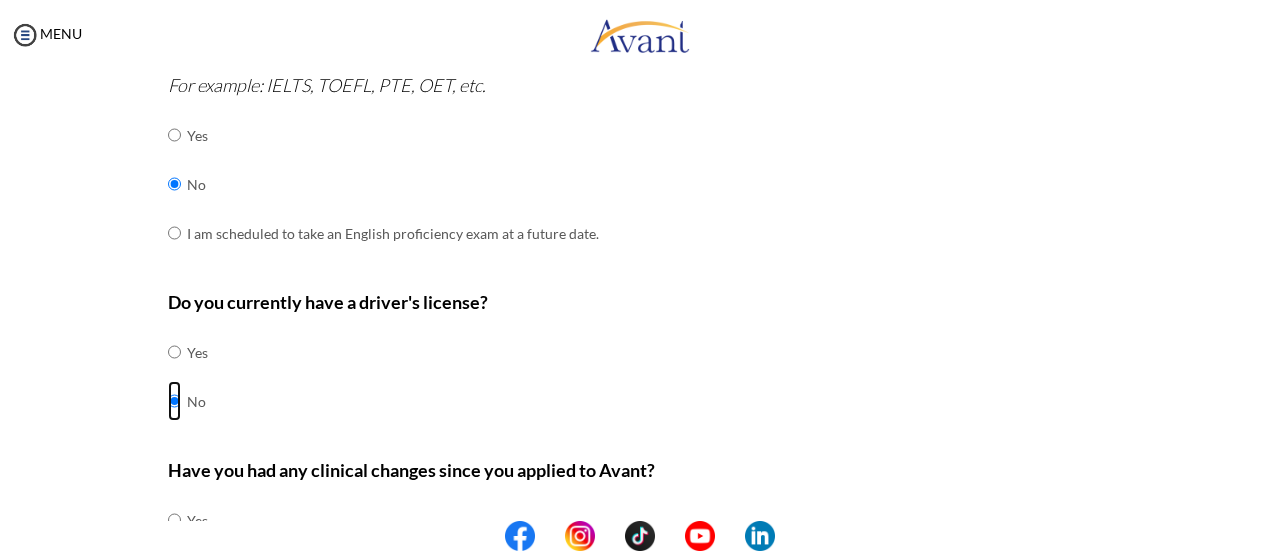 scroll, scrollTop: 576, scrollLeft: 0, axis: vertical 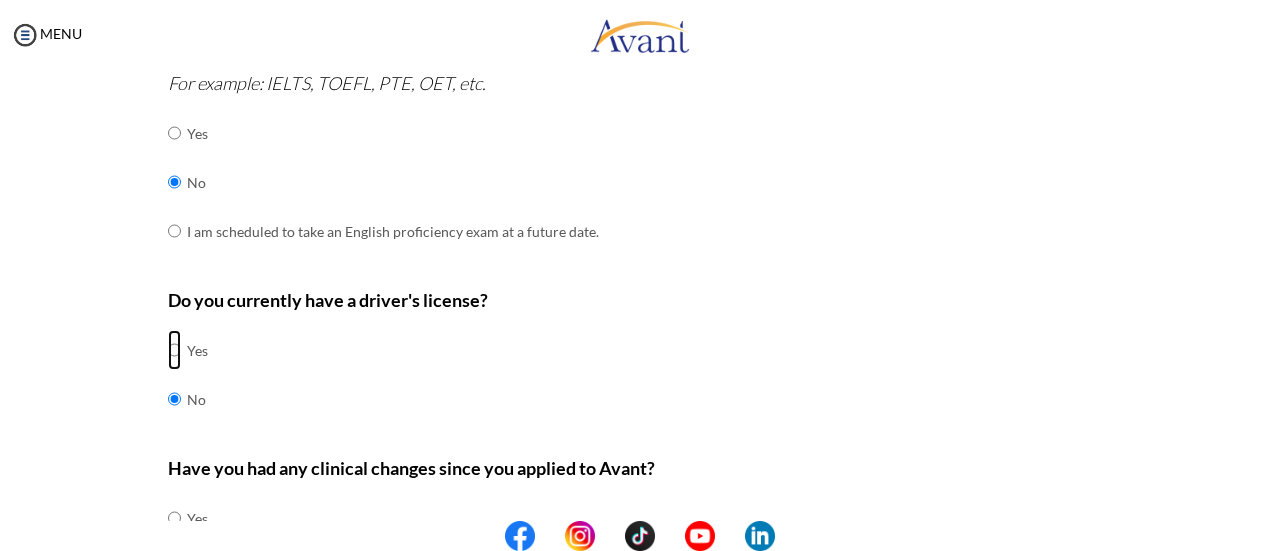 click at bounding box center [174, 350] 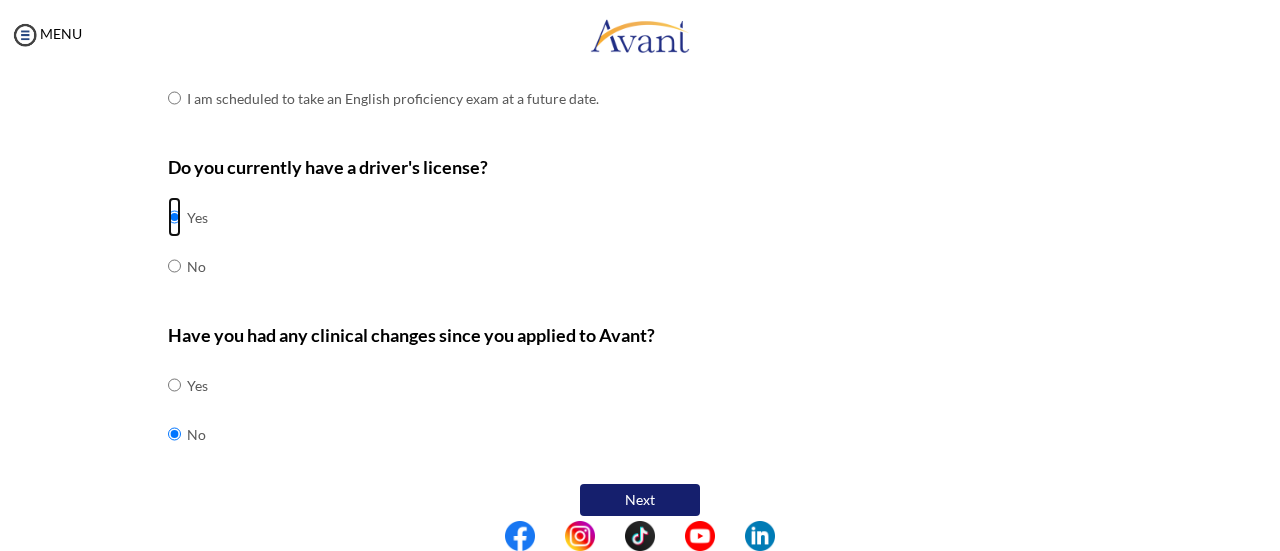 scroll, scrollTop: 724, scrollLeft: 0, axis: vertical 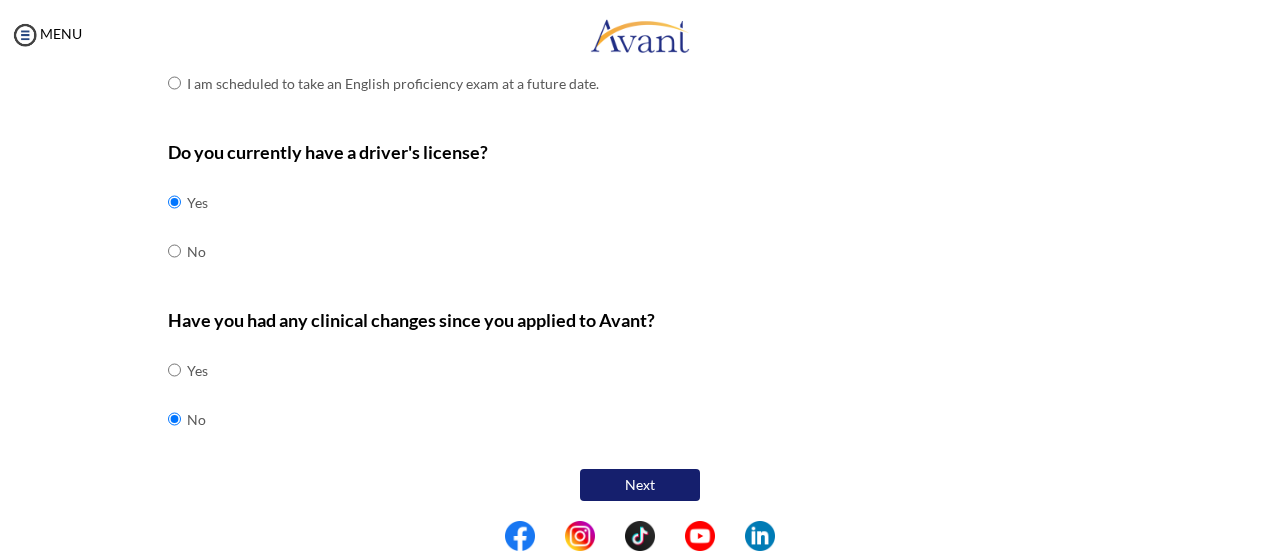 click on "Next" at bounding box center [640, 485] 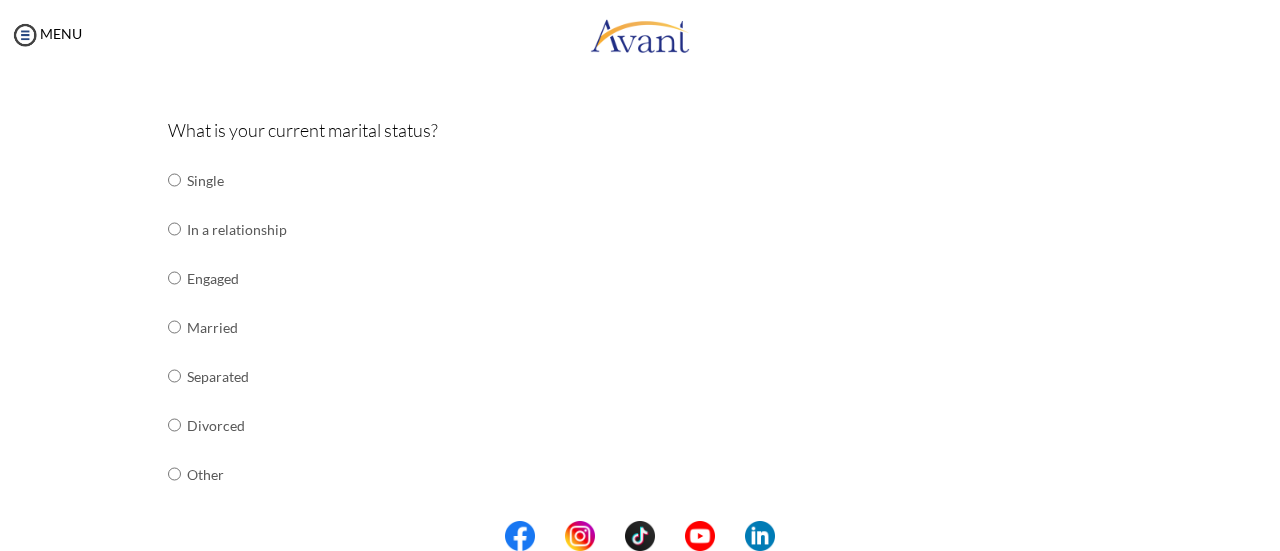 scroll, scrollTop: 212, scrollLeft: 0, axis: vertical 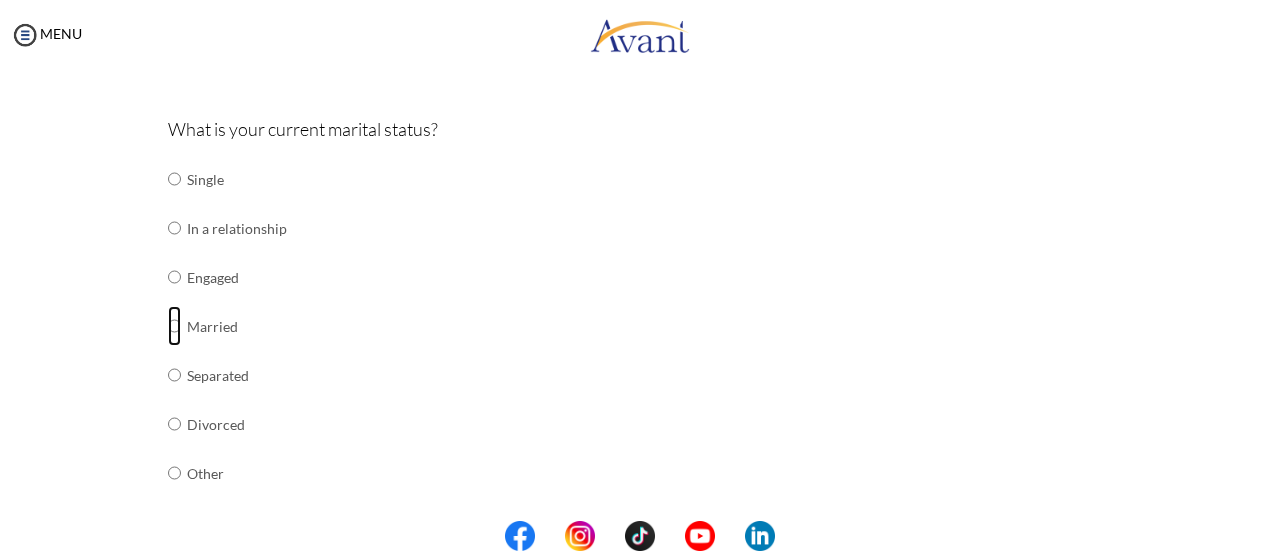 click at bounding box center (174, 179) 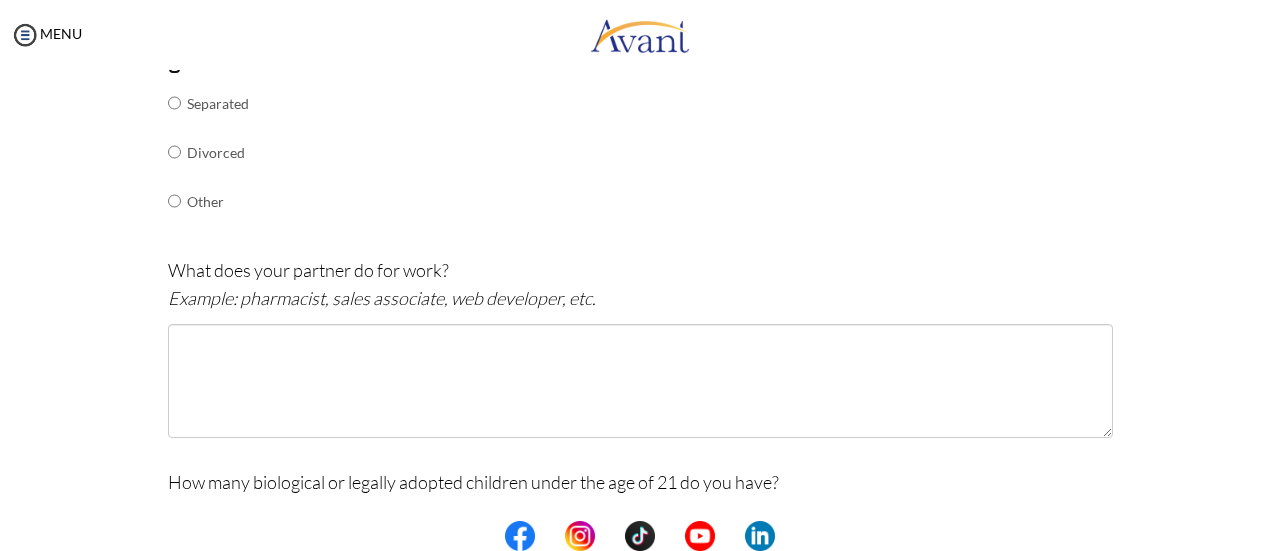 scroll, scrollTop: 486, scrollLeft: 0, axis: vertical 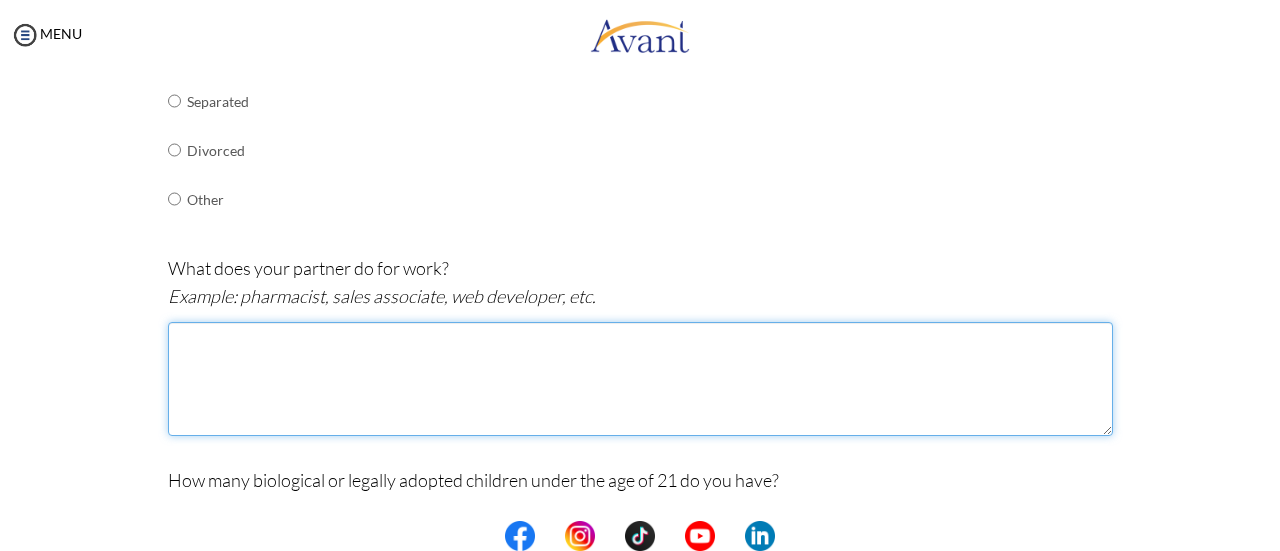 click at bounding box center [640, 379] 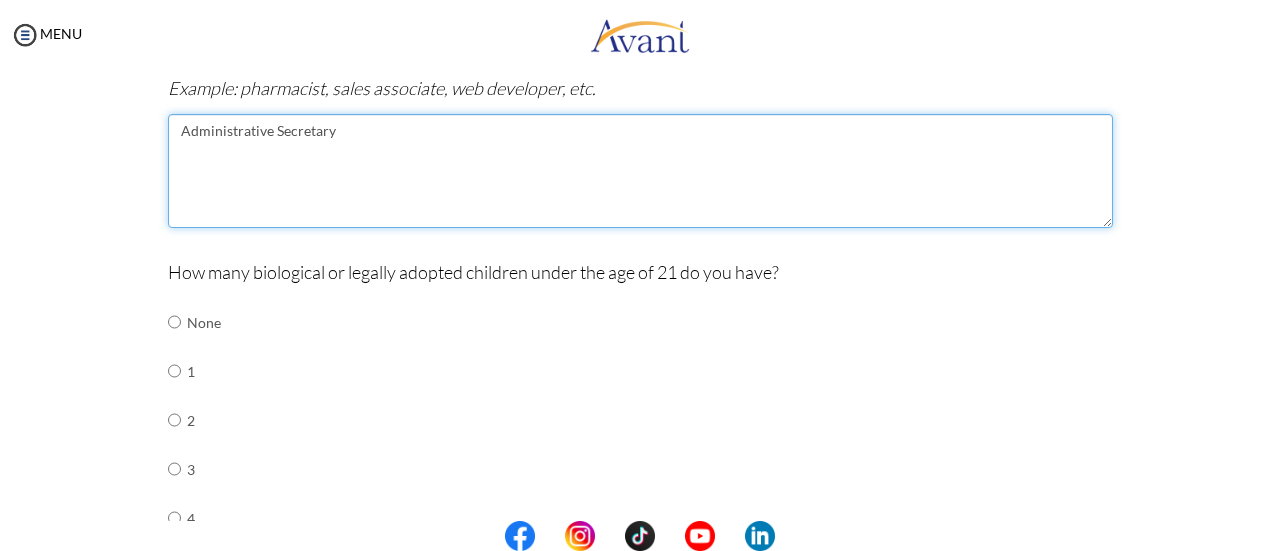 scroll, scrollTop: 708, scrollLeft: 0, axis: vertical 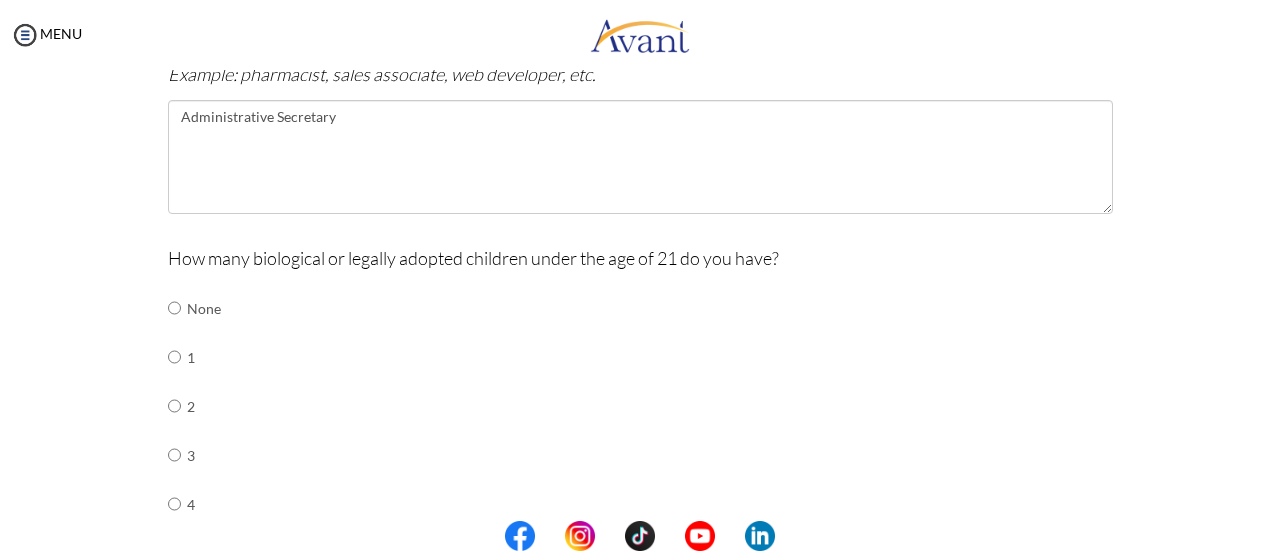 click on "How many biological or legally adopted children under the age of 21 do you have?
None
1
2
3
4
5 or more" at bounding box center [640, 421] 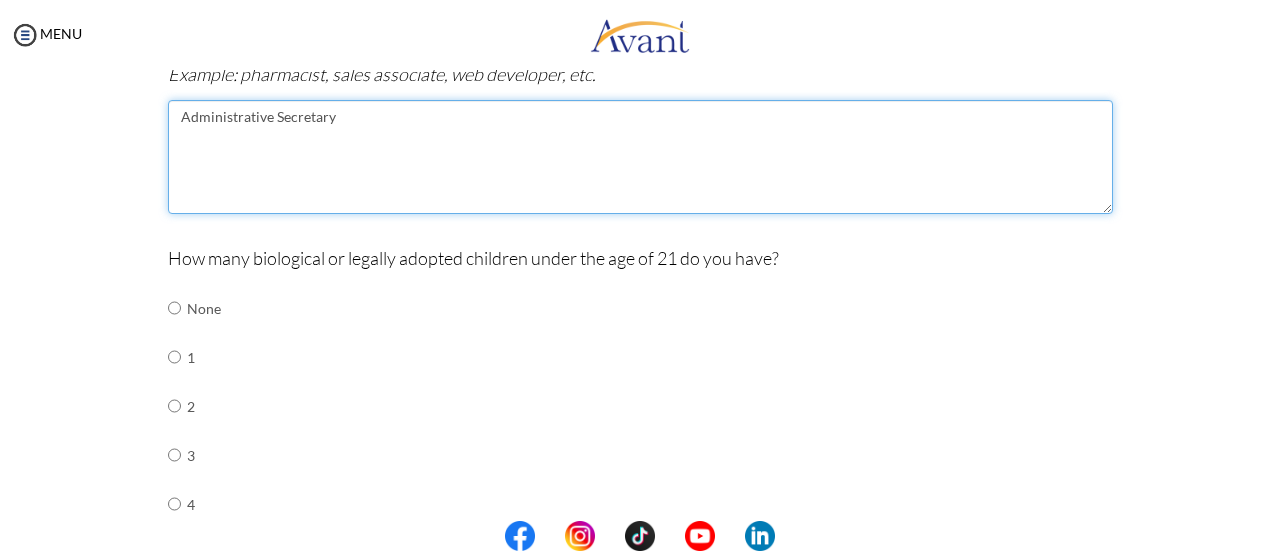 drag, startPoint x: 370, startPoint y: 127, endPoint x: 176, endPoint y: 111, distance: 194.65868 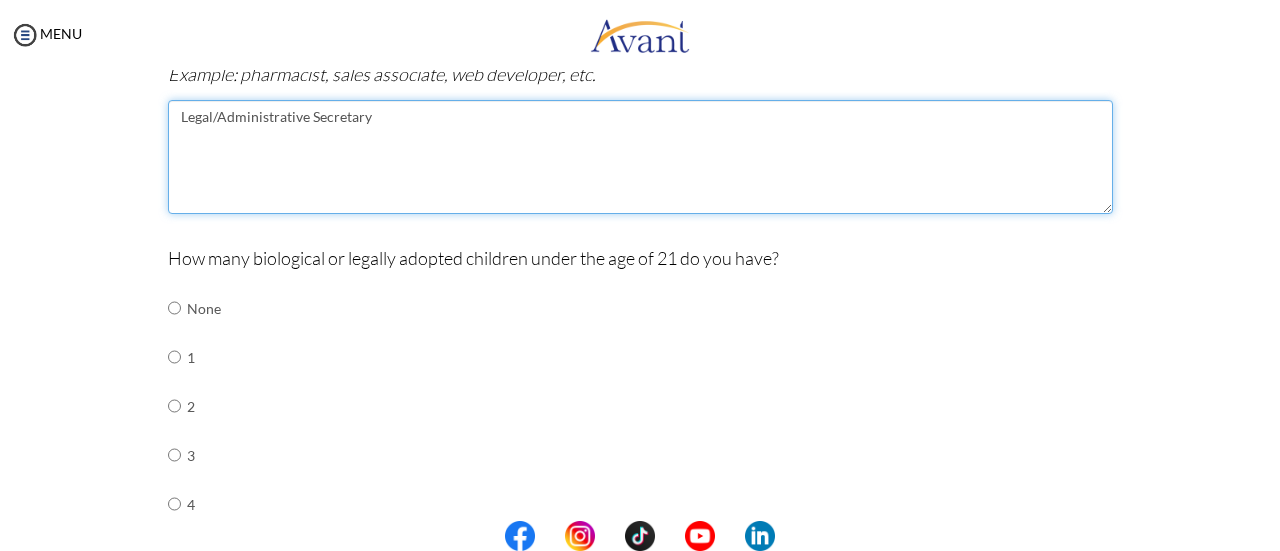 drag, startPoint x: 300, startPoint y: 111, endPoint x: 338, endPoint y: 135, distance: 44.94441 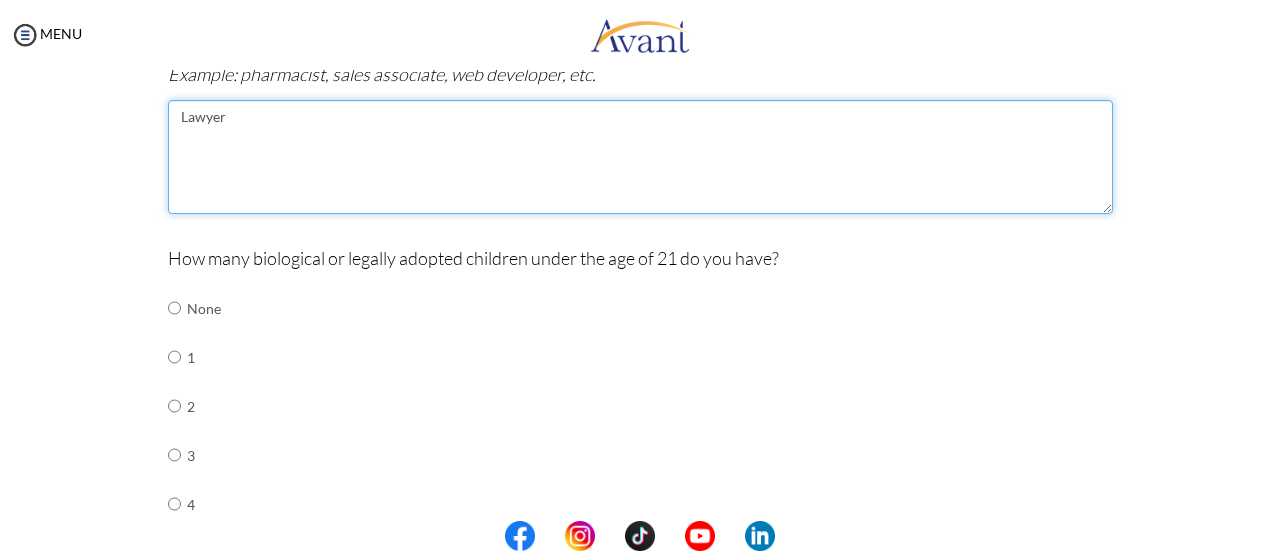 type on "Lawyer" 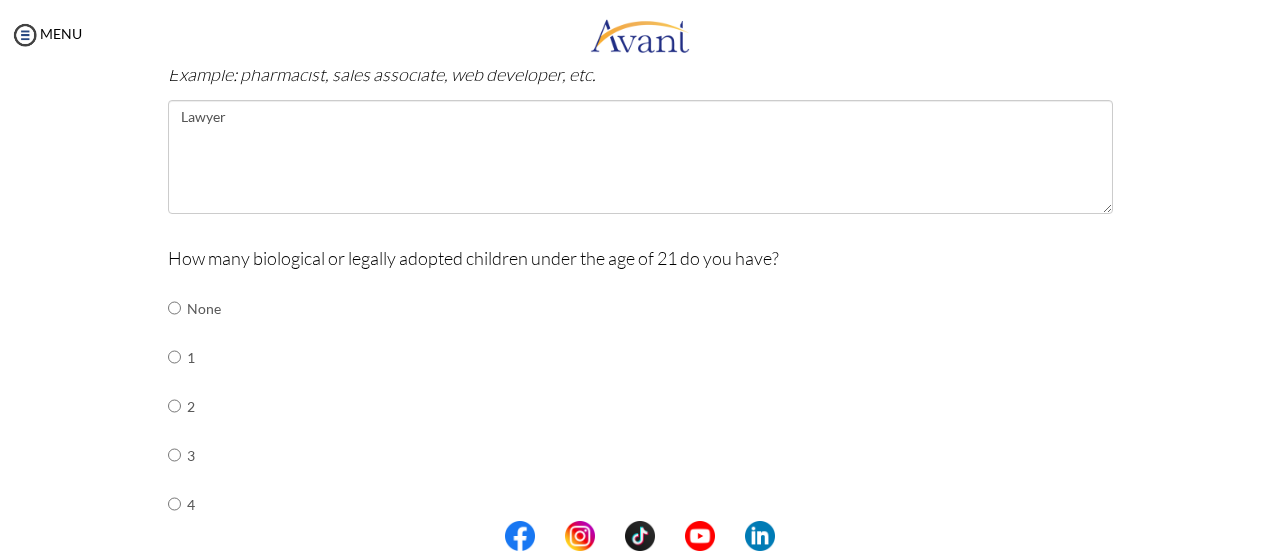 click on "How many biological or legally adopted children under the age of 21 do you have?
None
1
2
3
4
5 or more" at bounding box center [640, 421] 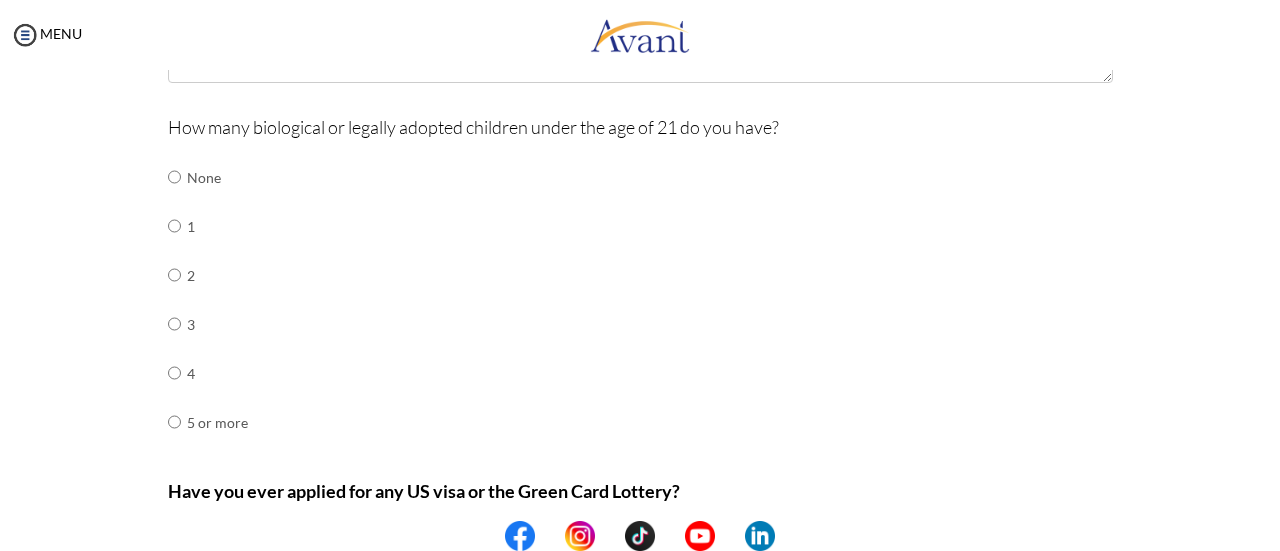 scroll, scrollTop: 840, scrollLeft: 0, axis: vertical 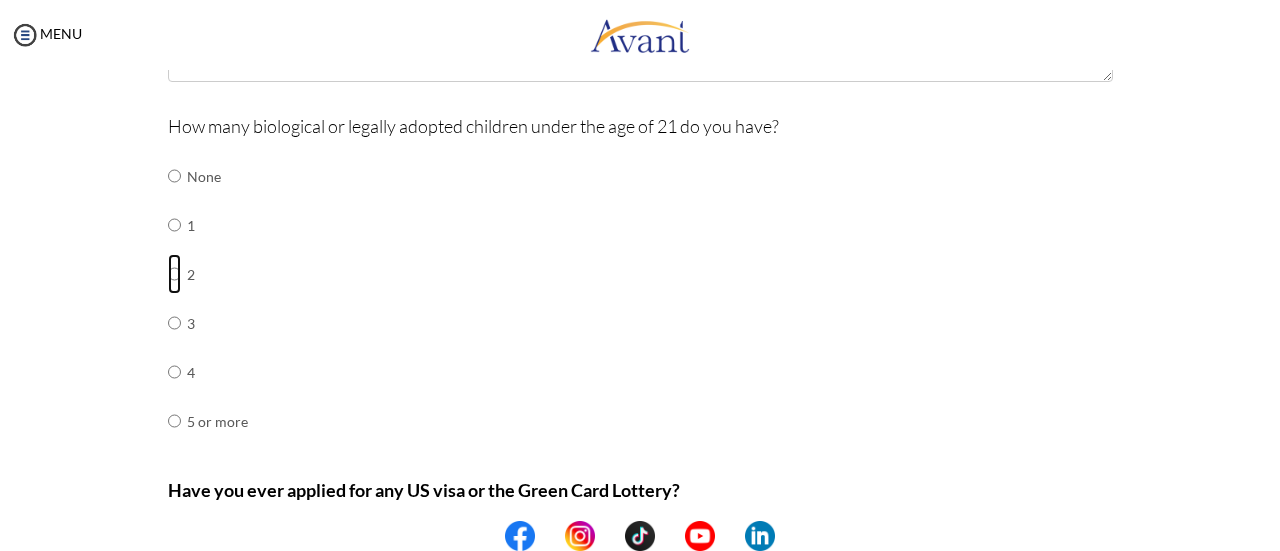 click at bounding box center [174, 176] 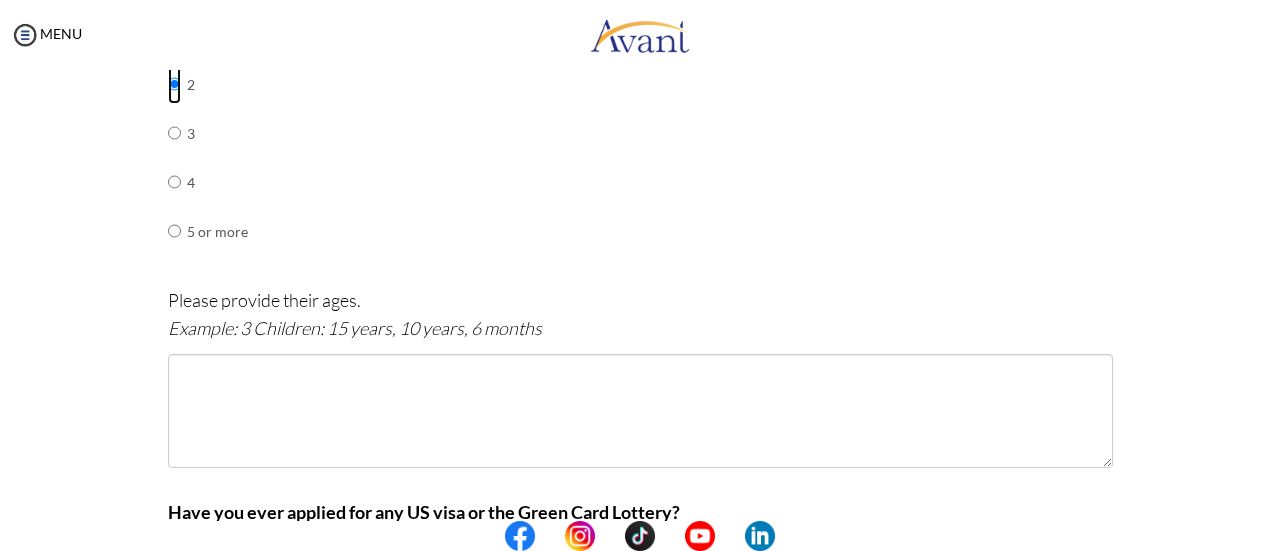 scroll, scrollTop: 1031, scrollLeft: 0, axis: vertical 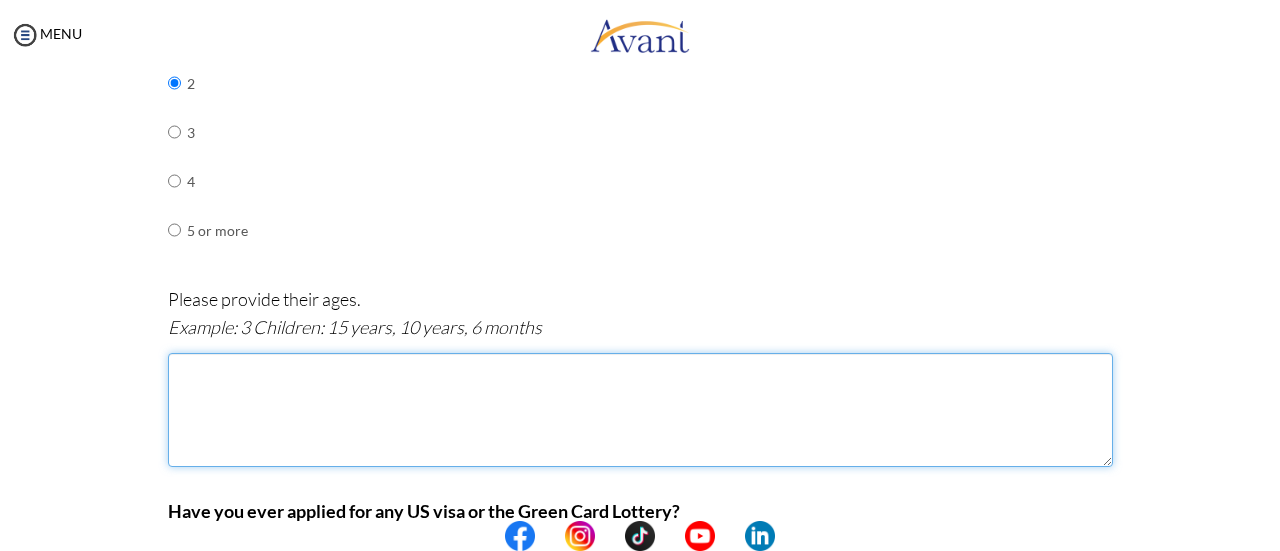 click at bounding box center [640, 410] 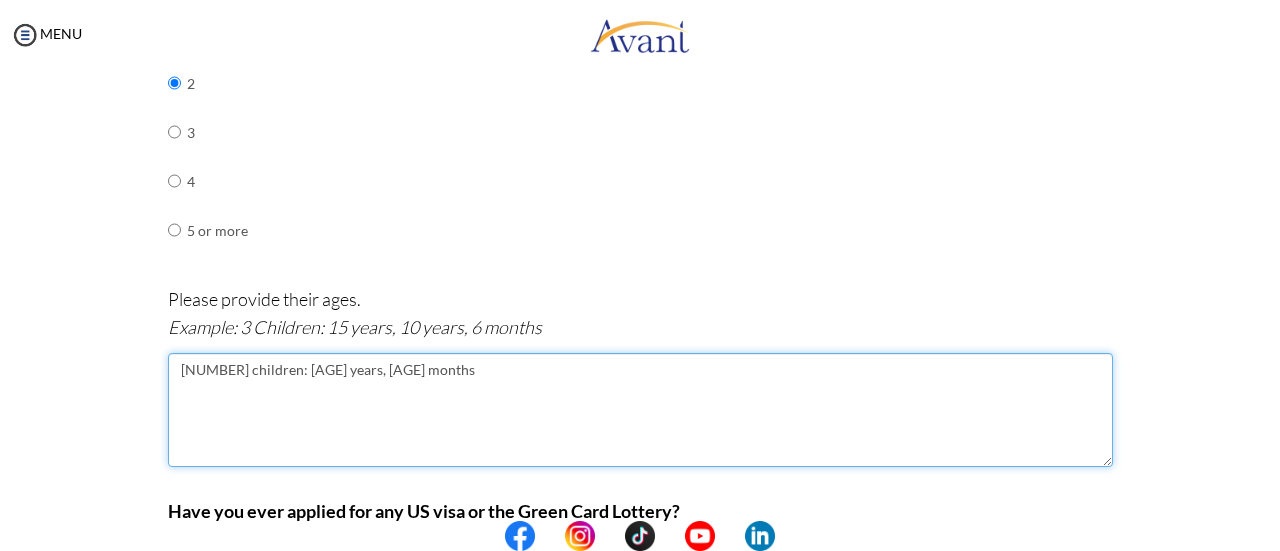 click on "2 children: 3 years, 6 months" at bounding box center [640, 410] 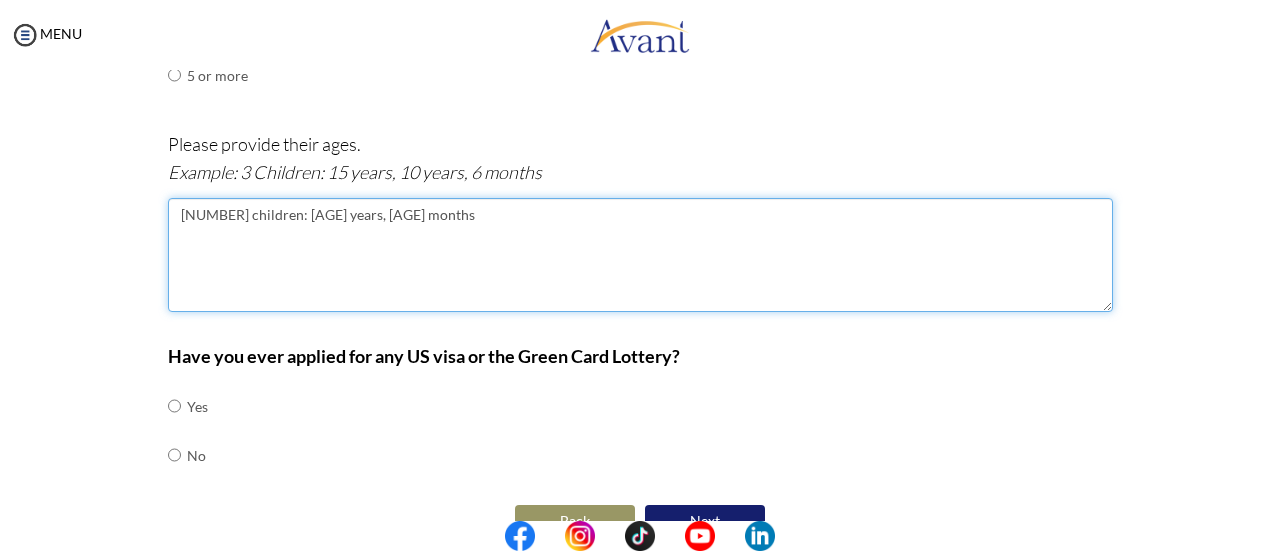 scroll, scrollTop: 1220, scrollLeft: 0, axis: vertical 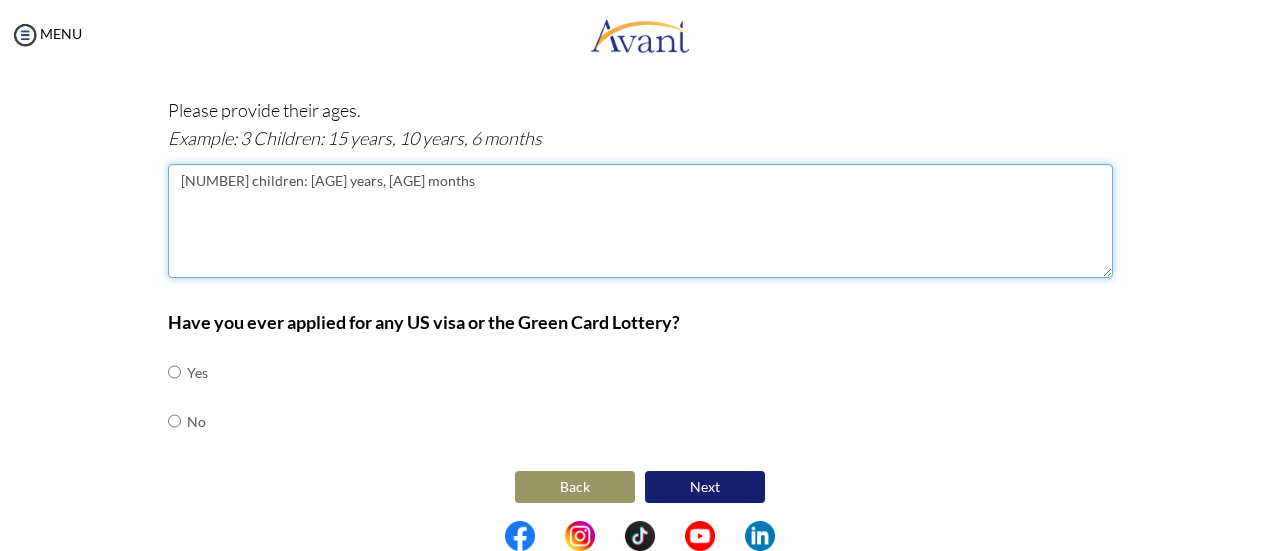 type on "2 children: 3 years, 6 months" 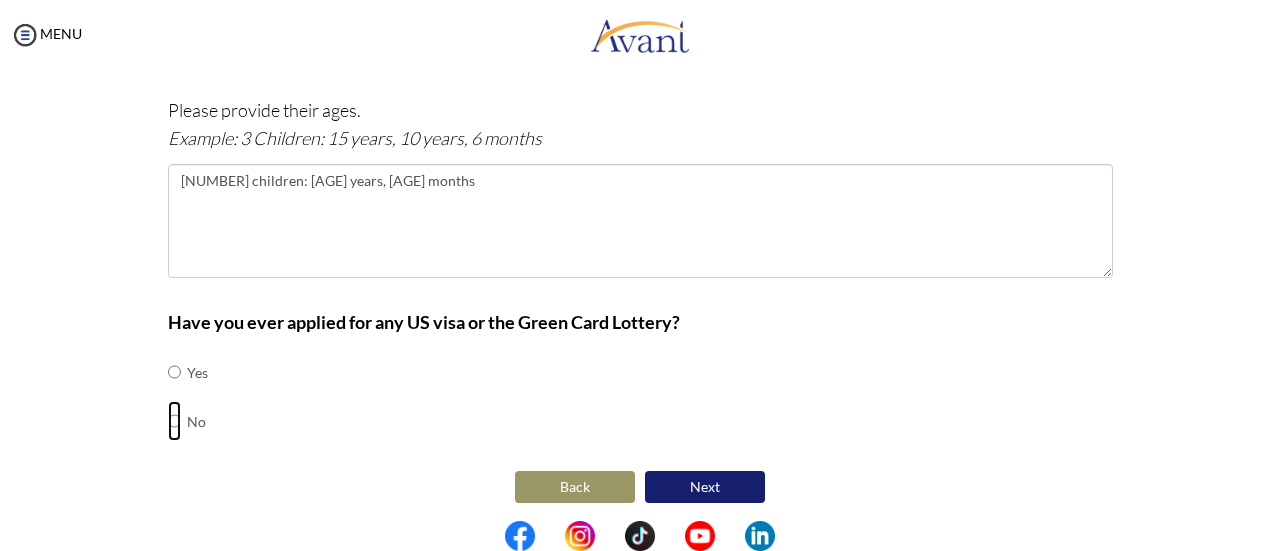 click at bounding box center (174, 372) 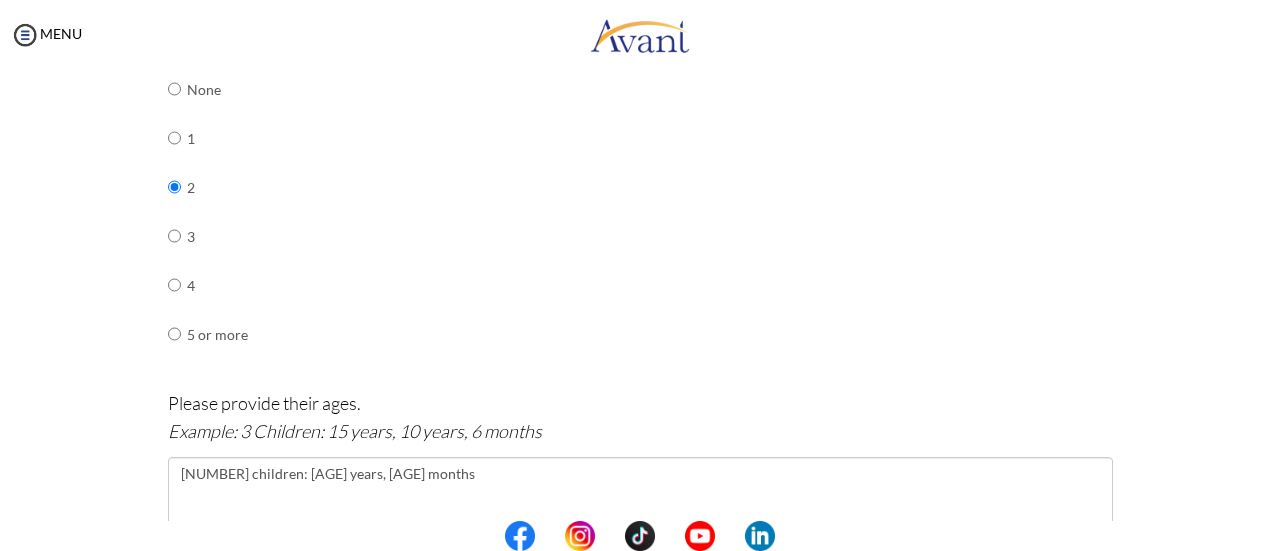 scroll, scrollTop: 1220, scrollLeft: 0, axis: vertical 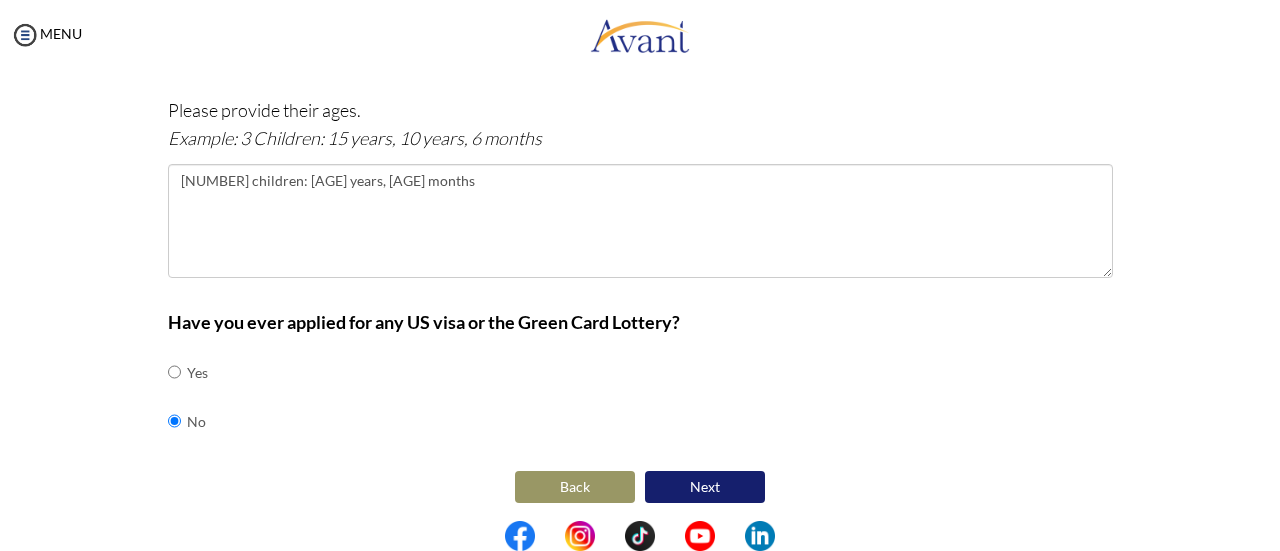 click on "Next" at bounding box center [705, 487] 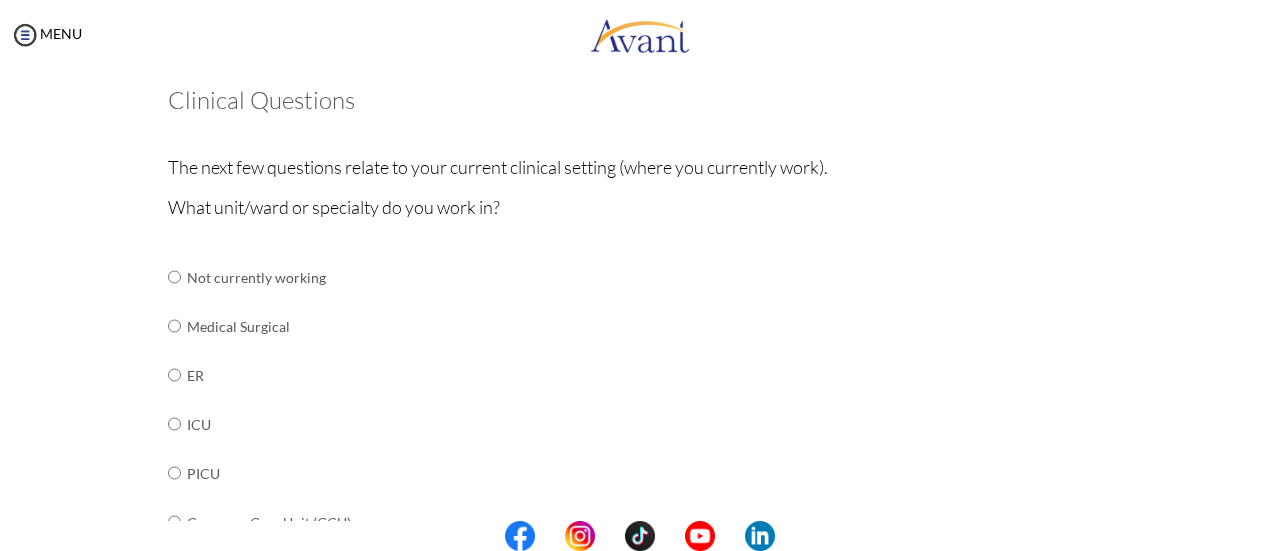 scroll, scrollTop: 105, scrollLeft: 0, axis: vertical 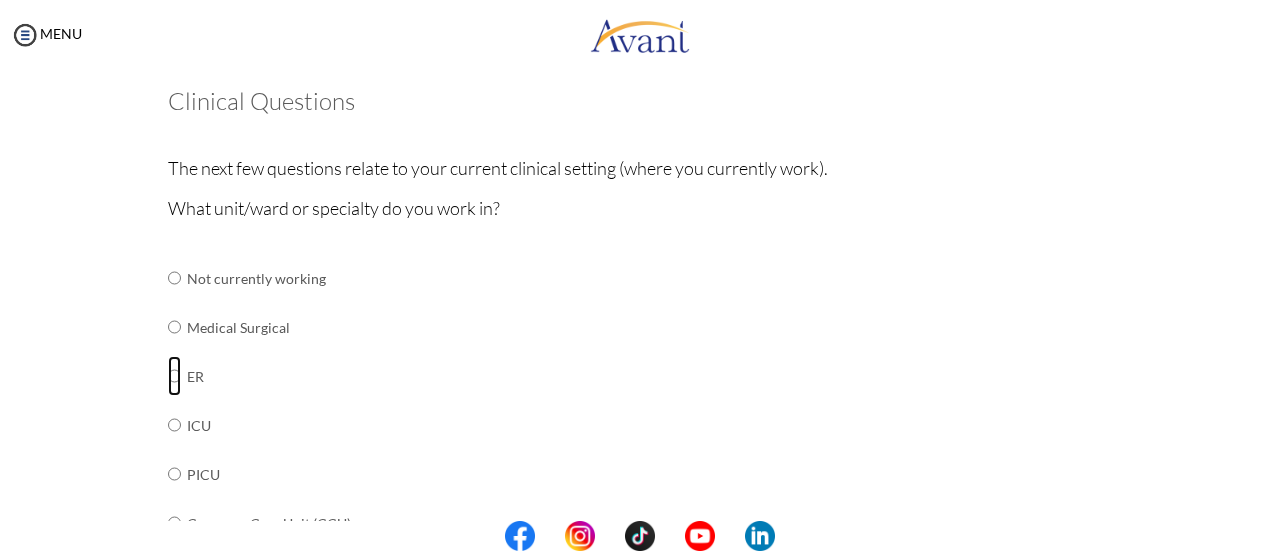 click at bounding box center [174, 278] 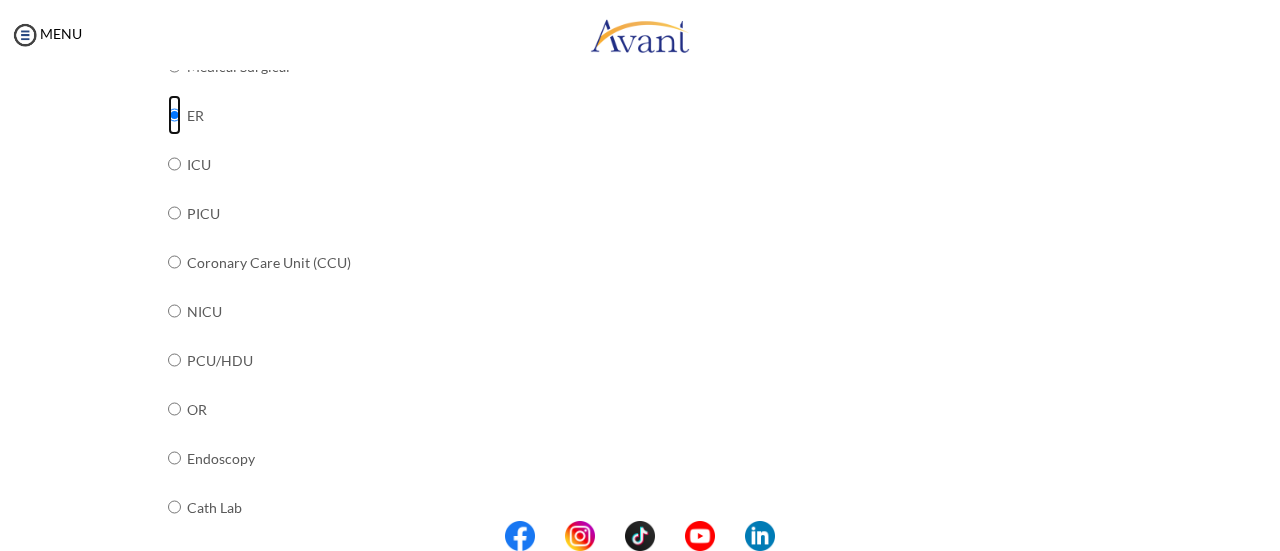 scroll, scrollTop: 335, scrollLeft: 0, axis: vertical 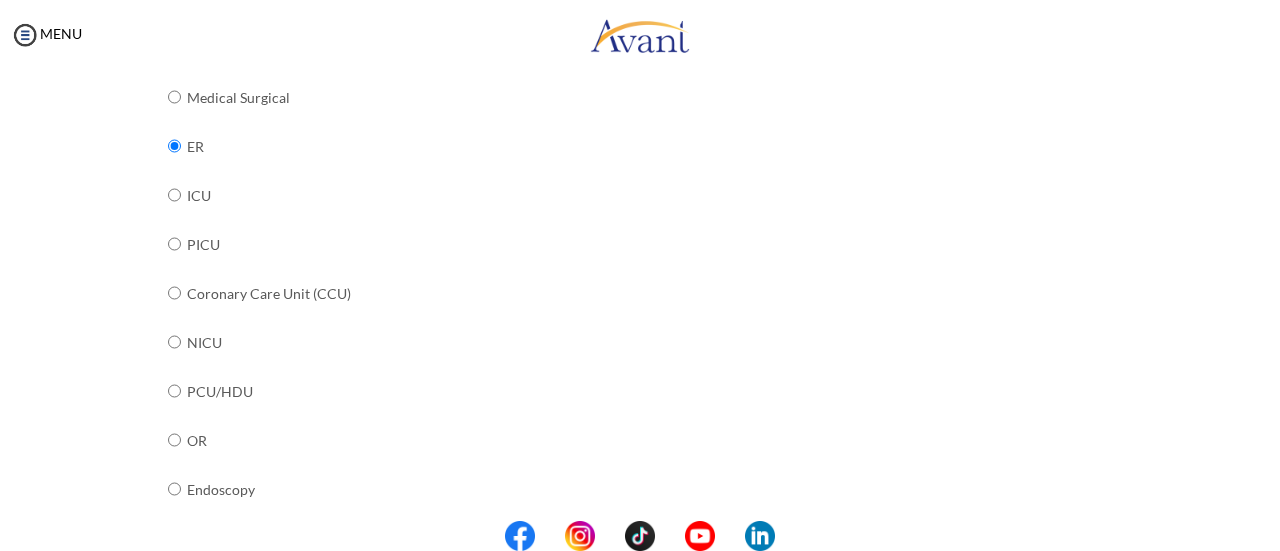 click on "What unit/ward or specialty do you work in?
Not currently working
Medical Surgical
ER
ICU
PICU
Coronary Care Unit (CCU)
NICU
PCU/HDU
OR
Endoscopy
Cath Lab
PACU
Dialysis
Pediatrics
Labor and Delivery
OBGYNE/Maternity
Hematology/Oncology" at bounding box center [640, 494] 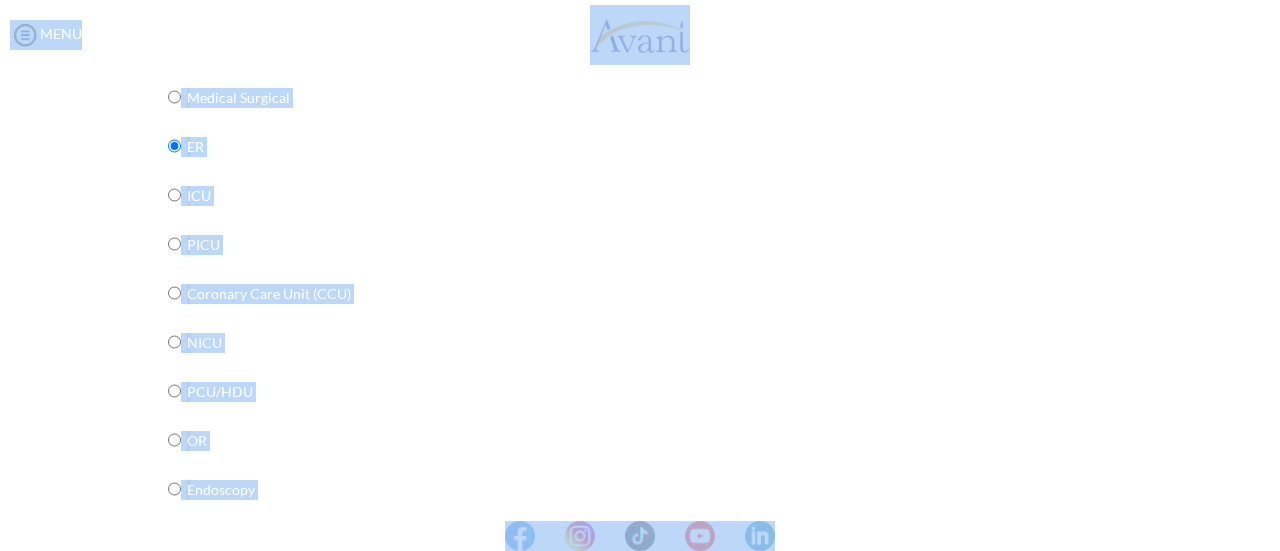 drag, startPoint x: 816, startPoint y: 503, endPoint x: 793, endPoint y: 578, distance: 78.44743 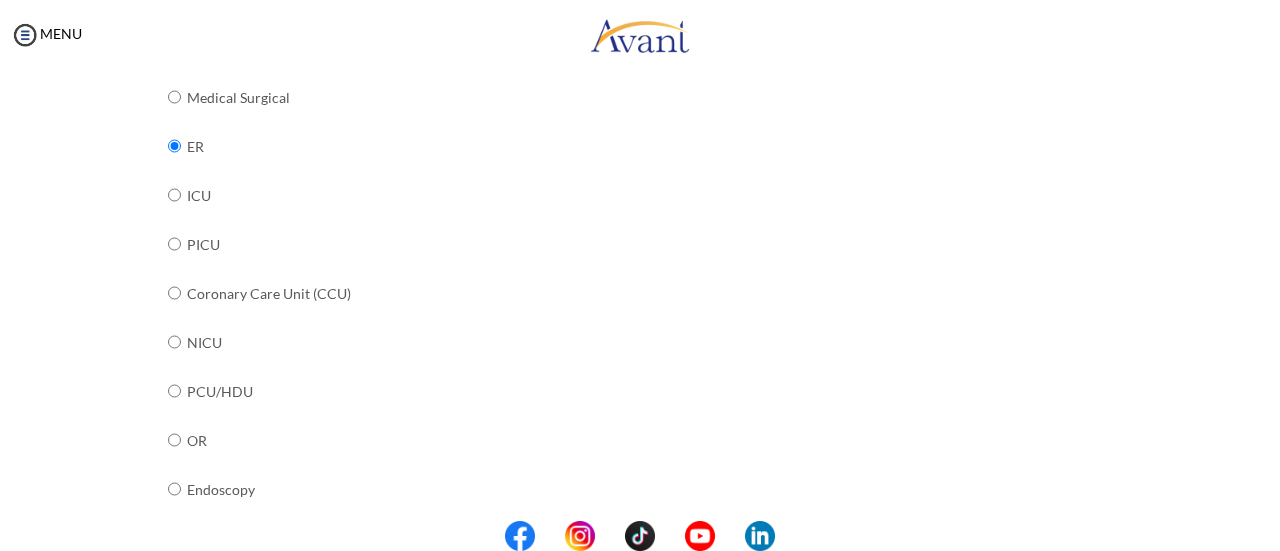 click on "What unit/ward or specialty do you work in?
Not currently working
Medical Surgical
ER
ICU
PICU
Coronary Care Unit (CCU)
NICU
PCU/HDU
OR
Endoscopy
Cath Lab
PACU
Dialysis
Pediatrics
Labor and Delivery
OBGYNE/Maternity
Hematology/Oncology" at bounding box center [640, 494] 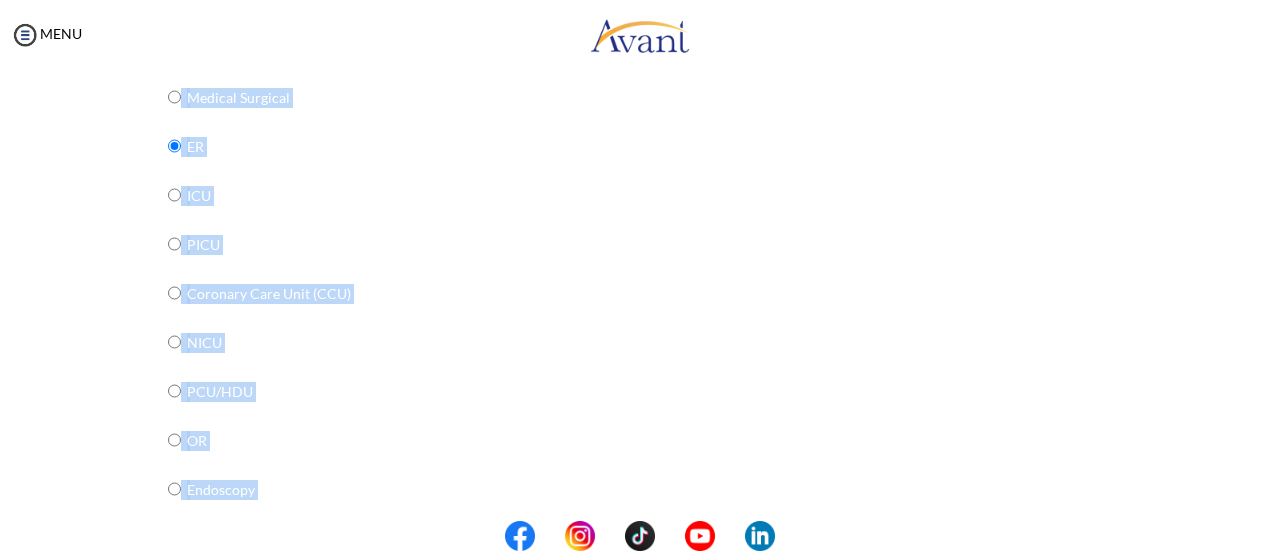 click on "What unit/ward or specialty do you work in?
Not currently working
Medical Surgical
ER
ICU
PICU
Coronary Care Unit (CCU)
NICU
PCU/HDU
OR
Endoscopy
Cath Lab
PACU
Dialysis
Pediatrics
Labor and Delivery
OBGYNE/Maternity
Hematology/Oncology" at bounding box center [640, 494] 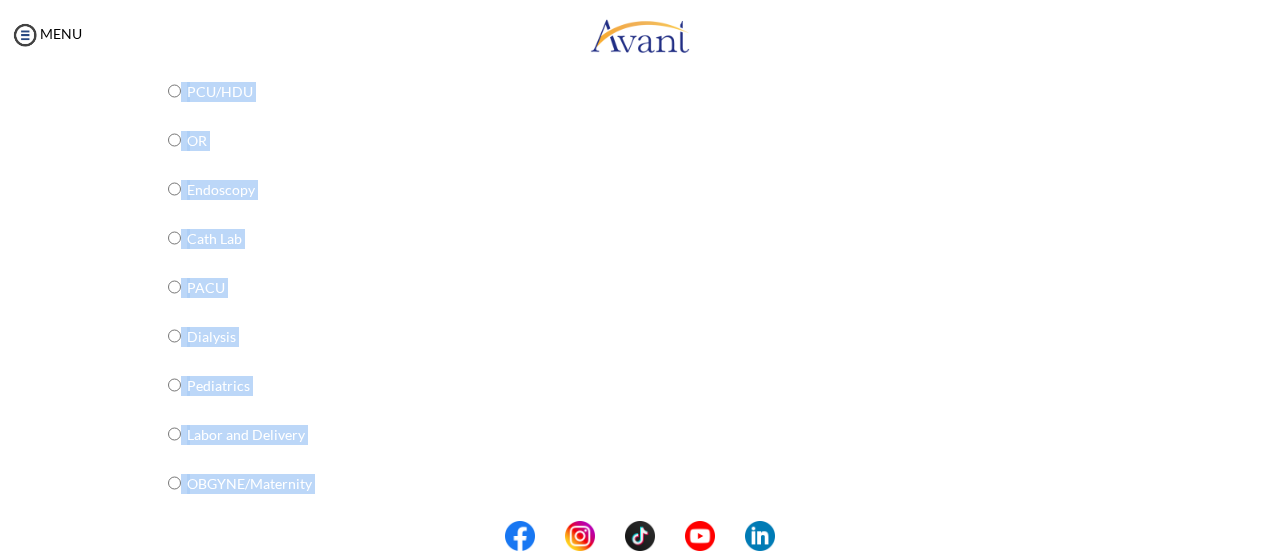 scroll, scrollTop: 893, scrollLeft: 0, axis: vertical 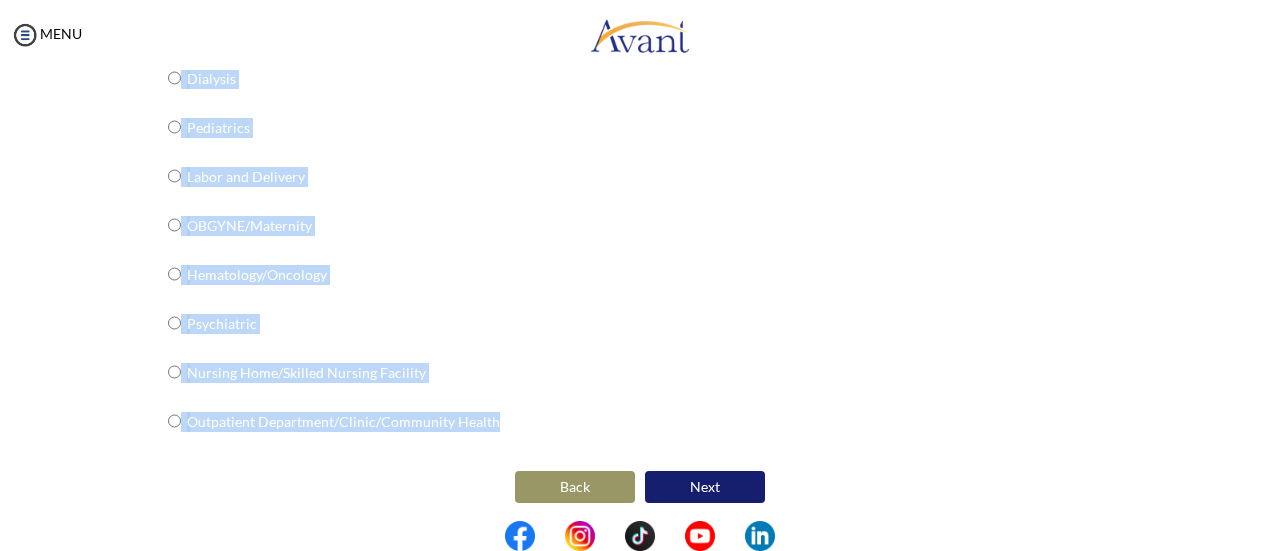 click on "Next" at bounding box center [705, 487] 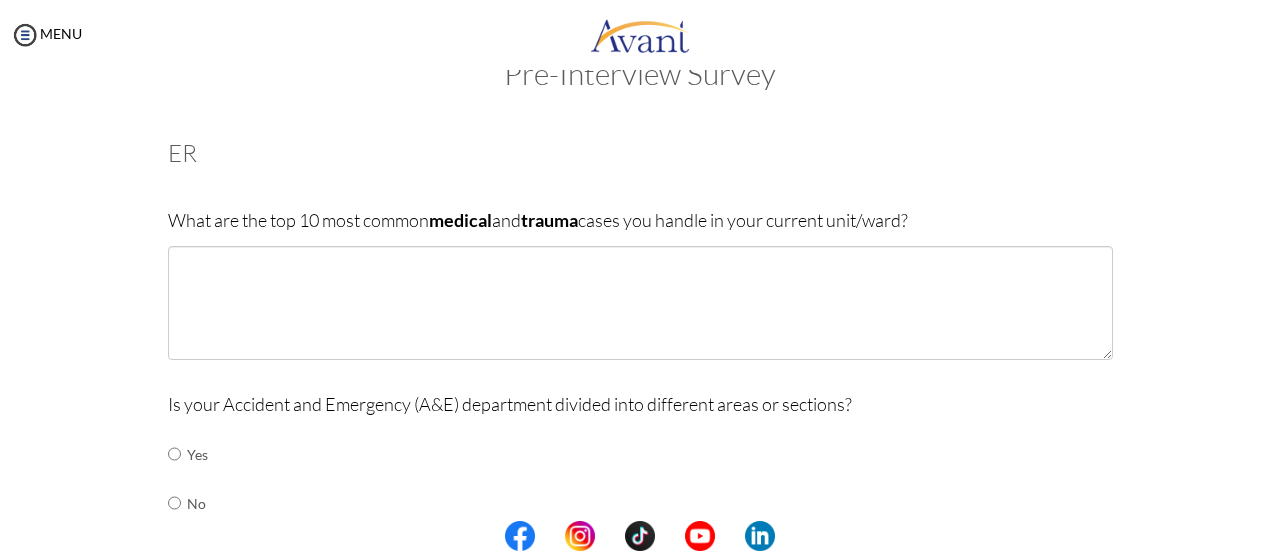 scroll, scrollTop: 52, scrollLeft: 0, axis: vertical 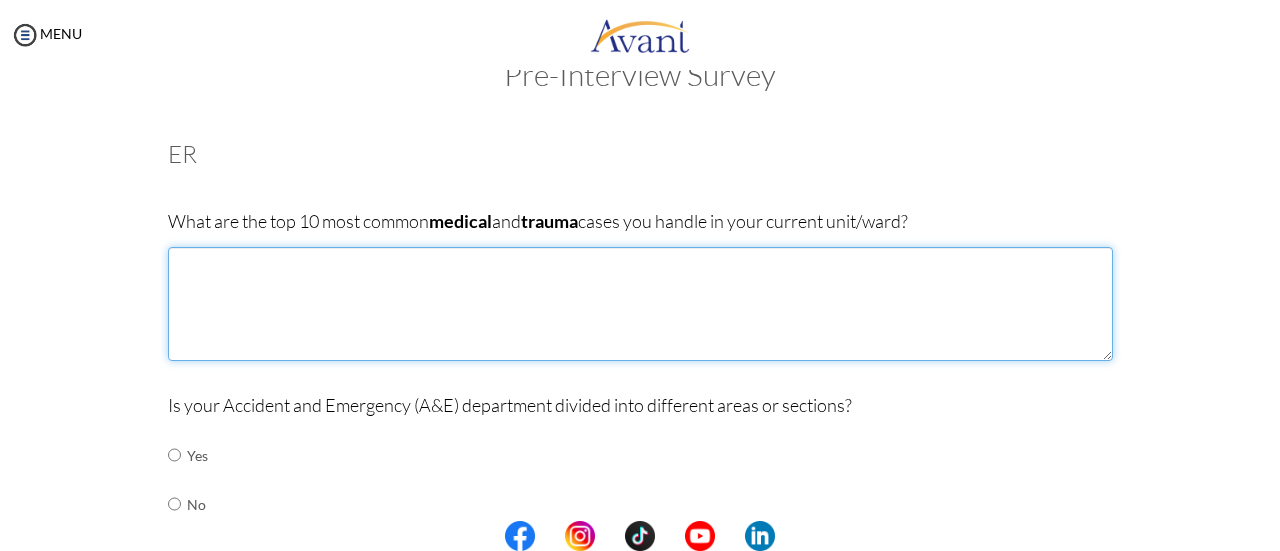 click at bounding box center (640, 304) 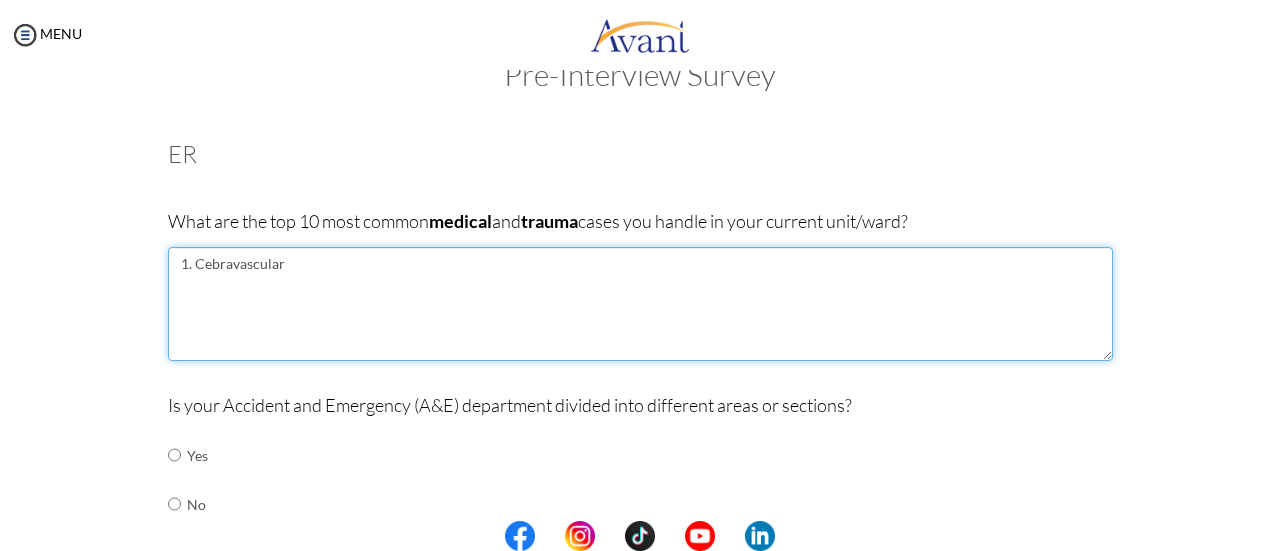 click on "1. Cebravascular" at bounding box center [640, 304] 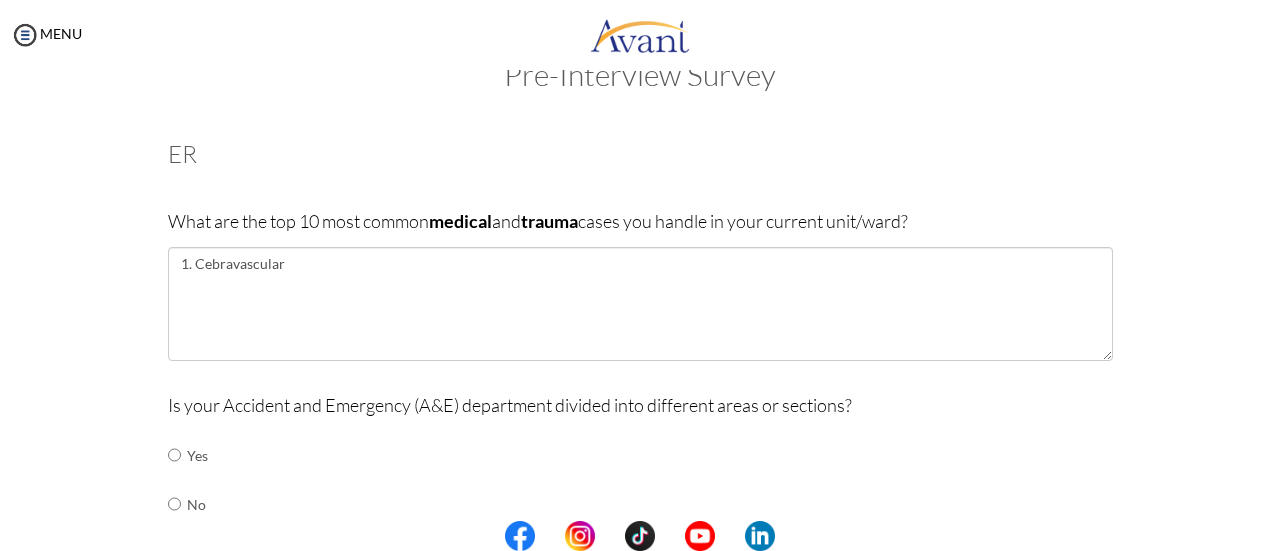 drag, startPoint x: 222, startPoint y: 263, endPoint x: 121, endPoint y: 259, distance: 101.07918 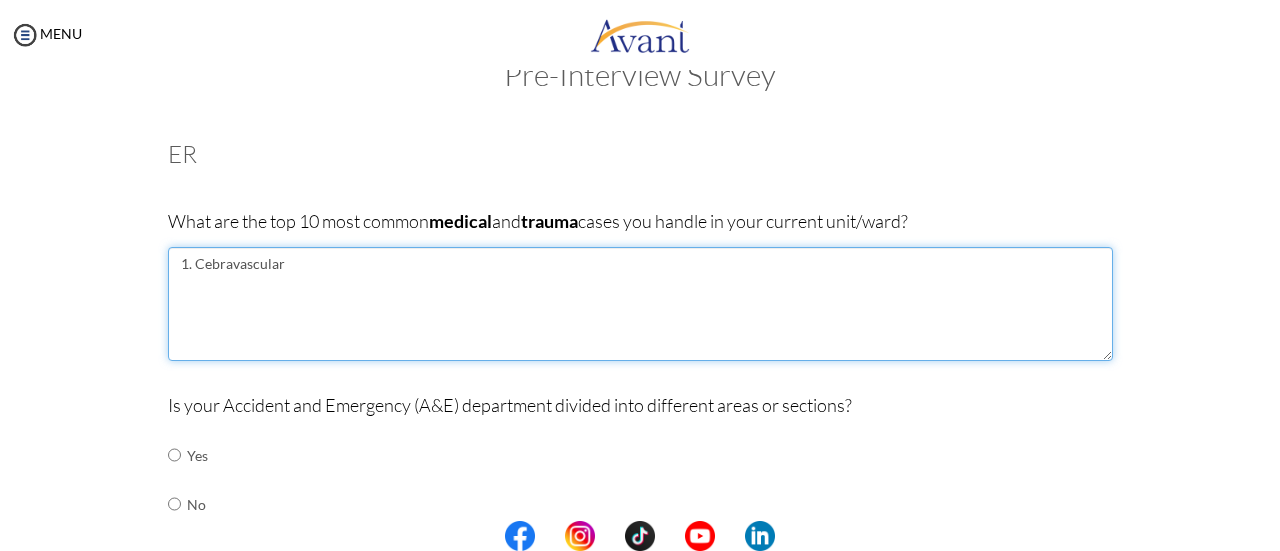 click on "1. Cebravascular" at bounding box center [640, 304] 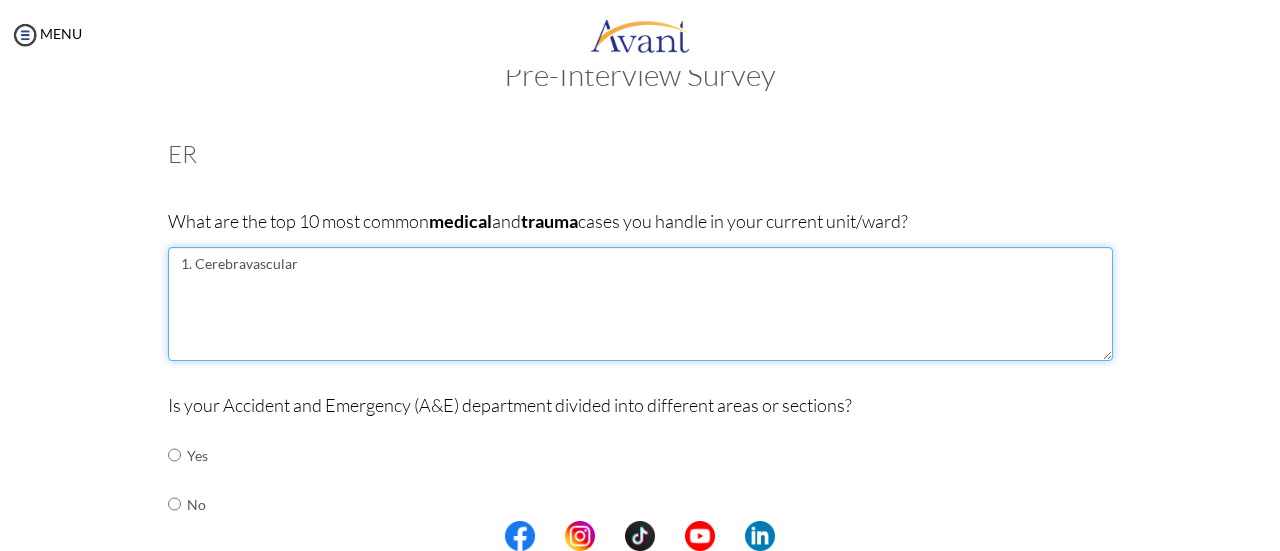click on "1. Cerebravascular" at bounding box center (640, 304) 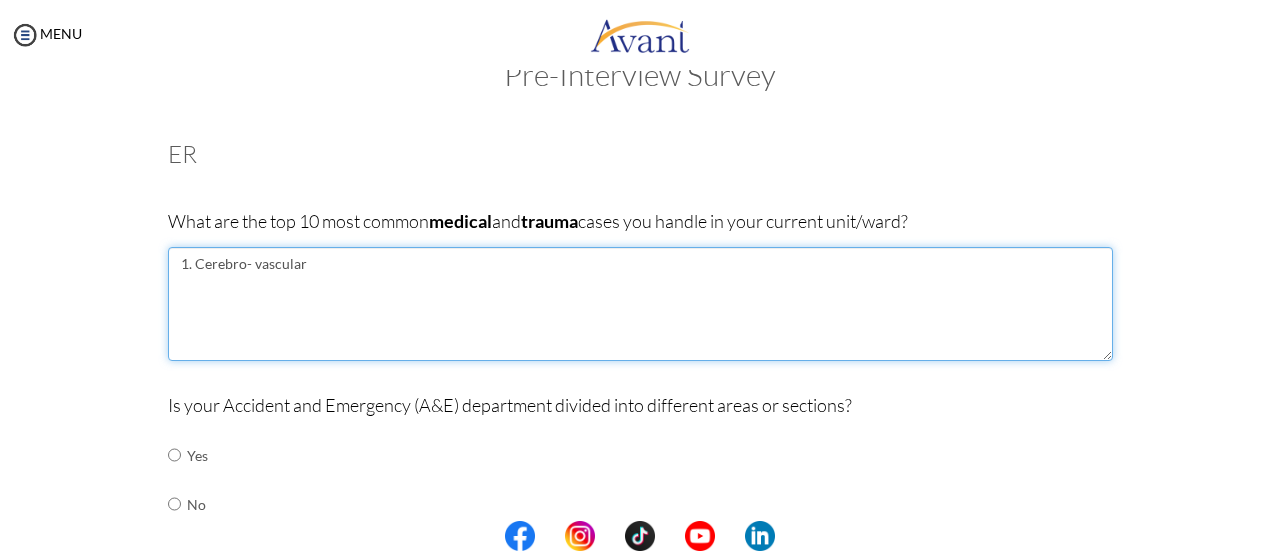 click on "1. Cerebro- vascular" at bounding box center [640, 304] 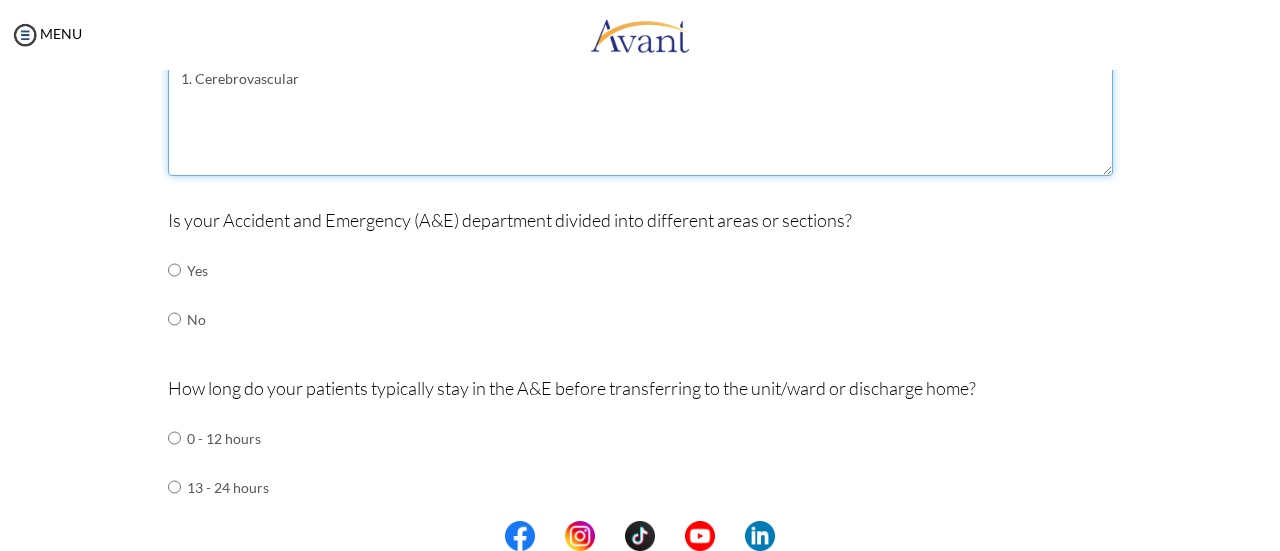 scroll, scrollTop: 0, scrollLeft: 0, axis: both 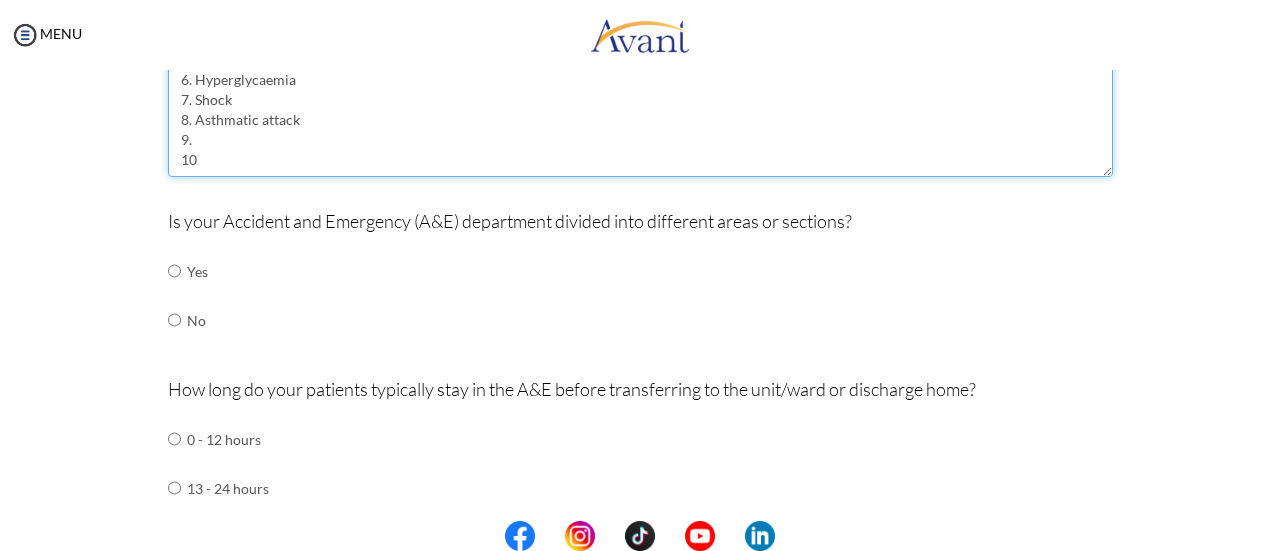 click on "1. Cerebrovascular accident
2. Sepsis
3. Hypertensive urgency
4. Trauma
5. Pneumonia
6. Hyperglycaemia
7. Shock
8. Asthmatic attack
9.
10" at bounding box center [640, 120] 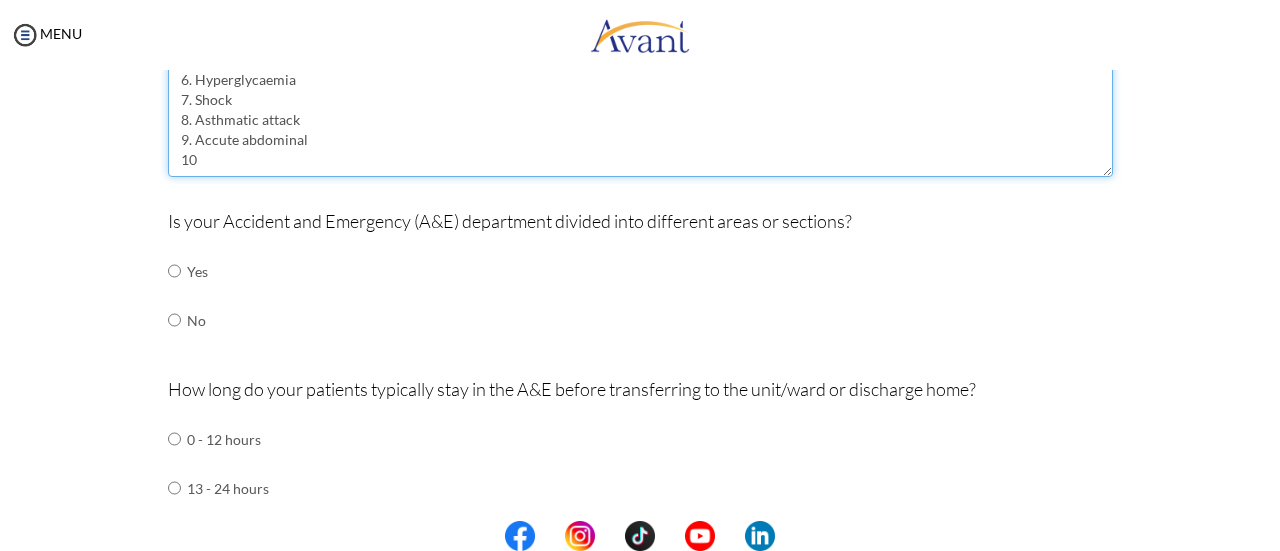 click on "1. Cerebrovascular accident
2. Sepsis
3. Hypertensive urgency
4. Trauma
5. Pneumonia
6. Hyperglycaemia
7. Shock
8. Asthmatic attack
9. Accute abdominal
10" at bounding box center [640, 120] 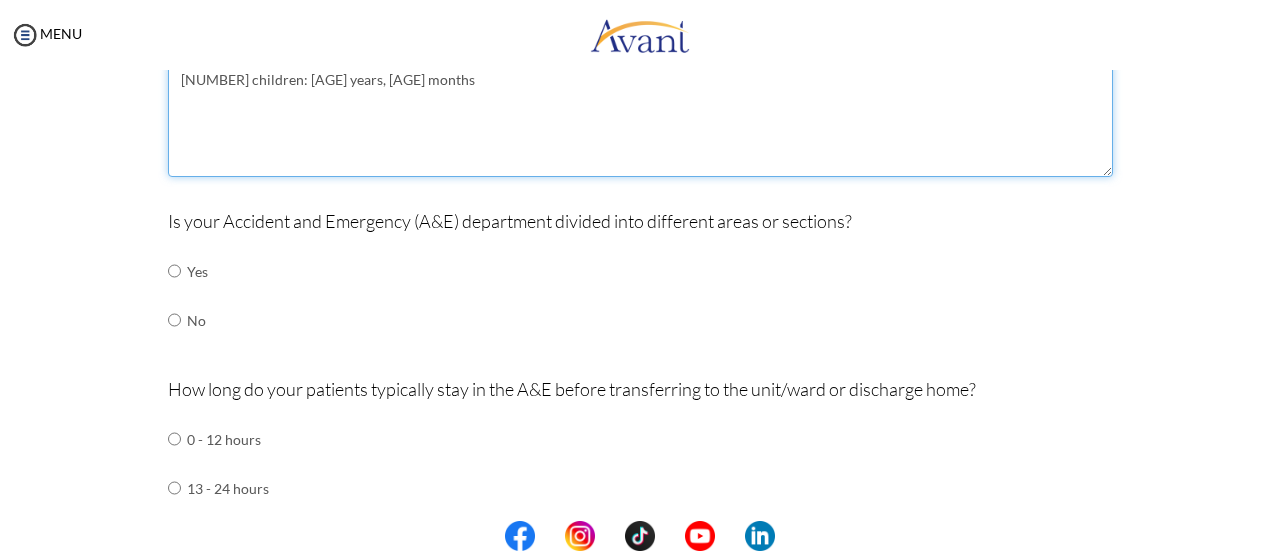 click on "1. Cerebrovascular accident
2. Sepsis
3. Hypertensive urgency
4. Trauma
5. Pneumonia
6. Hyperglycaemia
7. Shock
8. Asthmatic attack
9. Accute abdominal
10. Breathing difficyulty" at bounding box center [640, 120] 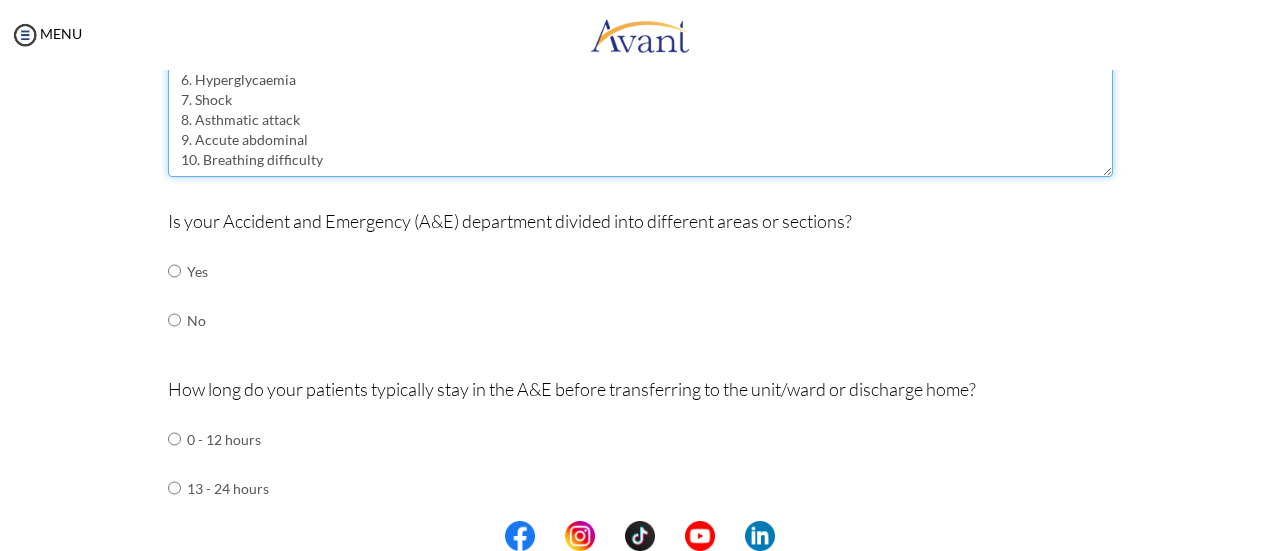 type on "1. Cerebrovascular accident
2. Sepsis
3. Hypertensive urgency
4. Trauma
5. Pneumonia
6. Hyperglycaemia
7. Shock
8. Asthmatic attack
9. Accute abdominal
10. Breathing difficulty" 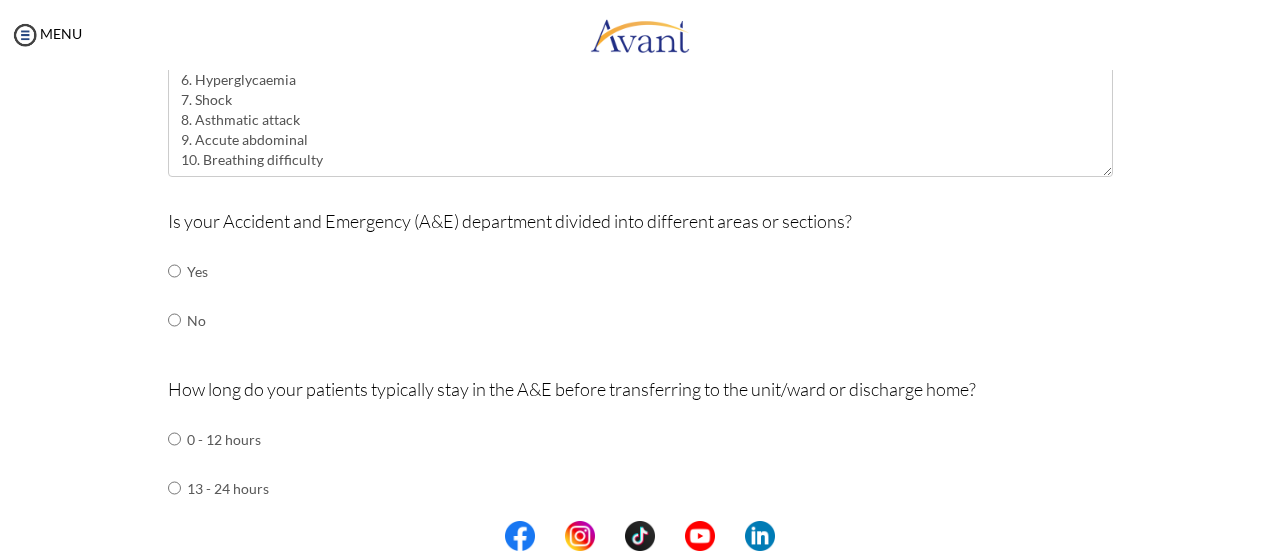 click on "Is your Accident and Emergency (A&E) department divided into different areas or sections?
Yes
No" at bounding box center (640, 286) 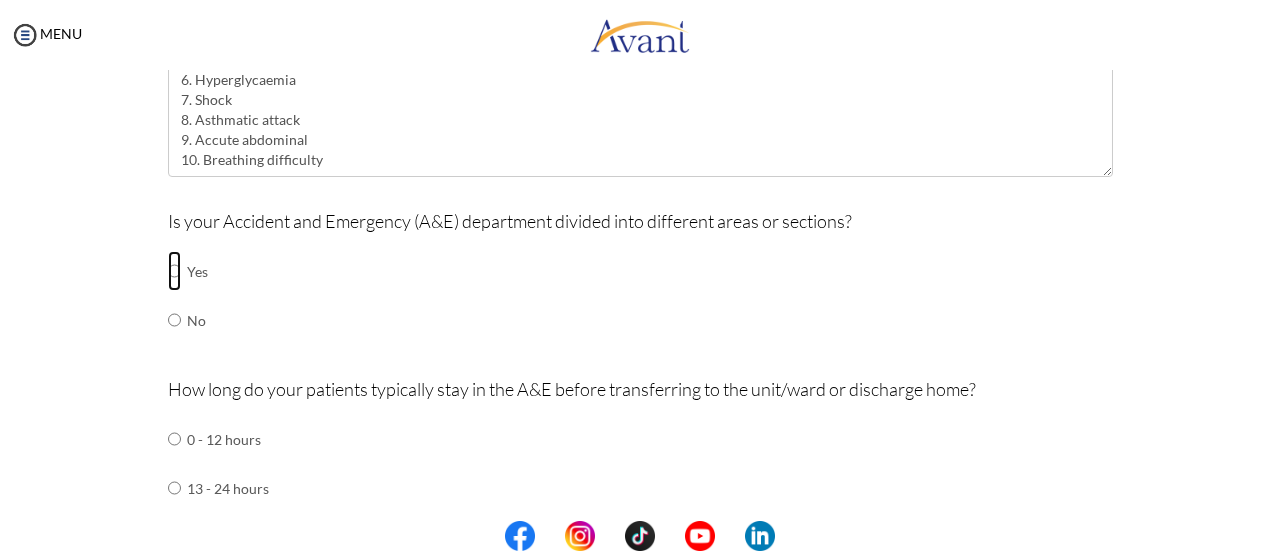 click at bounding box center [174, 271] 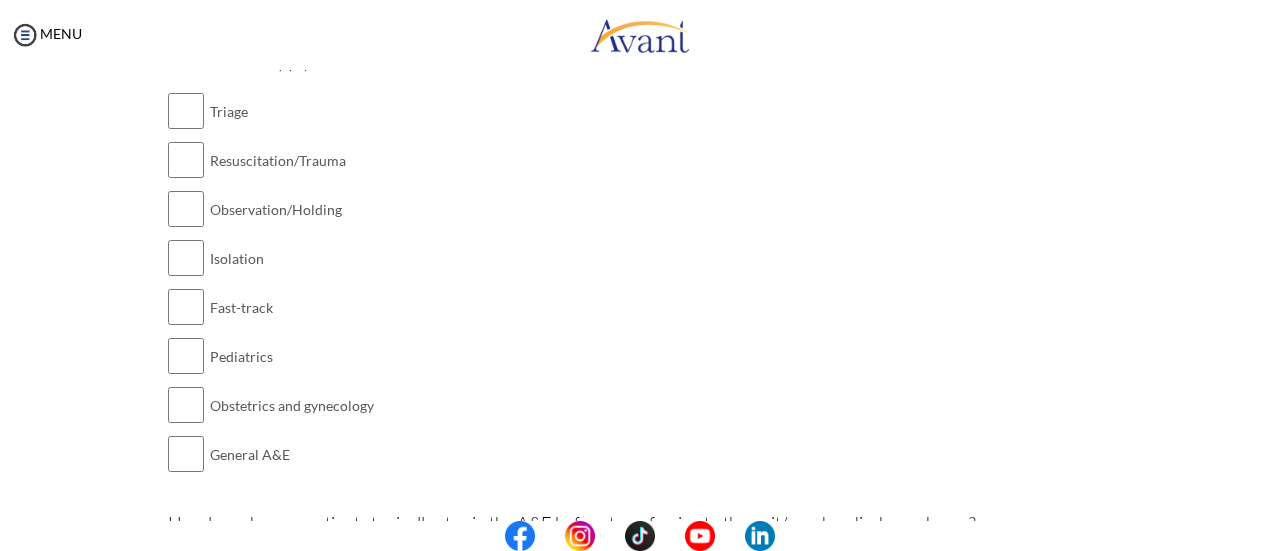 scroll, scrollTop: 601, scrollLeft: 0, axis: vertical 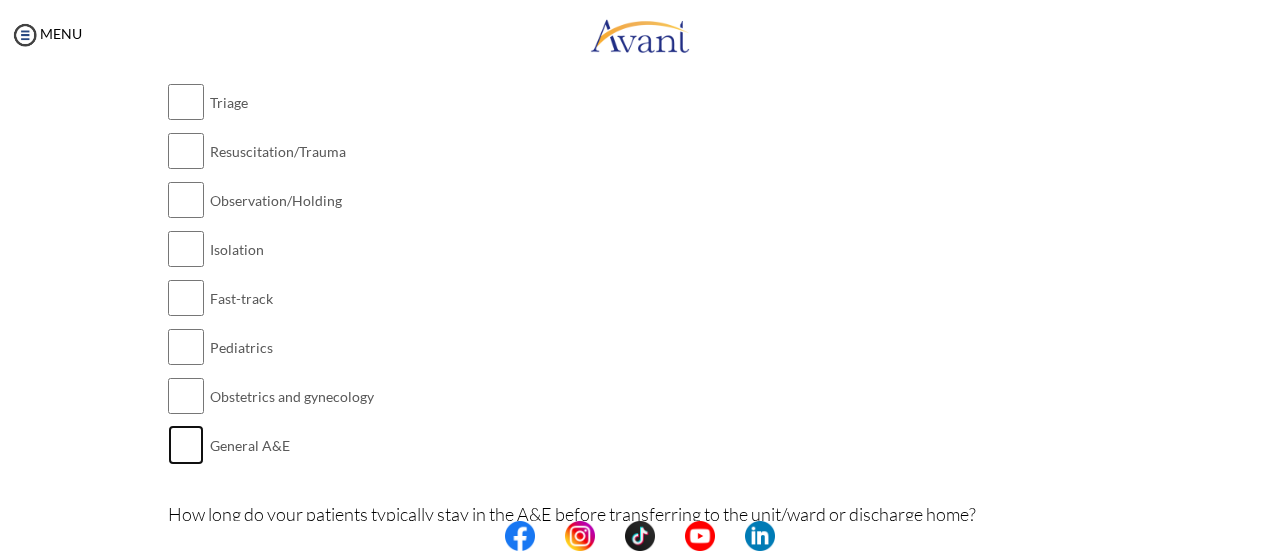 click at bounding box center (186, 445) 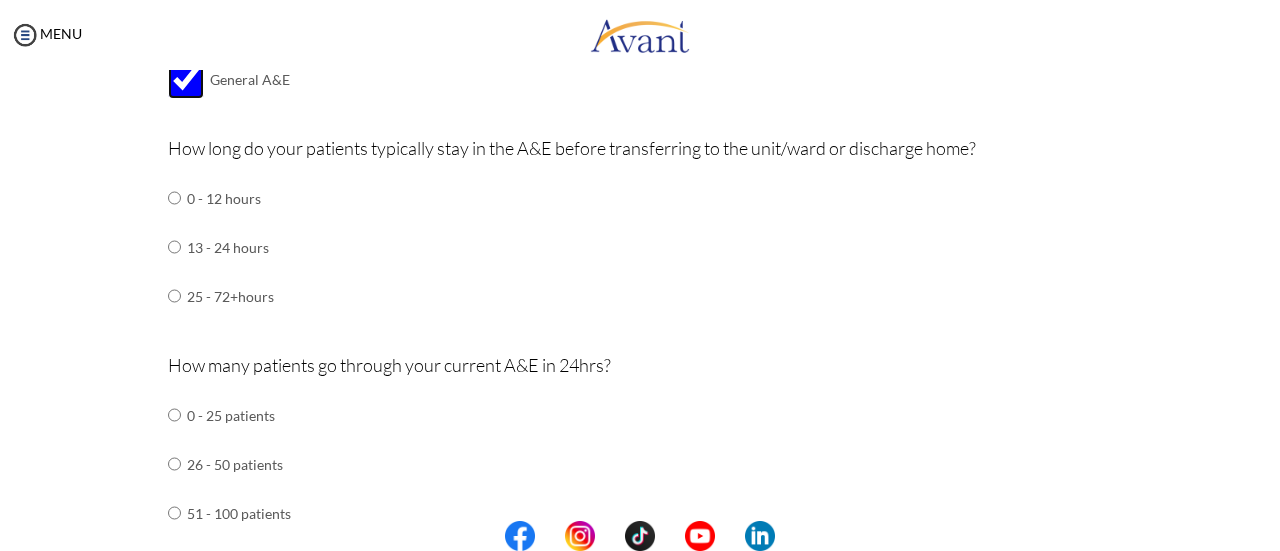 scroll, scrollTop: 968, scrollLeft: 0, axis: vertical 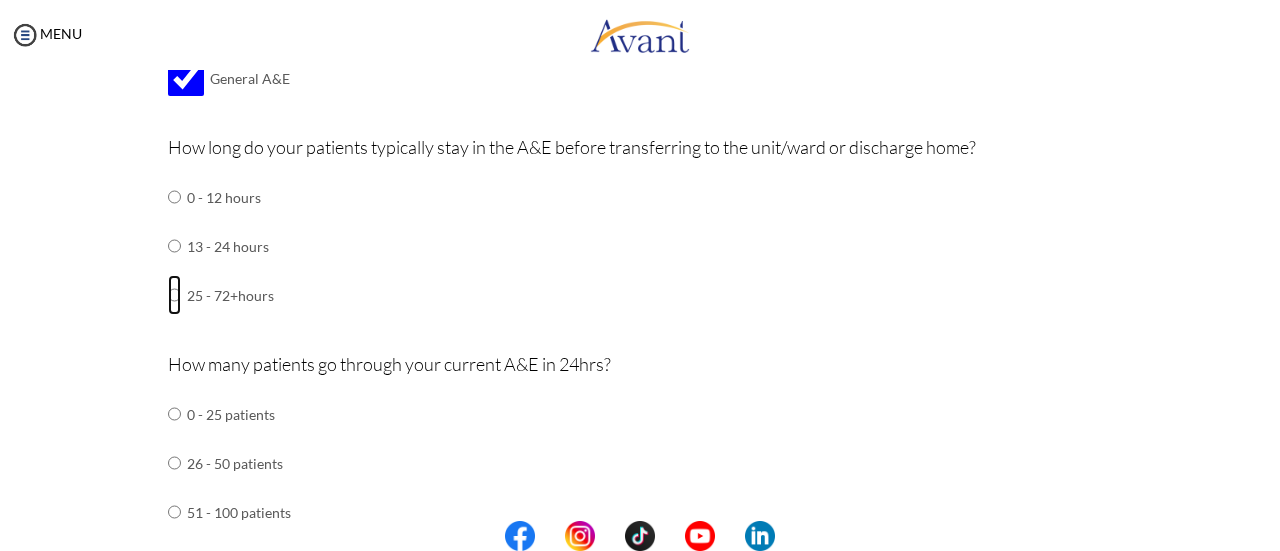 click at bounding box center (174, 197) 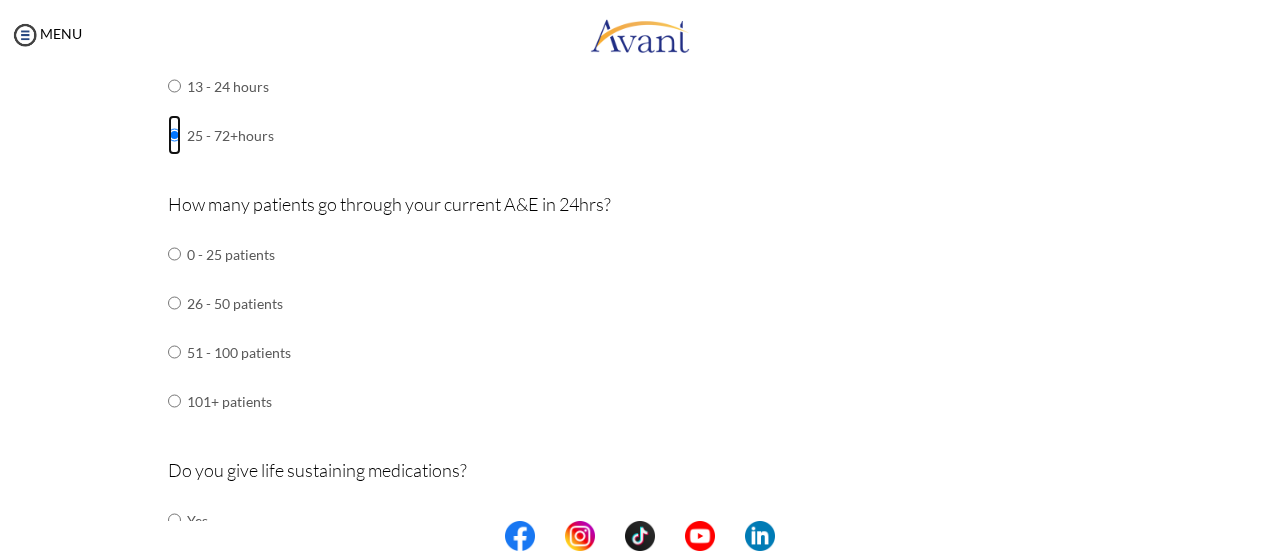 scroll, scrollTop: 1138, scrollLeft: 0, axis: vertical 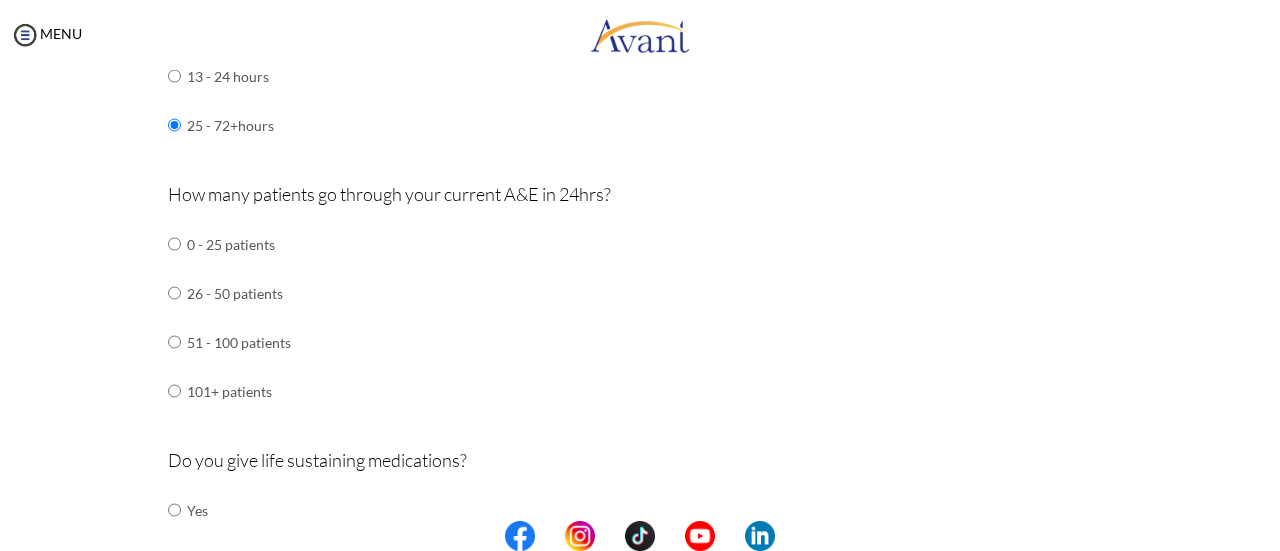 click on "Are you currently in school now?
Yes
No
Have you taken the NCLEX-RN exam before
Yes, and I passed!
Yes, and I did not pass.
No
I am scheduled to take the NCLEX at a future date.
Please share how many times you took the NCLEX and the dates you took each attempt.
When are you scheduled to take the NCLEX?
Have you taken an English proficiency exam? For example: IELTS, TOEFL, PTE, OET, etc.
Yes
No" at bounding box center [640, 383] 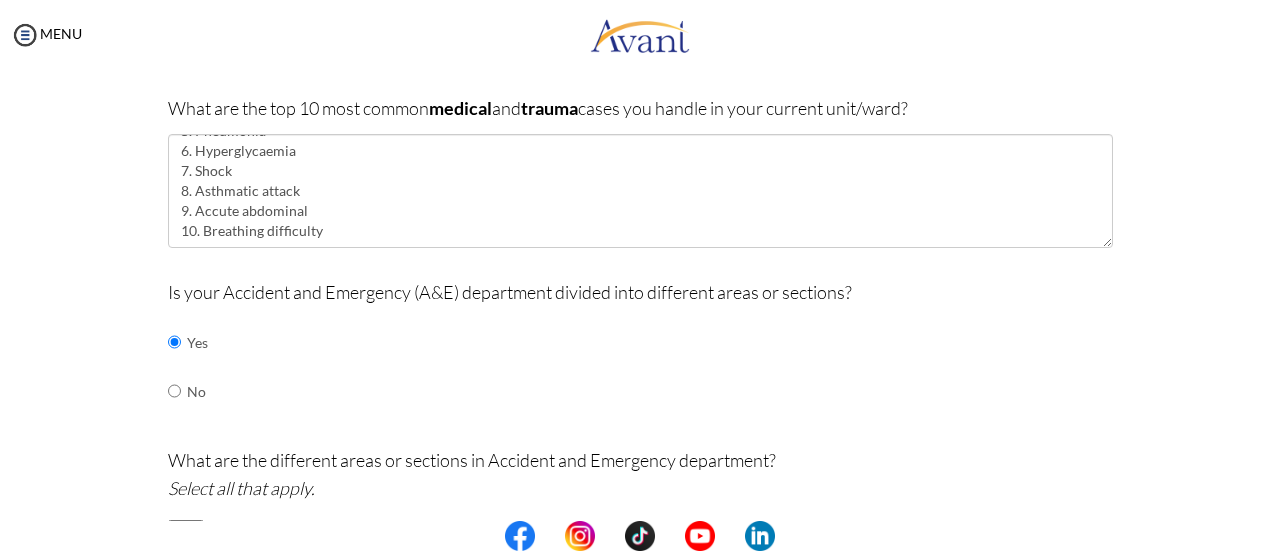 scroll, scrollTop: 125, scrollLeft: 0, axis: vertical 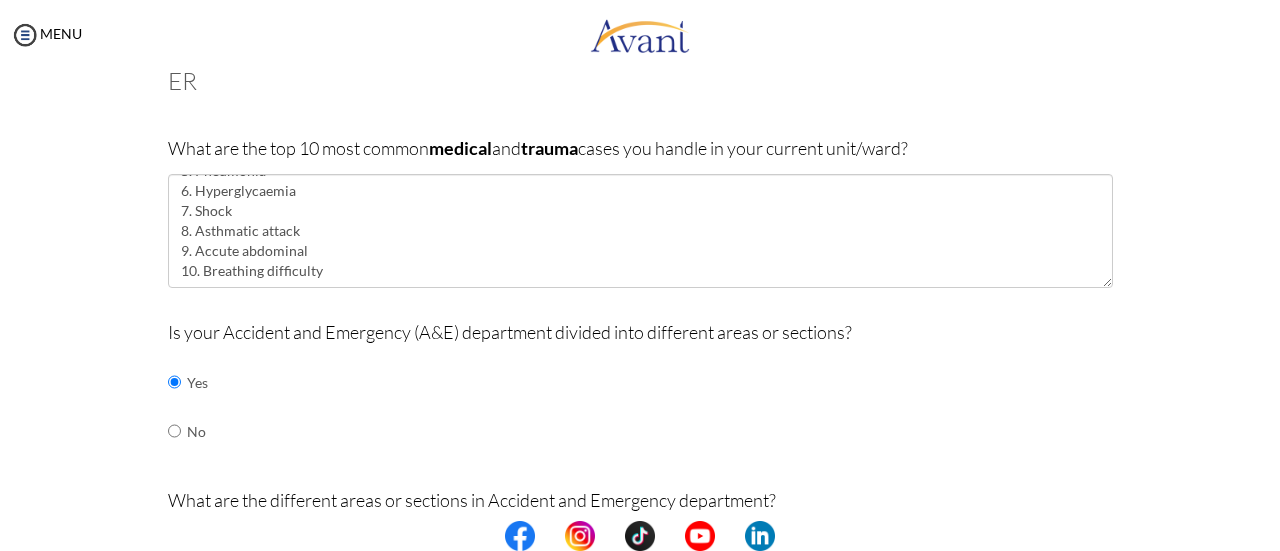 click at bounding box center (640, 536) 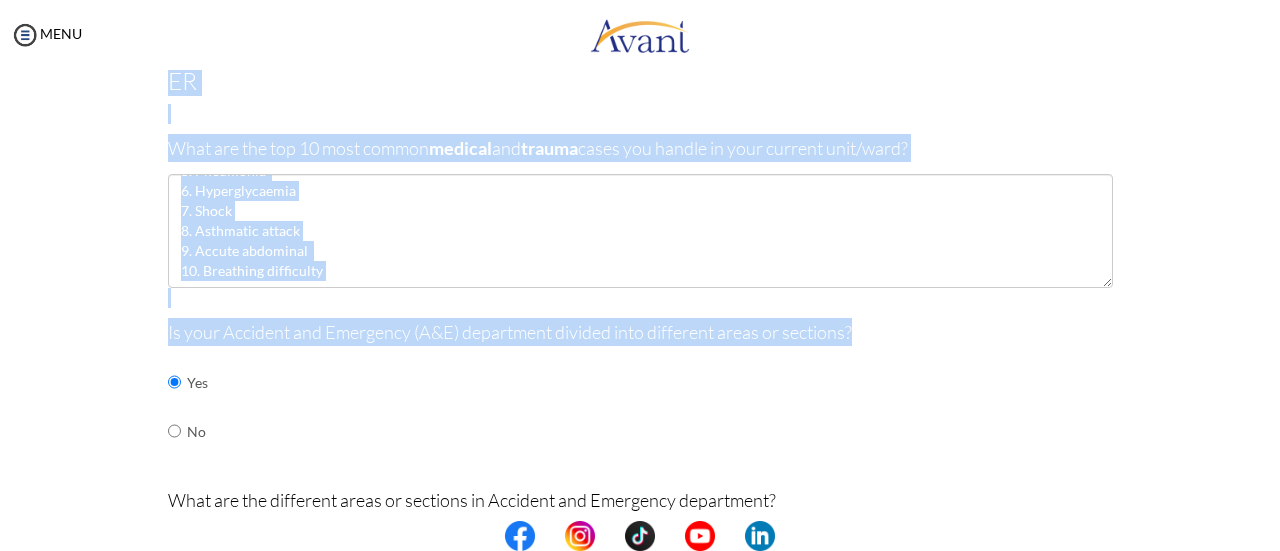 drag, startPoint x: 1256, startPoint y: 529, endPoint x: 1062, endPoint y: 417, distance: 224.00893 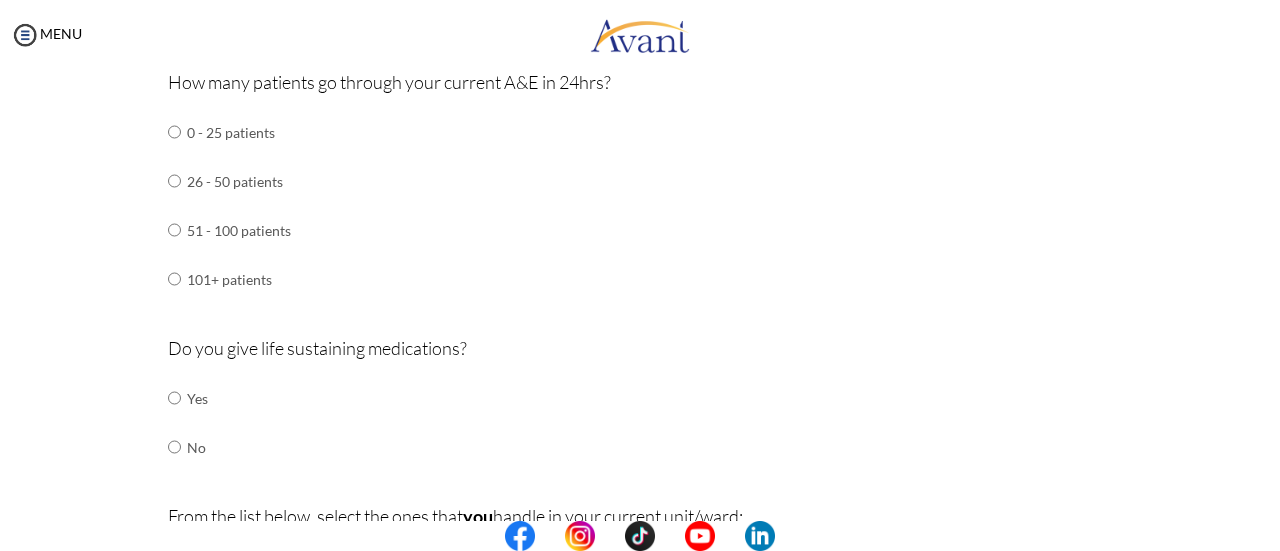 scroll, scrollTop: 1252, scrollLeft: 0, axis: vertical 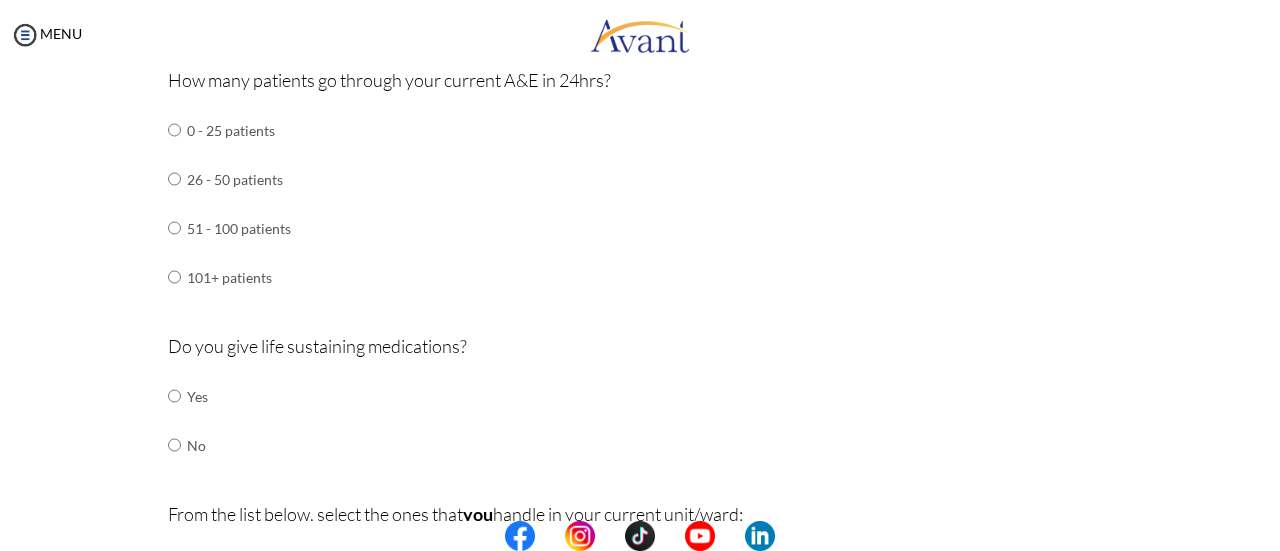 click on "Are you currently in school now?
Yes
No
Have you taken the NCLEX-RN exam before
Yes, and I passed!
Yes, and I did not pass.
No
I am scheduled to take the NCLEX at a future date.
Please share how many times you took the NCLEX and the dates you took each attempt.
When are you scheduled to take the NCLEX?
Have you taken an English proficiency exam? For example: IELTS, TOEFL, PTE, OET, etc.
Yes
No" at bounding box center [640, 269] 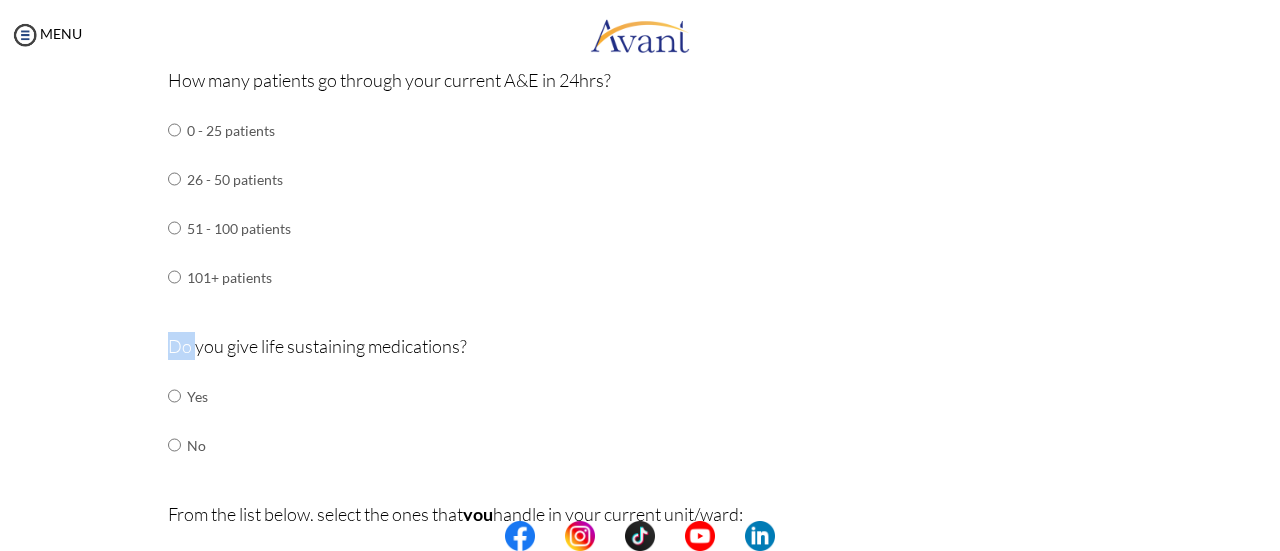click on "Are you currently in school now?
Yes
No
Have you taken the NCLEX-RN exam before
Yes, and I passed!
Yes, and I did not pass.
No
I am scheduled to take the NCLEX at a future date.
Please share how many times you took the NCLEX and the dates you took each attempt.
When are you scheduled to take the NCLEX?
Have you taken an English proficiency exam? For example: IELTS, TOEFL, PTE, OET, etc.
Yes
No" at bounding box center (640, 269) 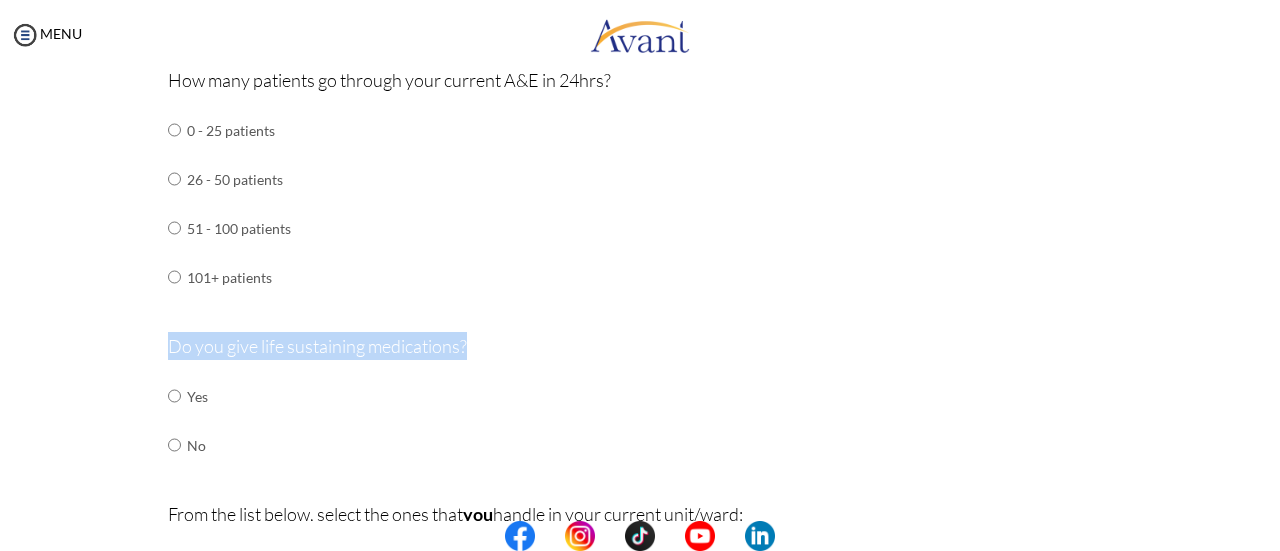 click on "Are you currently in school now?
Yes
No
Have you taken the NCLEX-RN exam before
Yes, and I passed!
Yes, and I did not pass.
No
I am scheduled to take the NCLEX at a future date.
Please share how many times you took the NCLEX and the dates you took each attempt.
When are you scheduled to take the NCLEX?
Have you taken an English proficiency exam? For example: IELTS, TOEFL, PTE, OET, etc.
Yes
No" at bounding box center [640, 269] 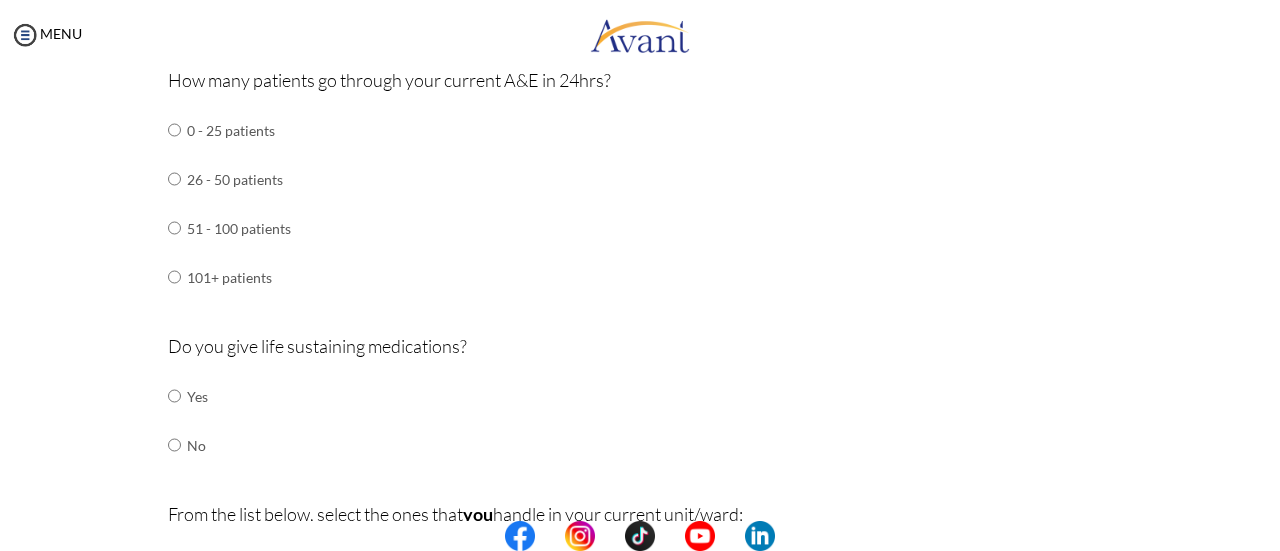 click on "26 - 50 patients" at bounding box center (239, 179) 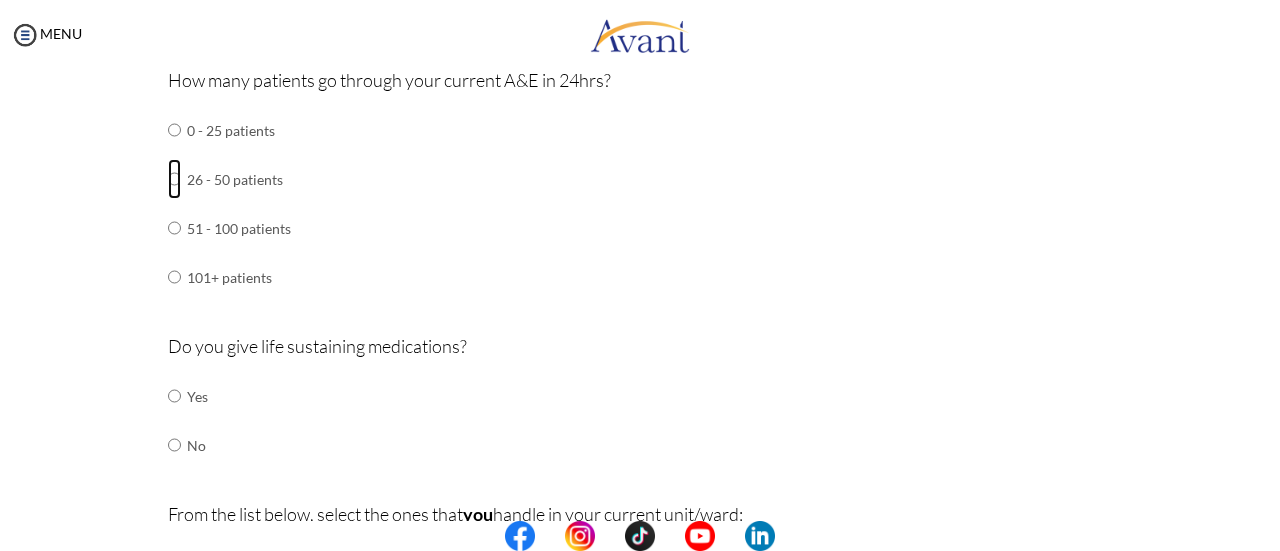 click at bounding box center (174, 130) 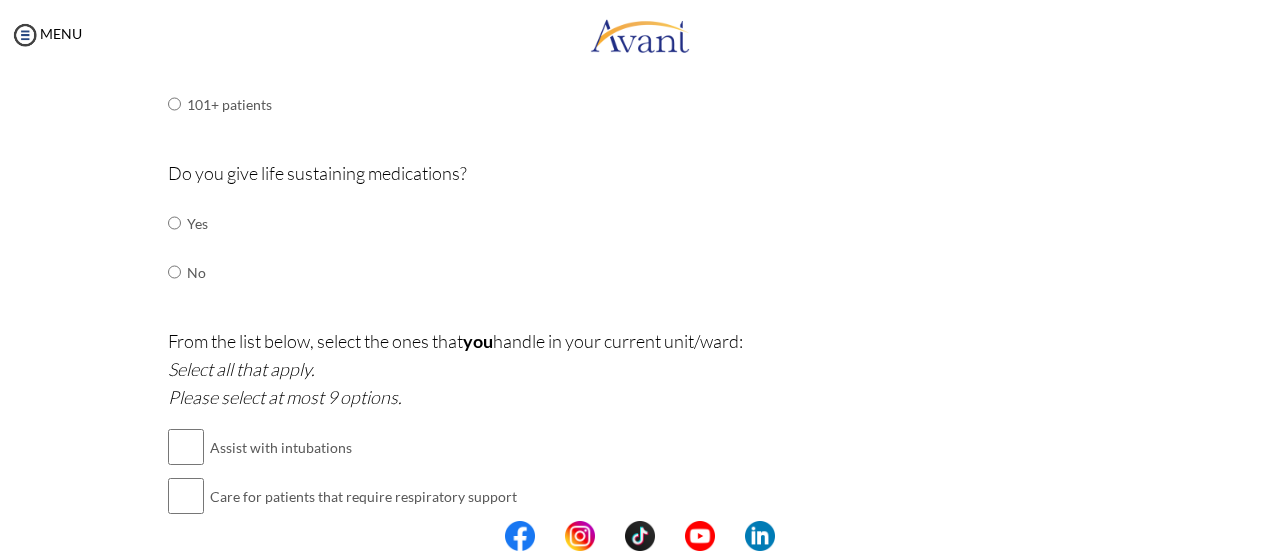 scroll, scrollTop: 1426, scrollLeft: 0, axis: vertical 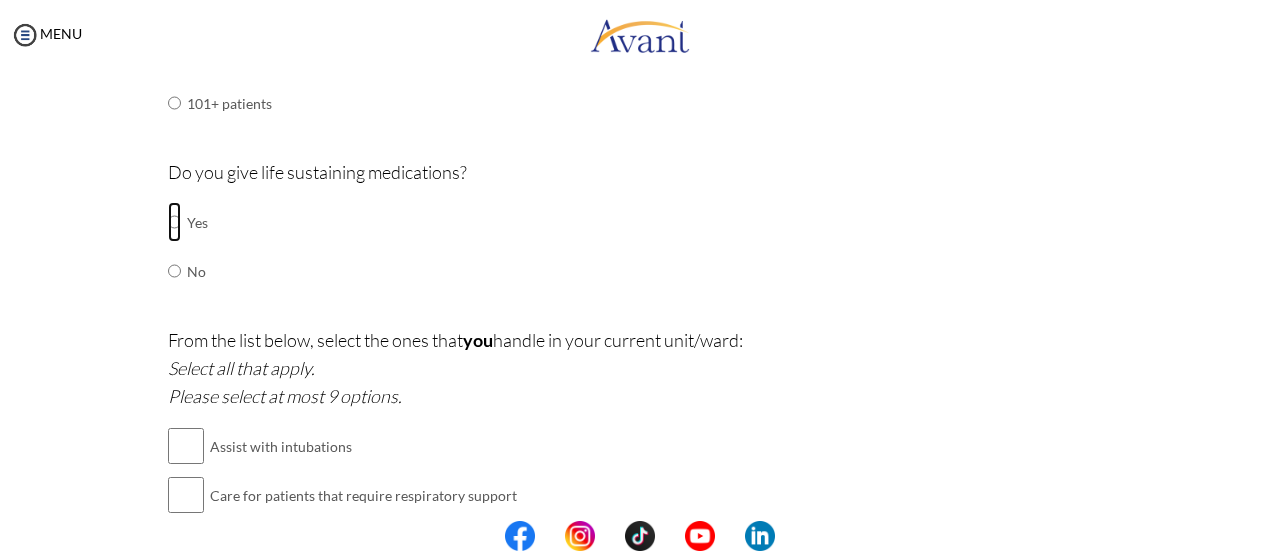 click at bounding box center (174, 222) 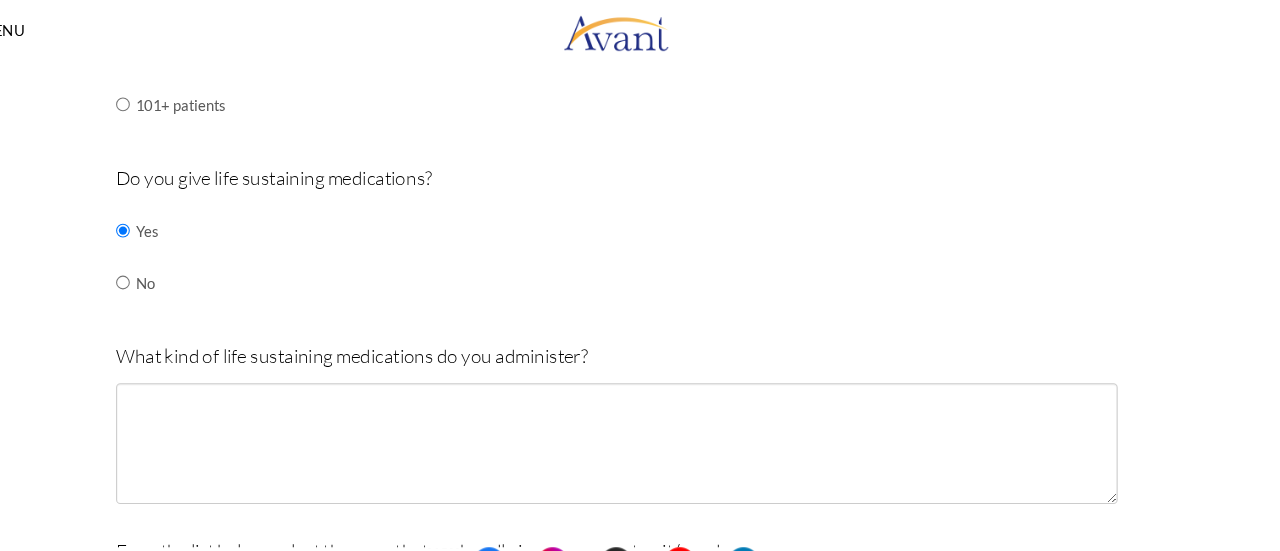 click on "My Status
What is the next step?
We would like you to watch the introductory video Begin with Avant
We would like you to watch the program video Watch Program Video
We would like you to complete English exam Take Language Test
We would like you to complete clinical assessment Take Clinical Test
We would like you to complete qualification survey Take Qualification Survey
We would like you to watch expectations video Watch Expectations Video
You will be contacted by recruiter to schedule a call.
Your application is being reviewed. Please check your email regularly.
Process Overview
Check off each step as you go to track your progress!
Application review
1 Watch the Avant Video Library ▣ Avant Video Library
Interview
1 Complete the Pre-Interview Survey ▢
2 ▣" at bounding box center [640, 345] 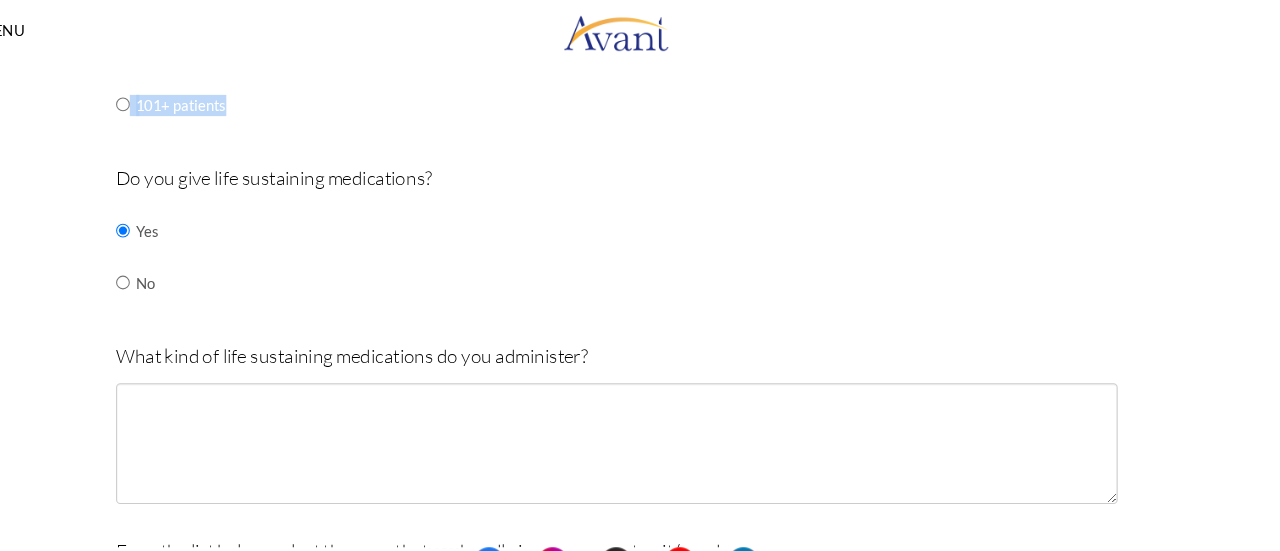 click on "My Status
What is the next step?
We would like you to watch the introductory video Begin with Avant
We would like you to watch the program video Watch Program Video
We would like you to complete English exam Take Language Test
We would like you to complete clinical assessment Take Clinical Test
We would like you to complete qualification survey Take Qualification Survey
We would like you to watch expectations video Watch Expectations Video
You will be contacted by recruiter to schedule a call.
Your application is being reviewed. Please check your email regularly.
Process Overview
Check off each step as you go to track your progress!
Application review
1 Watch the Avant Video Library ▣ Avant Video Library
Interview
1 Complete the Pre-Interview Survey ▢
2 ▣" at bounding box center [640, 345] 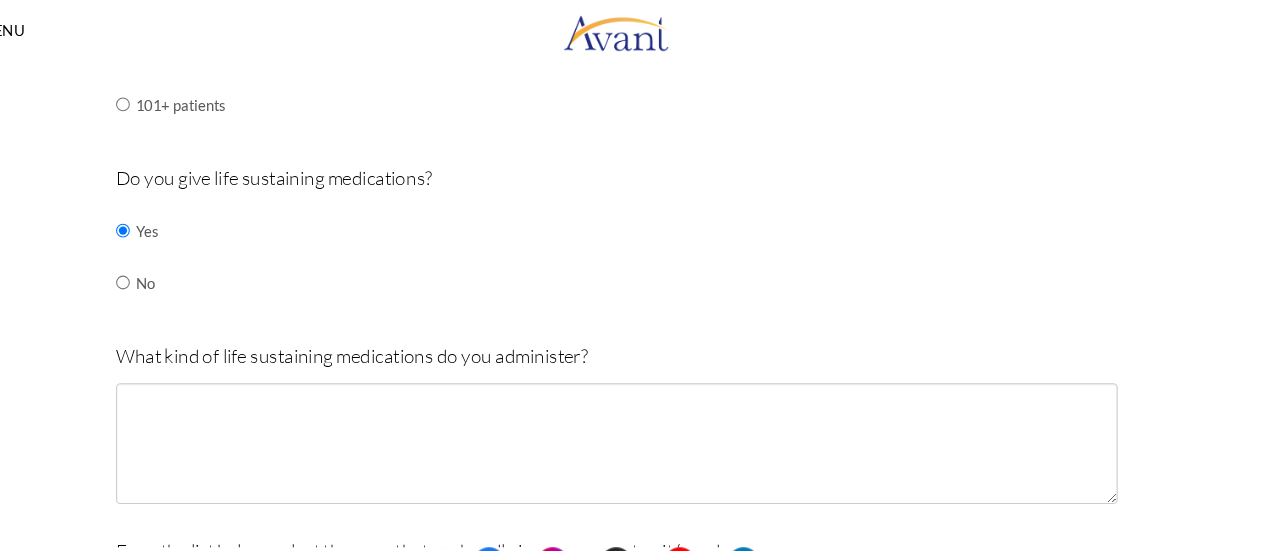 click on "My Status
What is the next step?
We would like you to watch the introductory video Begin with Avant
We would like you to watch the program video Watch Program Video
We would like you to complete English exam Take Language Test
We would like you to complete clinical assessment Take Clinical Test
We would like you to complete qualification survey Take Qualification Survey
We would like you to watch expectations video Watch Expectations Video
You will be contacted by recruiter to schedule a call.
Your application is being reviewed. Please check your email regularly.
Process Overview
Check off each step as you go to track your progress!
Application review
1 Watch the Avant Video Library ▣ Avant Video Library
Interview
1 Complete the Pre-Interview Survey ▢
2 ▣" at bounding box center (640, 345) 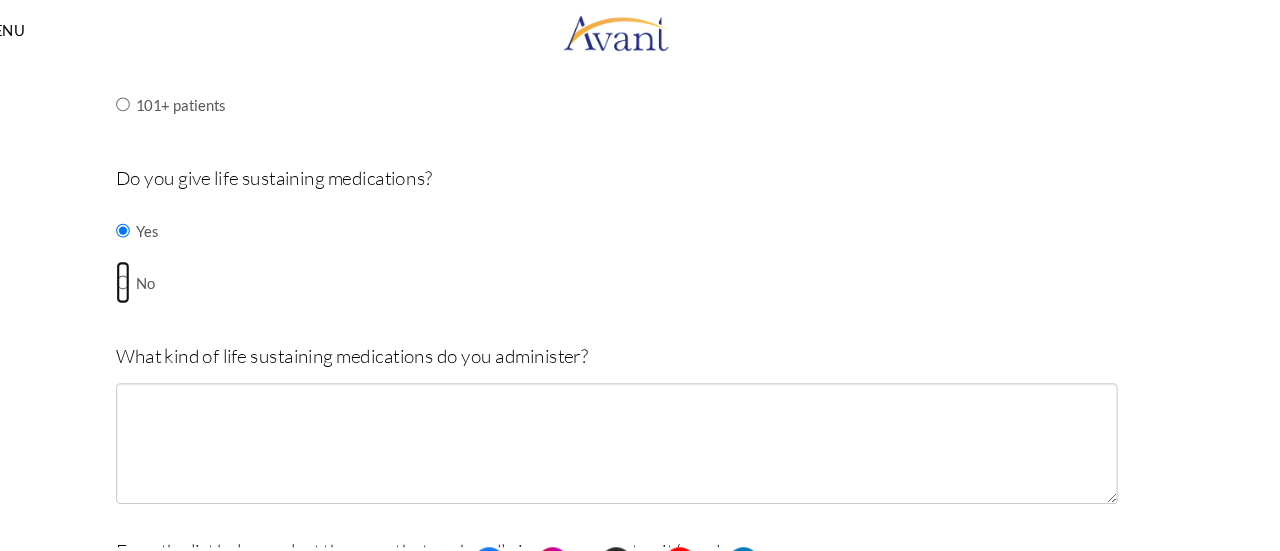 click at bounding box center [174, 222] 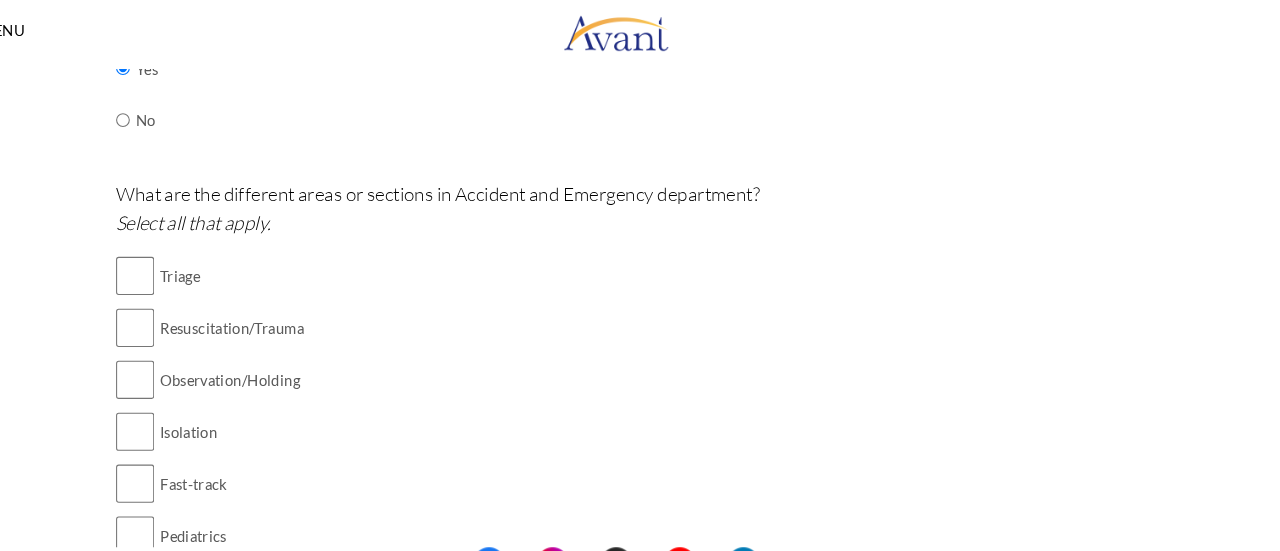 scroll, scrollTop: 422, scrollLeft: 0, axis: vertical 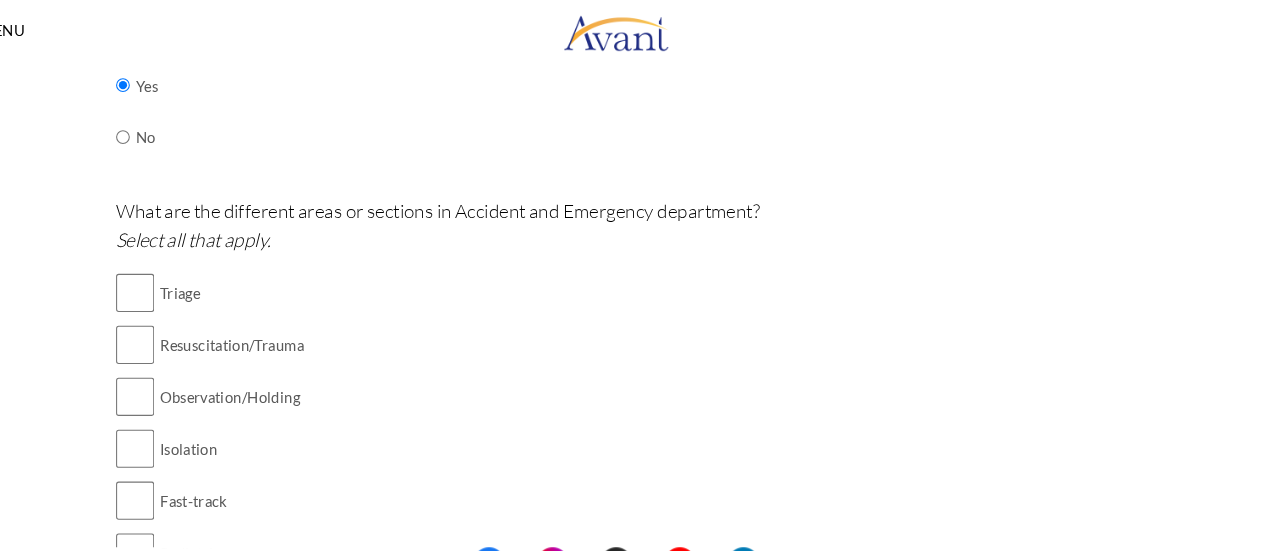 click at bounding box center [174, 1226] 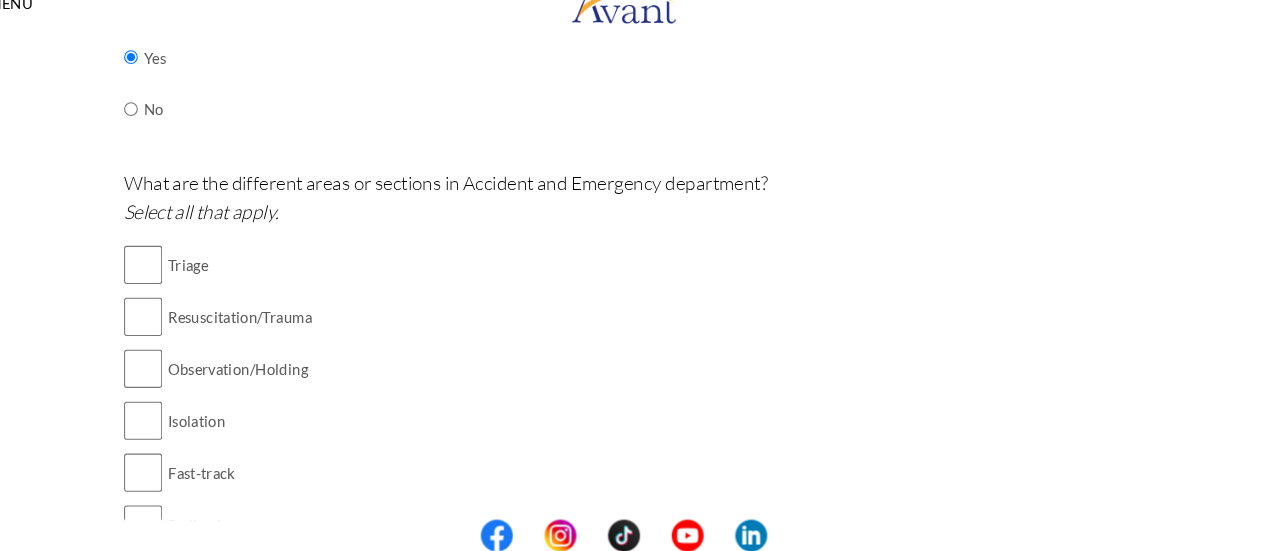 scroll, scrollTop: 1296, scrollLeft: 0, axis: vertical 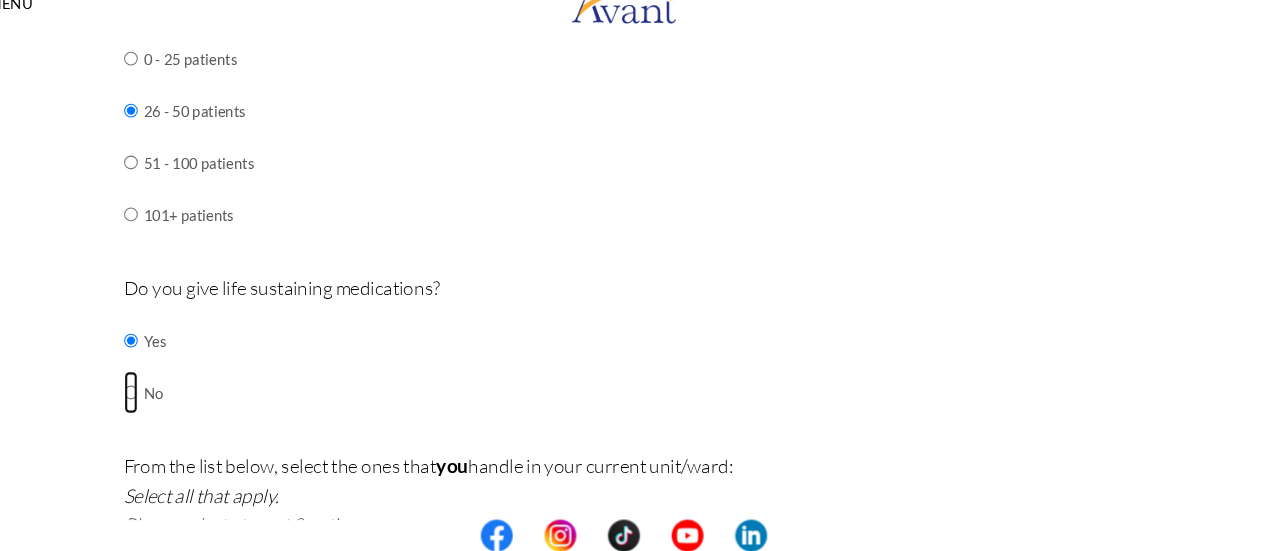 click at bounding box center [174, 352] 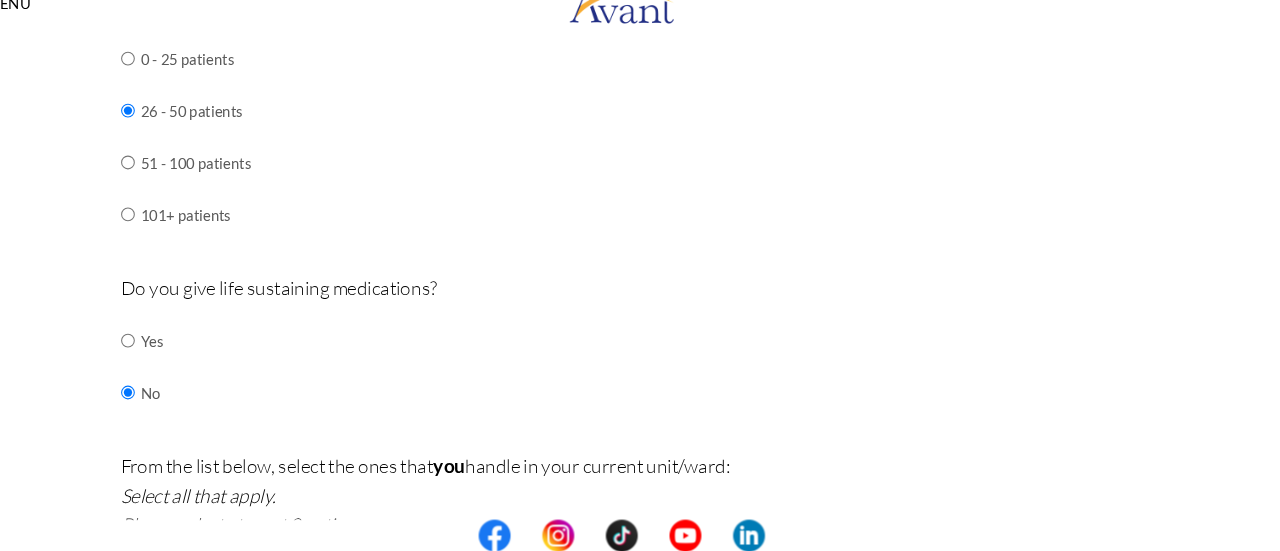 click on "Are you currently in school now?
Yes
No
Have you taken the NCLEX-RN exam before
Yes, and I passed!
Yes, and I did not pass.
No
I am scheduled to take the NCLEX at a future date.
Please share how many times you took the NCLEX and the dates you took each attempt.
When are you scheduled to take the NCLEX?
Have you taken an English proficiency exam? For example: IELTS, TOEFL, PTE, OET, etc.
Yes
No" at bounding box center (640, 225) 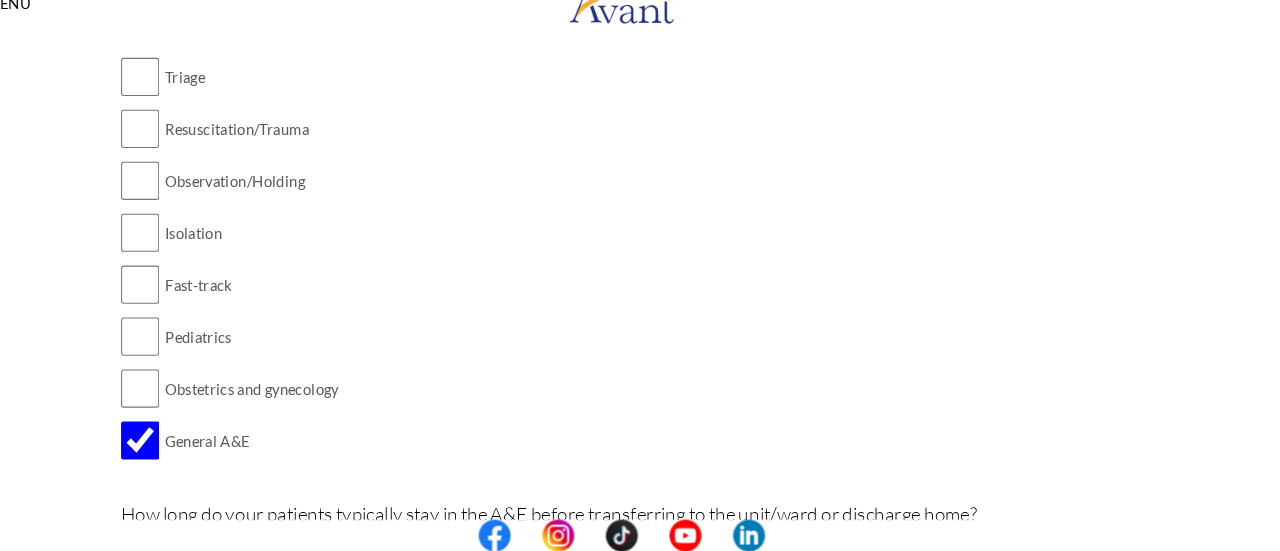 scroll, scrollTop: 583, scrollLeft: 0, axis: vertical 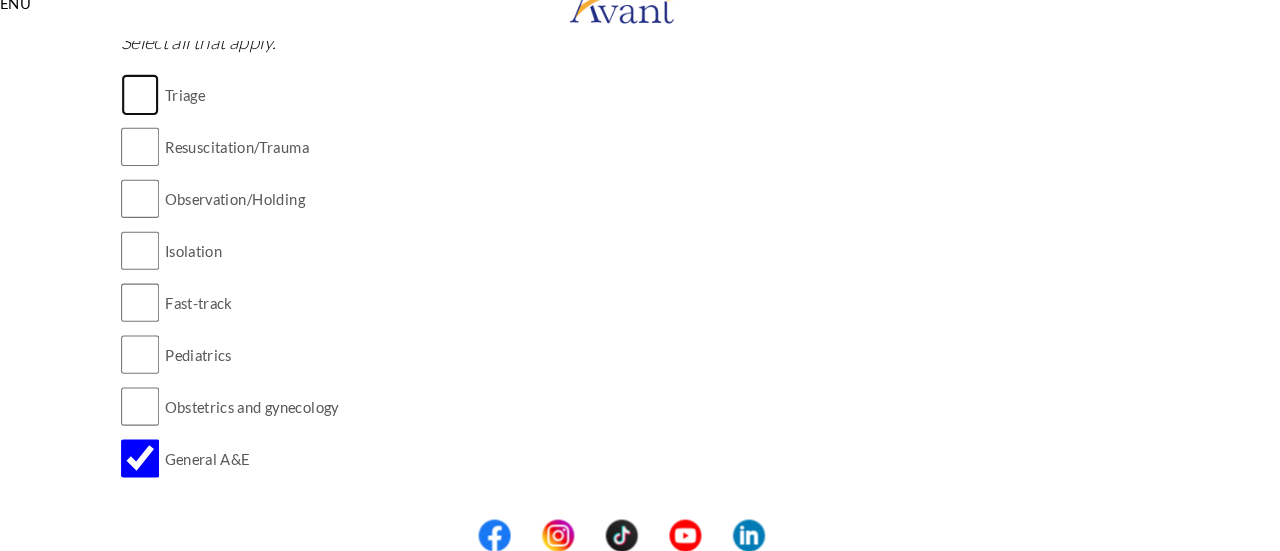 click at bounding box center (186, 120) 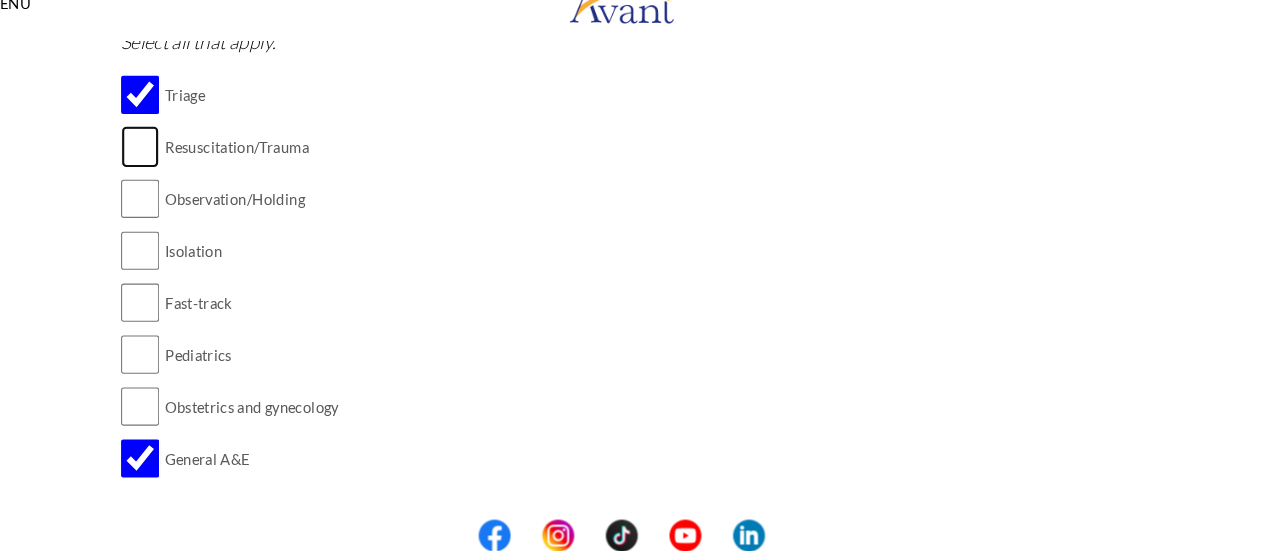 click at bounding box center [186, 169] 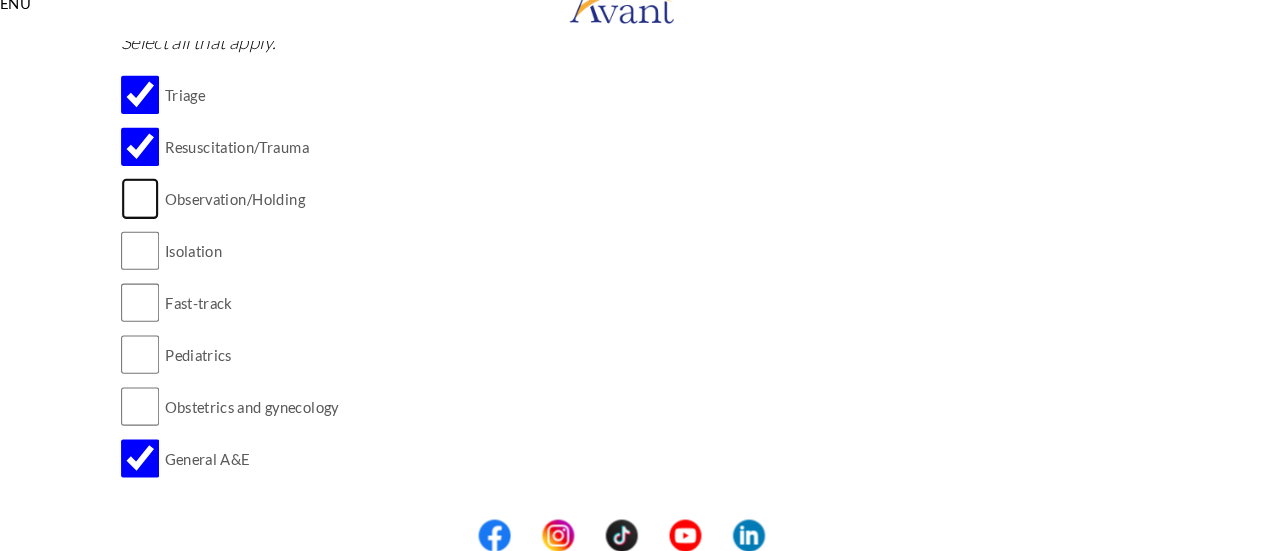 click at bounding box center (186, 218) 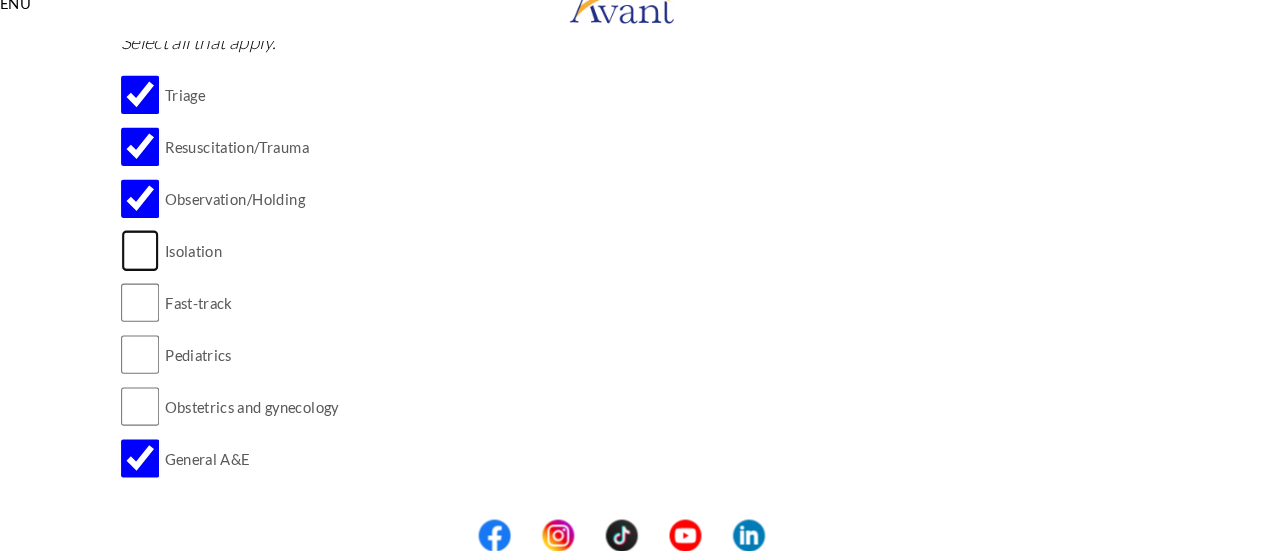 click at bounding box center (186, 267) 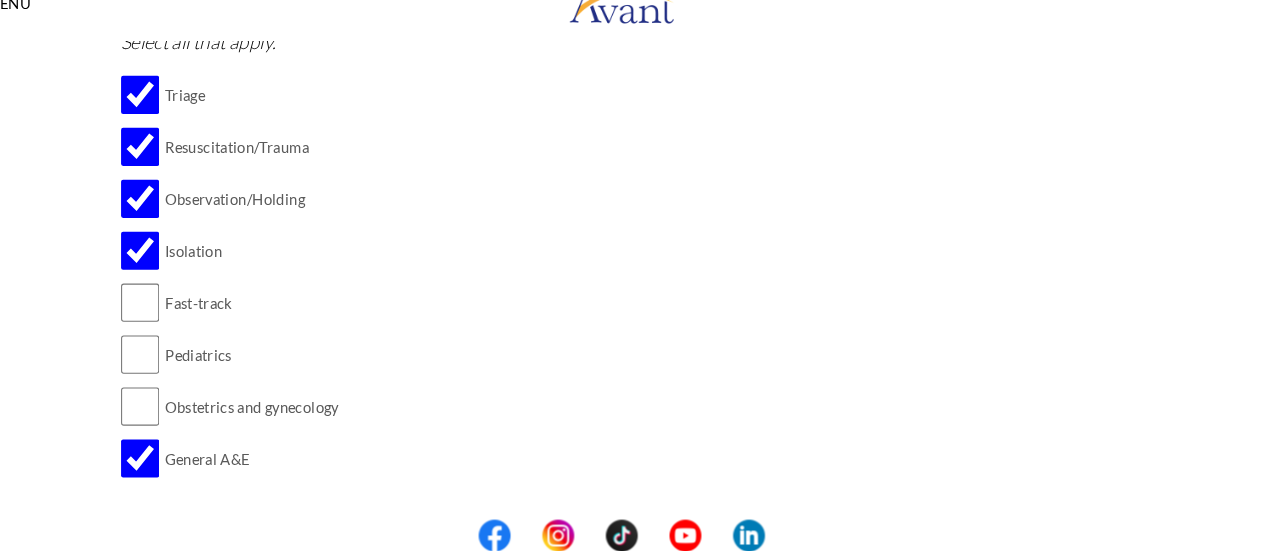 click at bounding box center (186, 316) 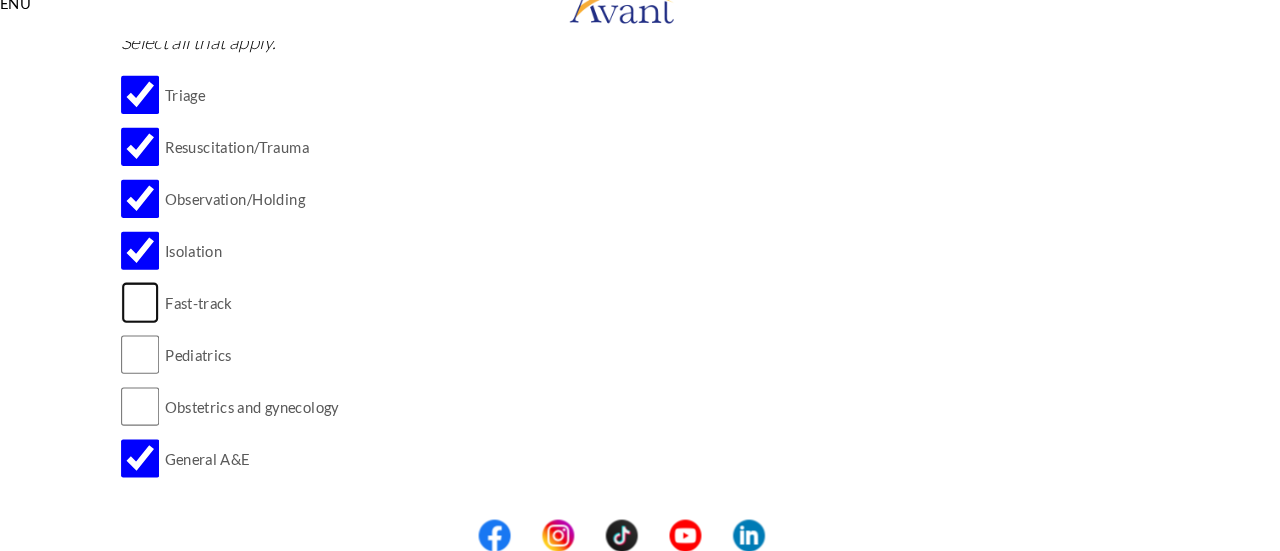 click at bounding box center (186, 316) 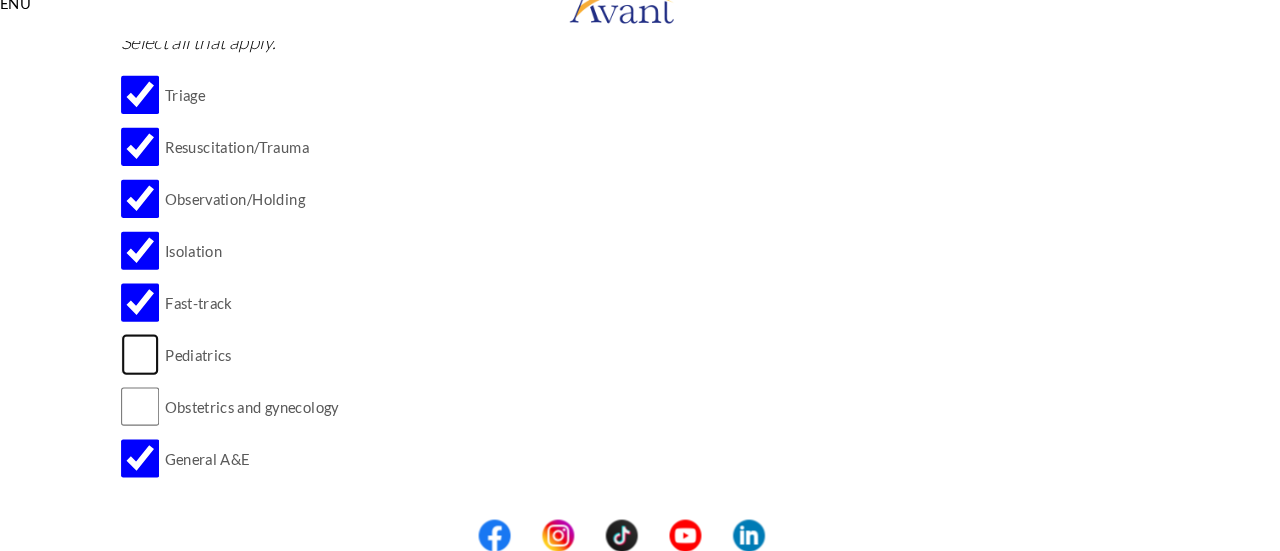 click at bounding box center (186, 365) 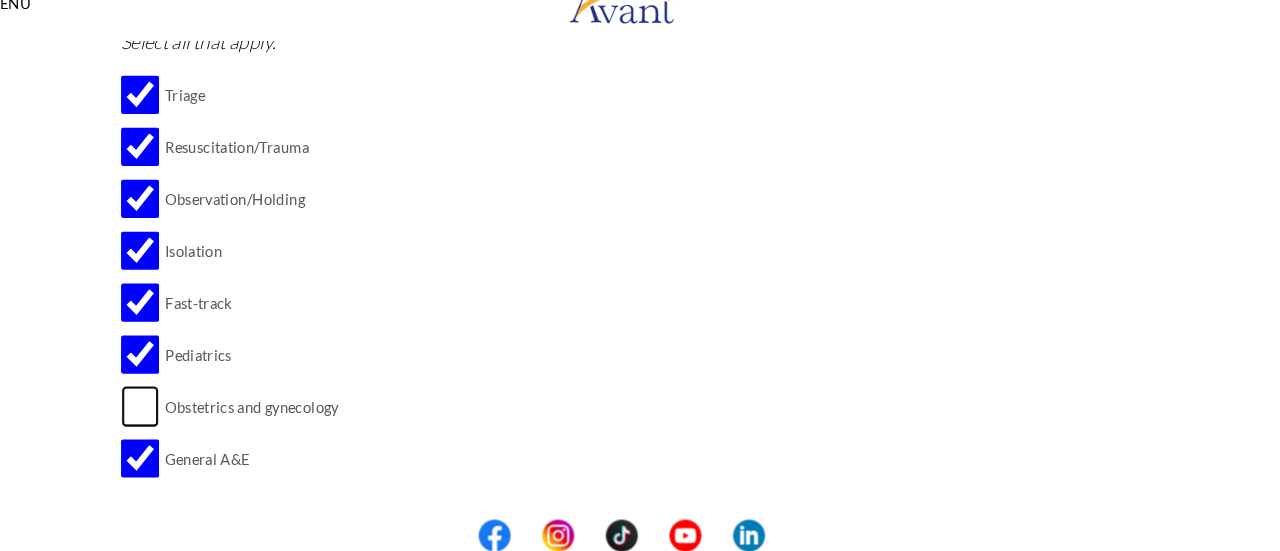click at bounding box center (186, 414) 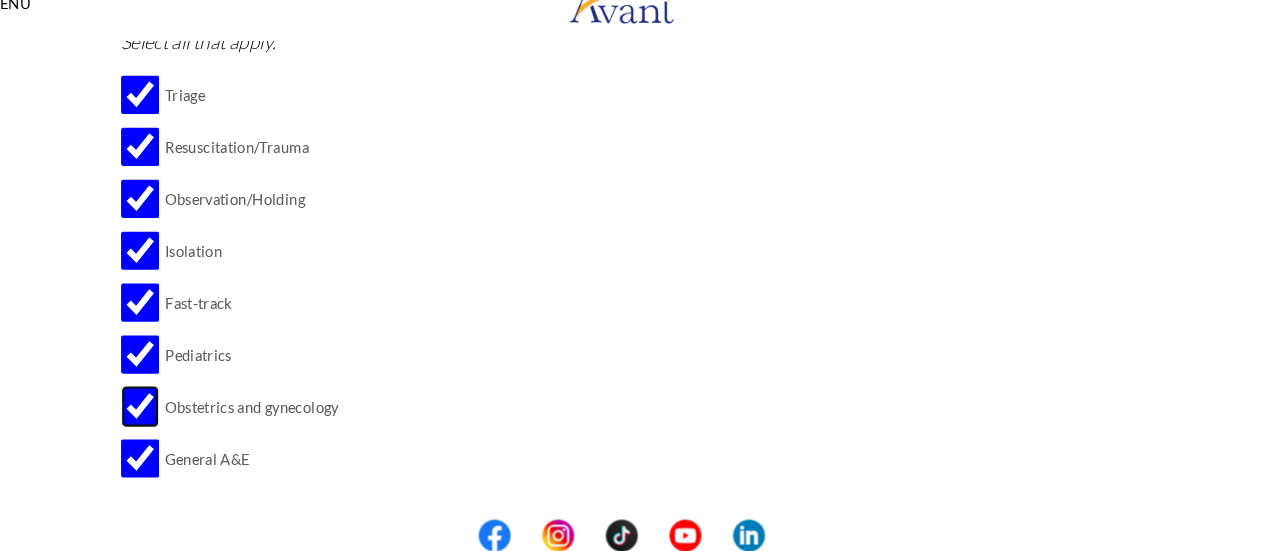 click at bounding box center (186, 414) 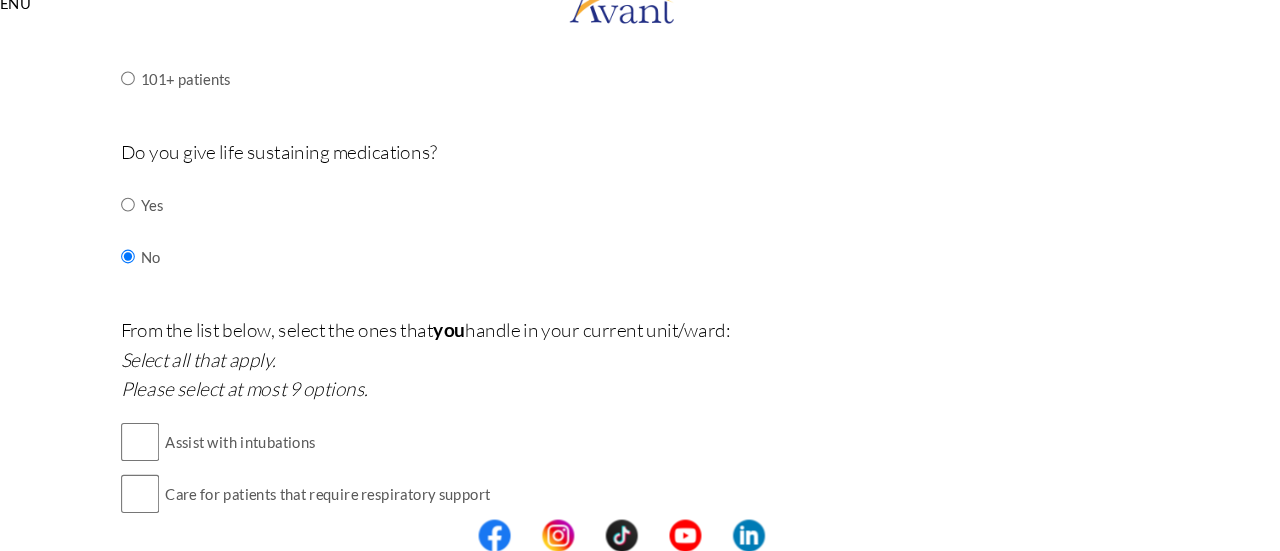 scroll, scrollTop: 1425, scrollLeft: 0, axis: vertical 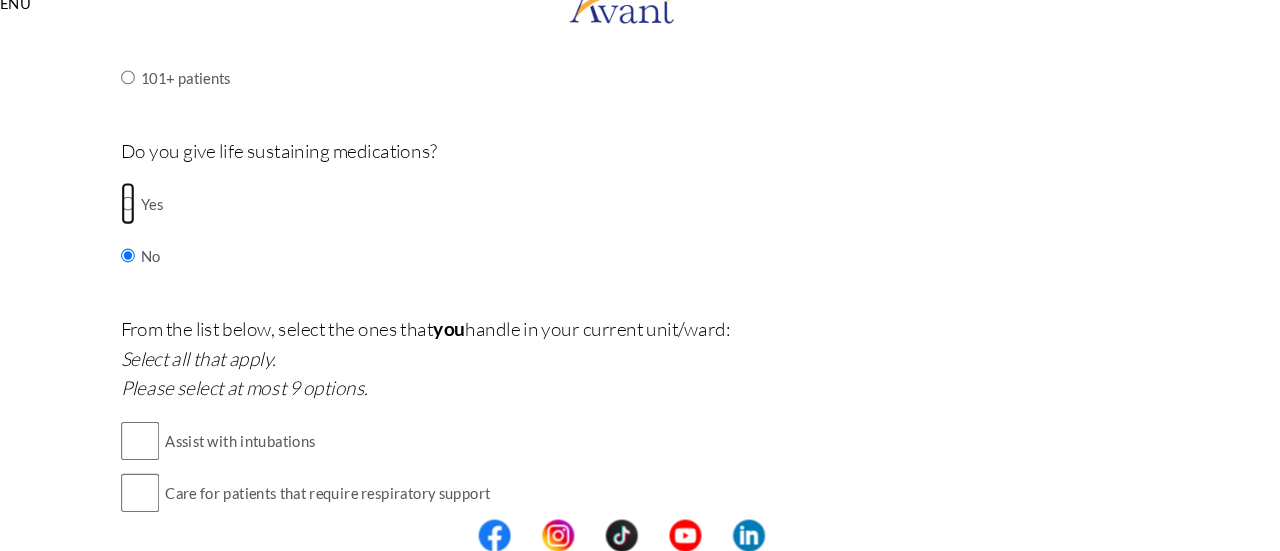 click at bounding box center (174, 223) 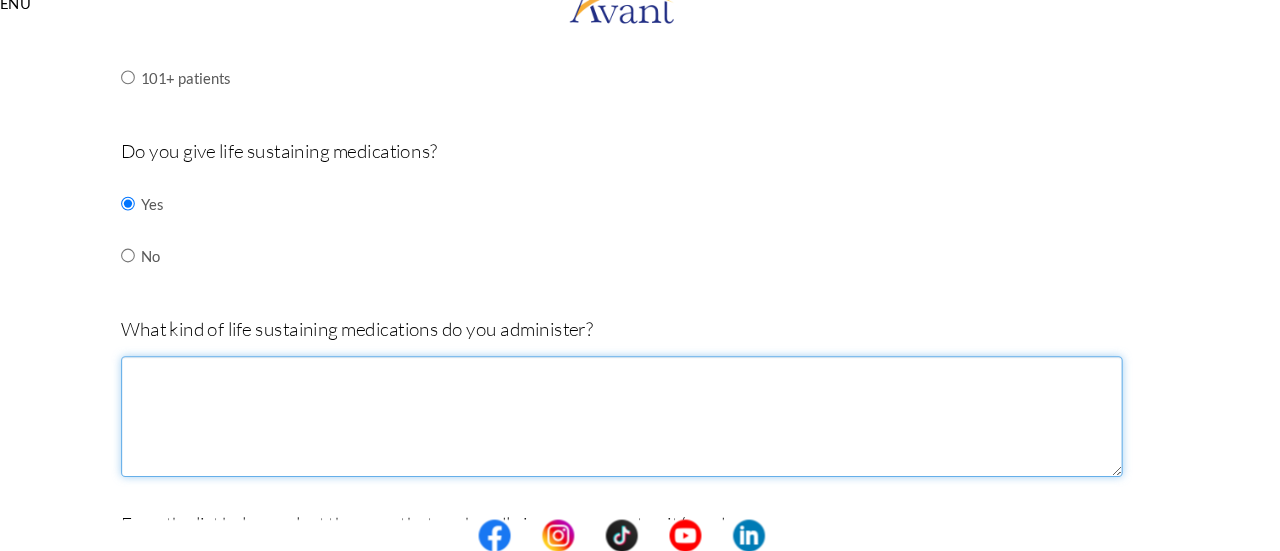 click at bounding box center [640, 424] 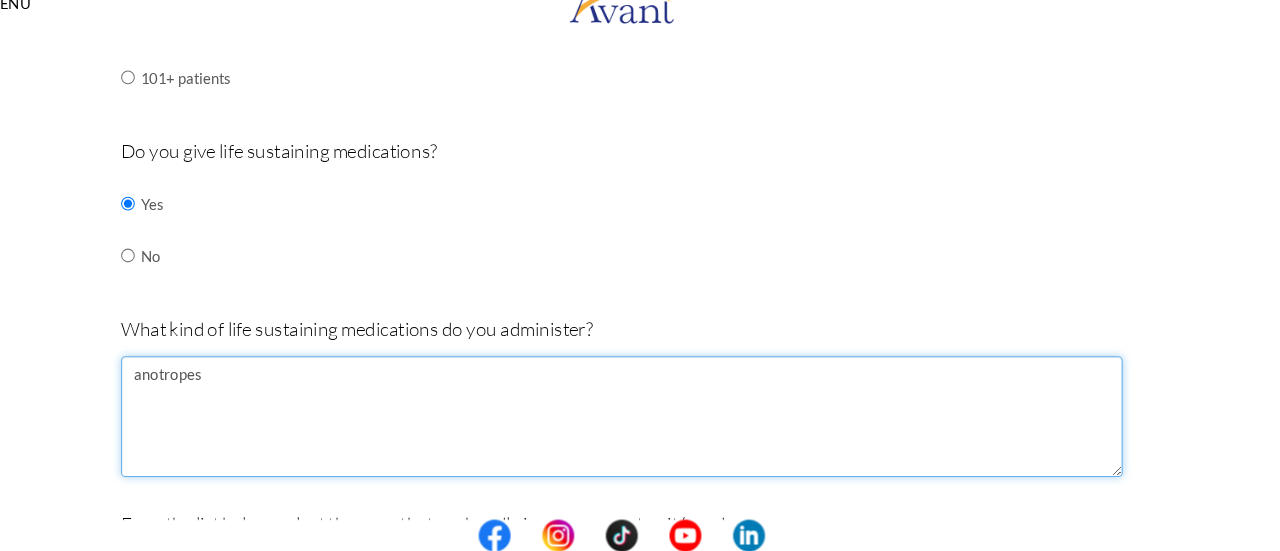 click on "anotropes" at bounding box center [640, 424] 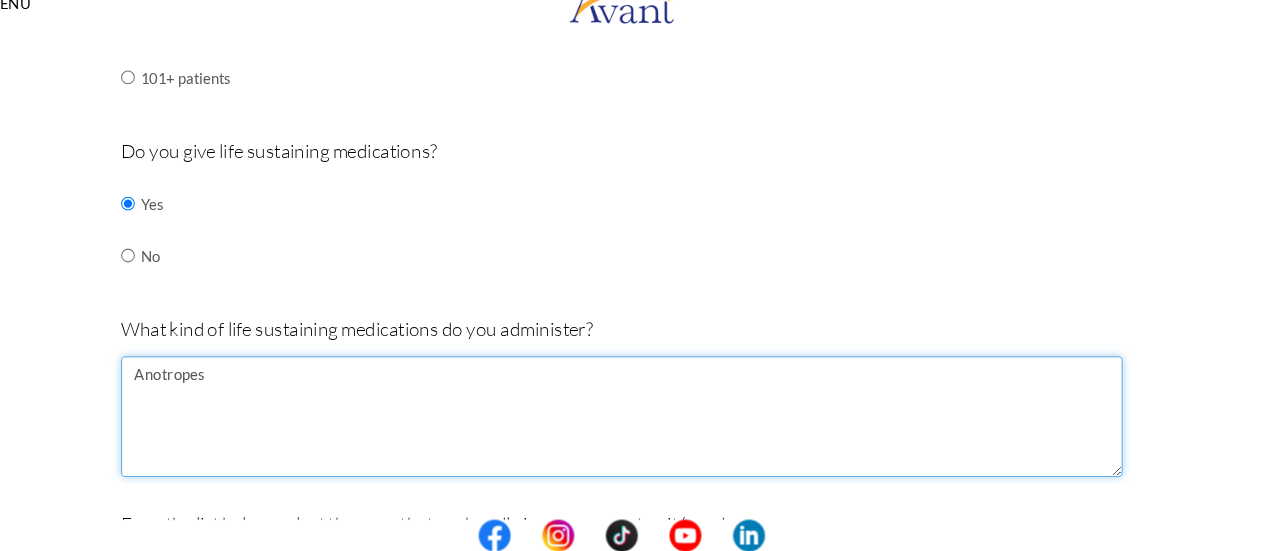 click on "Anotropes" at bounding box center (640, 424) 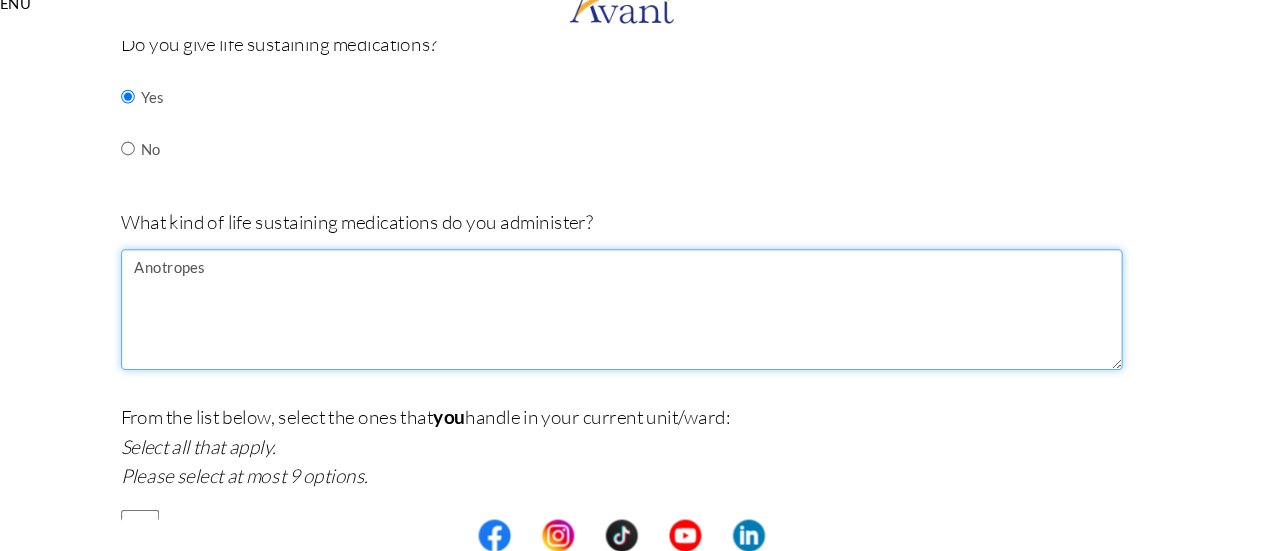 scroll, scrollTop: 1530, scrollLeft: 0, axis: vertical 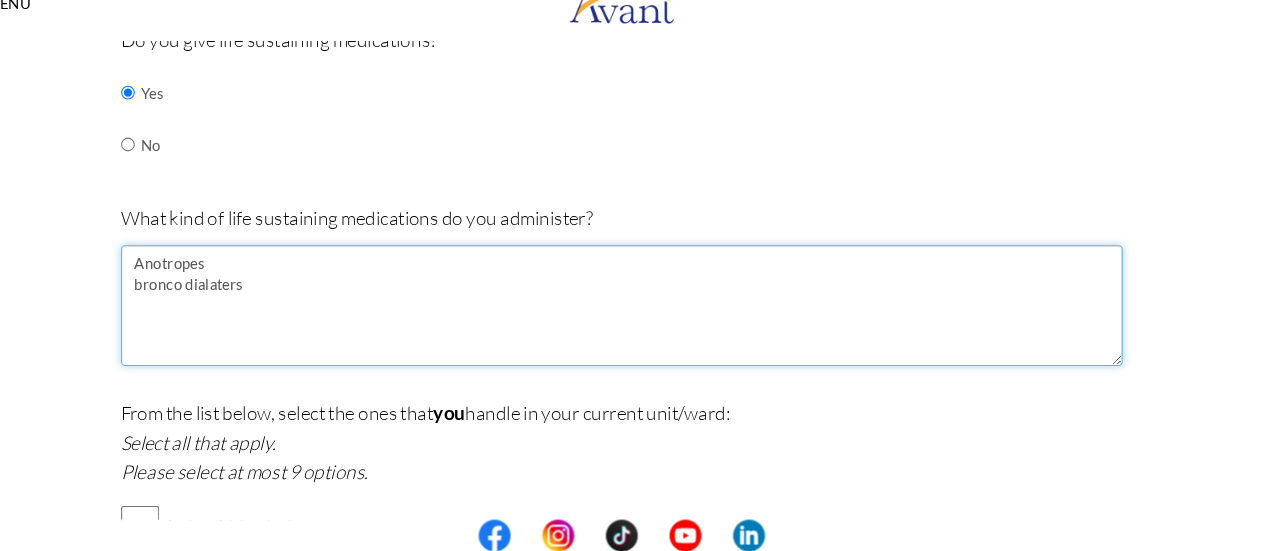 click on "Anotropes
bronco dialaters" at bounding box center (640, 319) 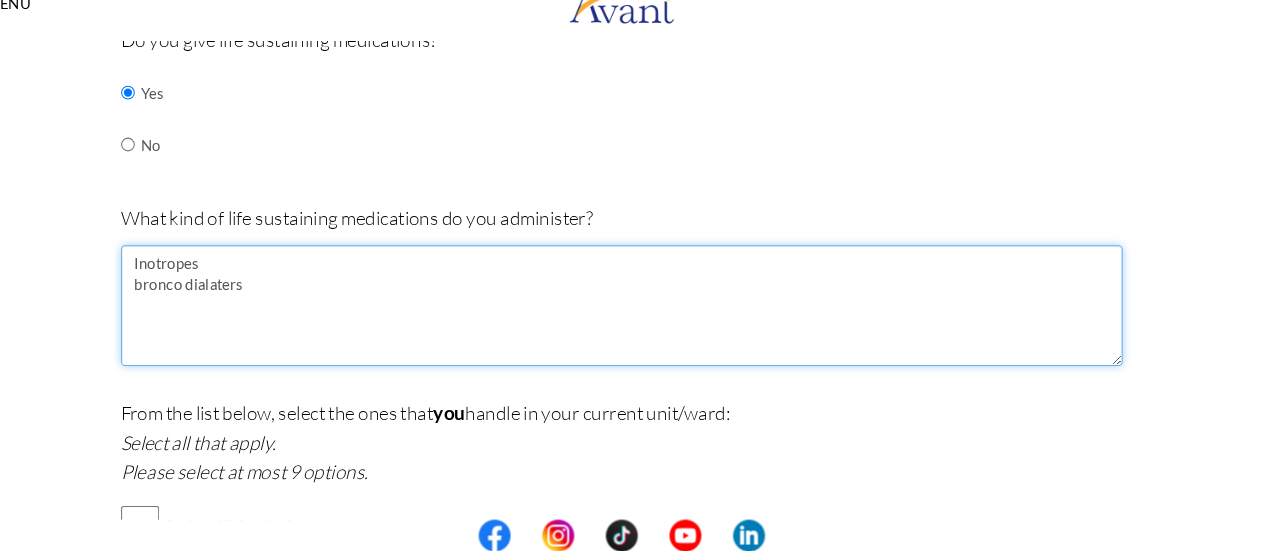 click on "Inotropes
bronco dialaters" at bounding box center (640, 319) 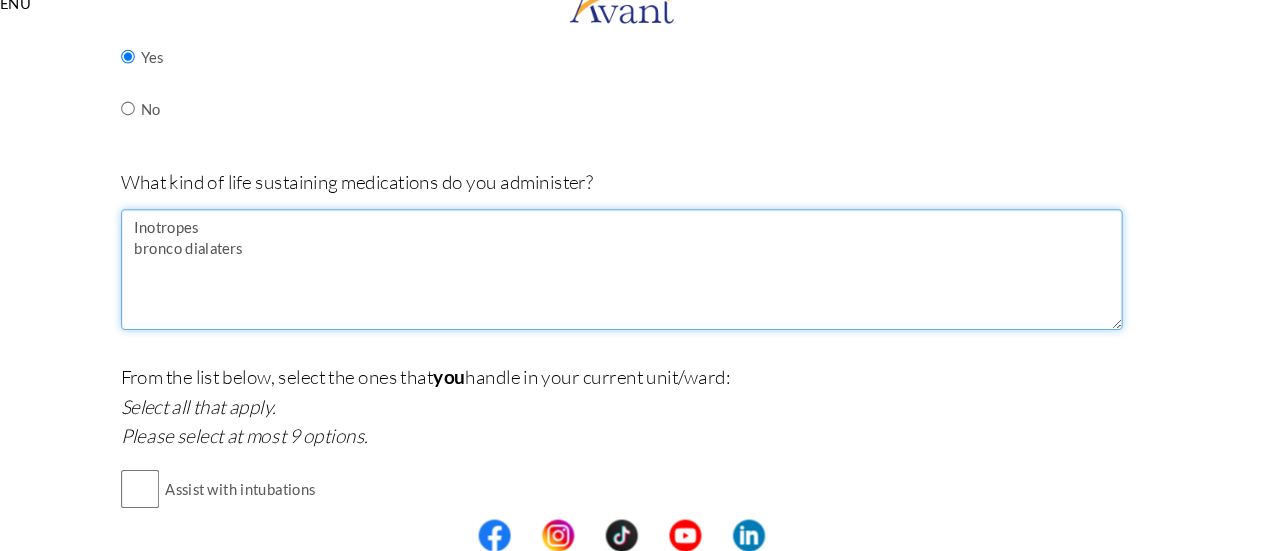 scroll, scrollTop: 1586, scrollLeft: 0, axis: vertical 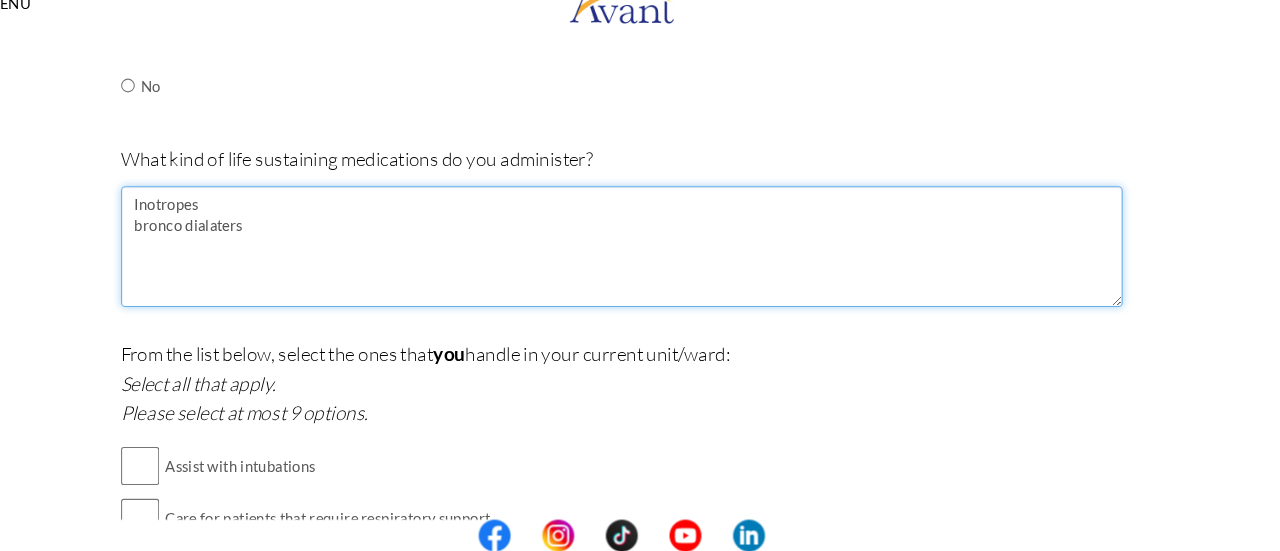 click on "Inotropes
bronco dialaters" at bounding box center (640, 263) 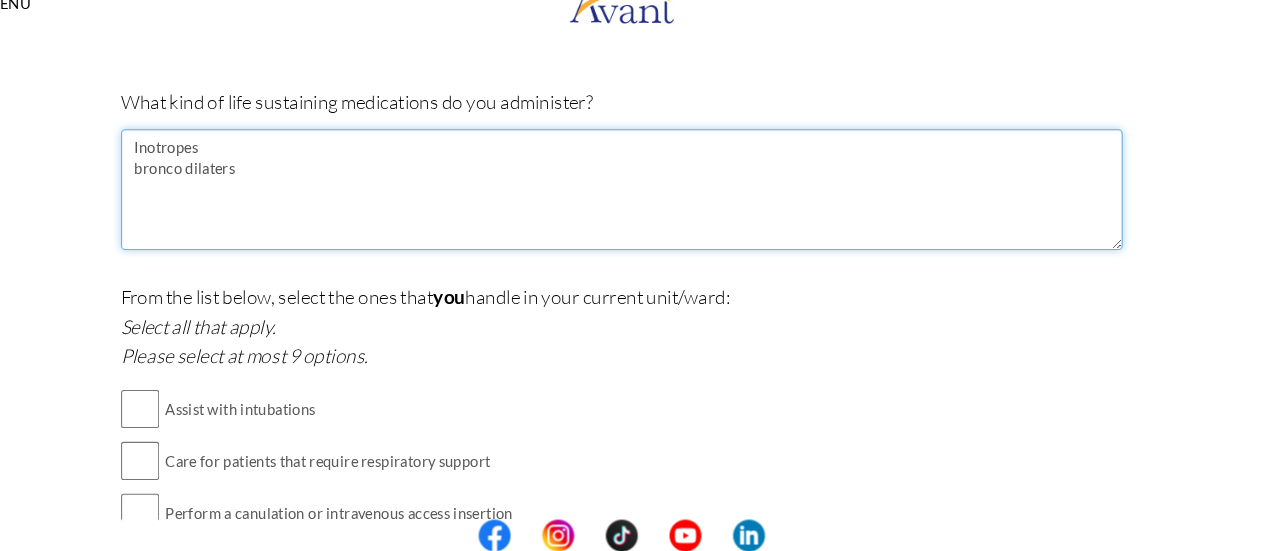 scroll, scrollTop: 1638, scrollLeft: 0, axis: vertical 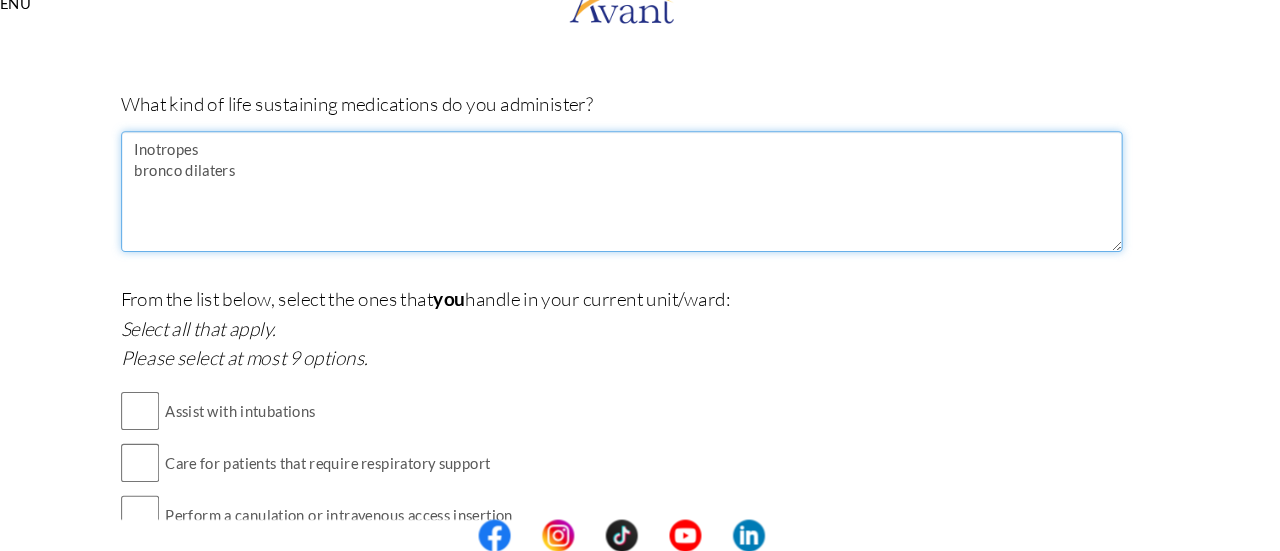 click on "Inotropes
bronco dilaters" at bounding box center (640, 211) 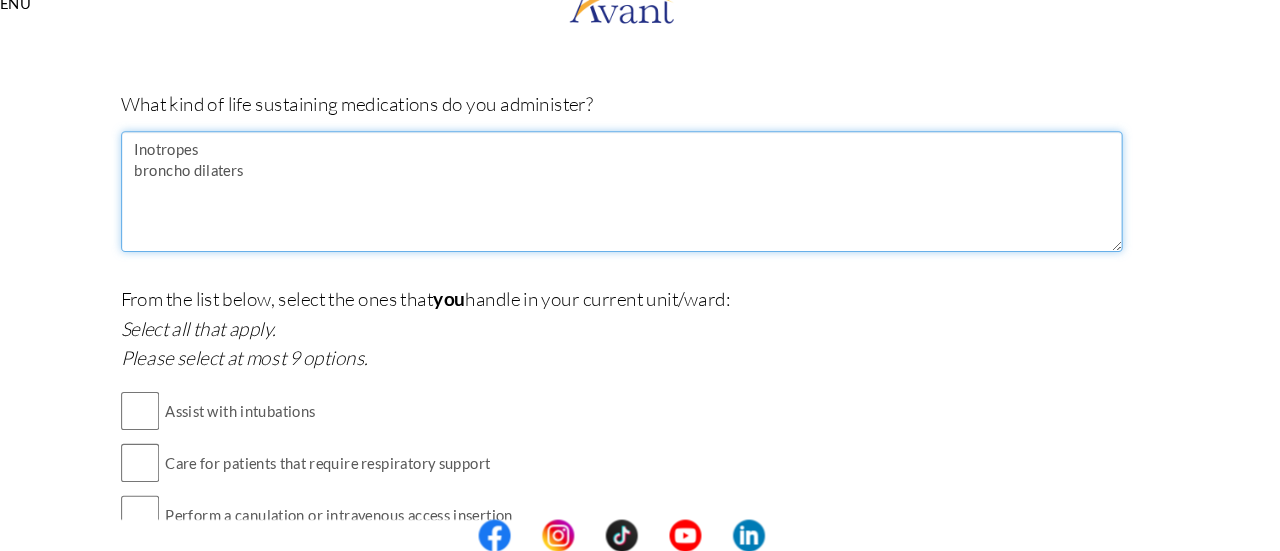 click on "Inotropes
broncho dilaters" at bounding box center [640, 211] 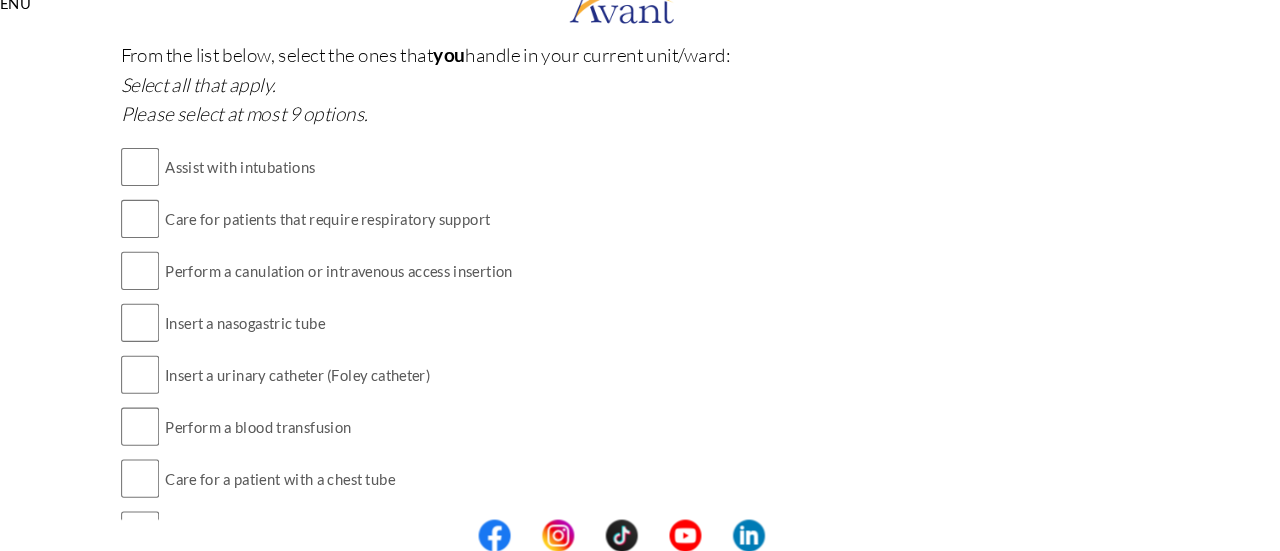 scroll, scrollTop: 1889, scrollLeft: 0, axis: vertical 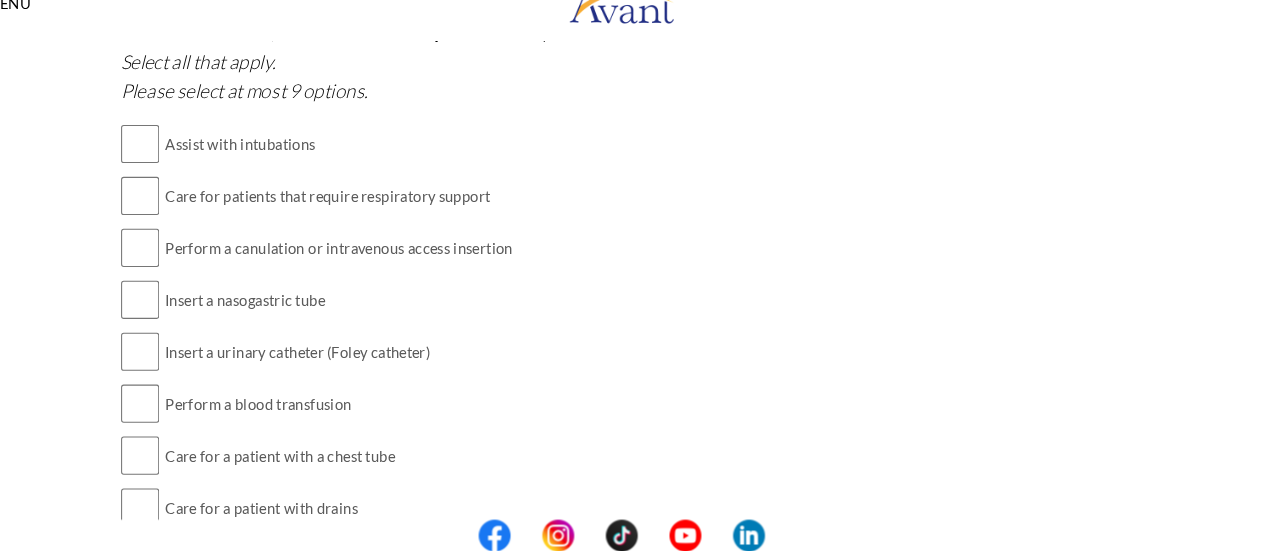 type on "Inotropes
broncho dilaters" 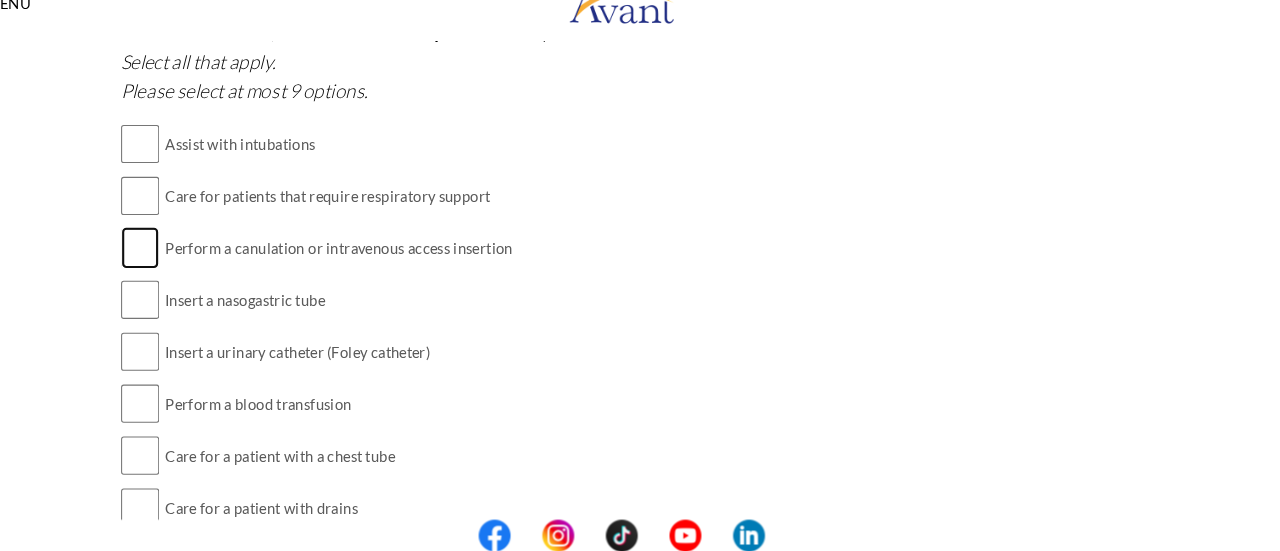 click at bounding box center (186, 265) 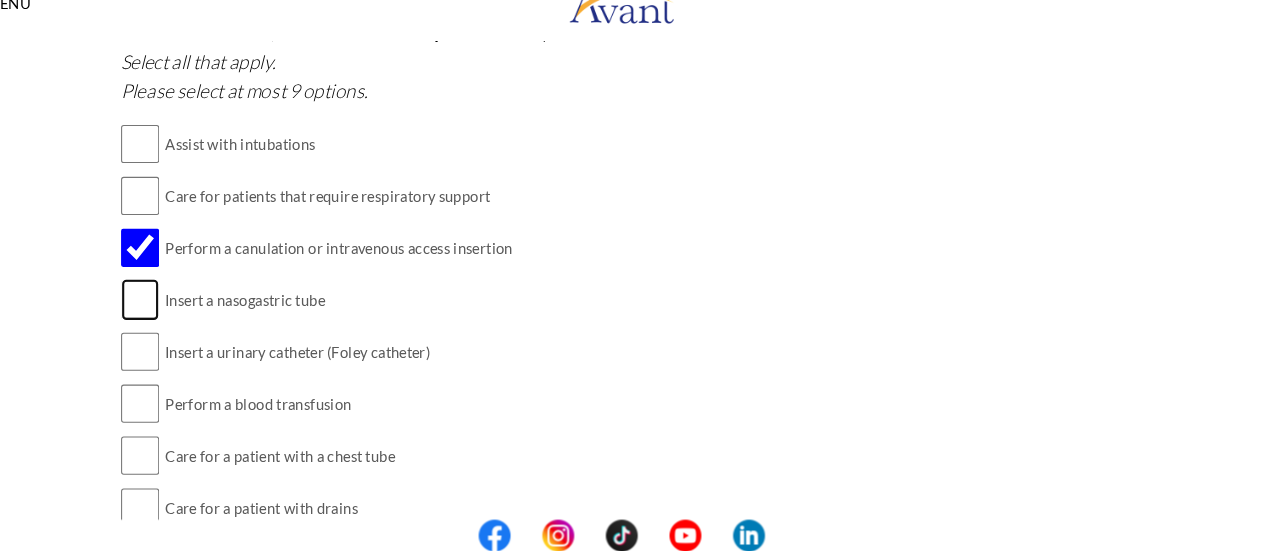 click at bounding box center (186, 314) 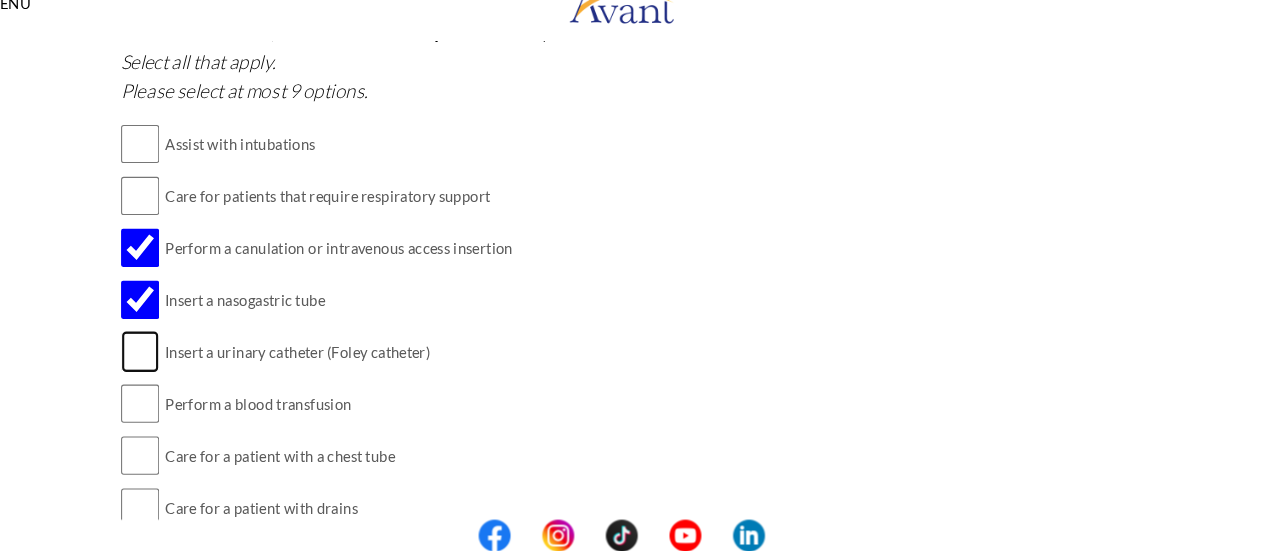 click at bounding box center (186, 363) 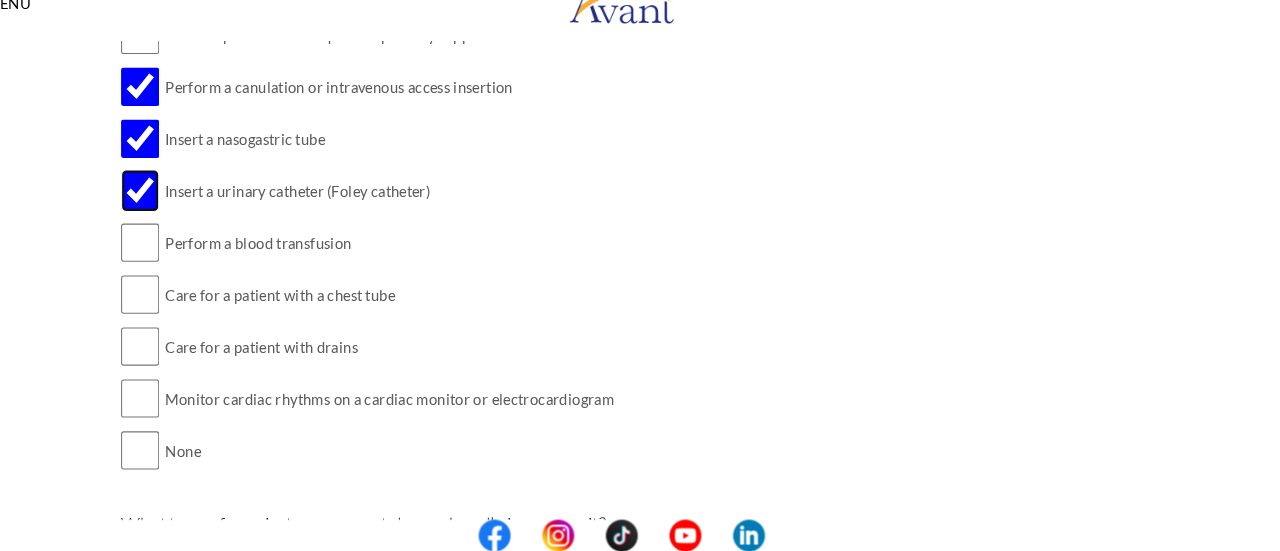scroll, scrollTop: 2042, scrollLeft: 0, axis: vertical 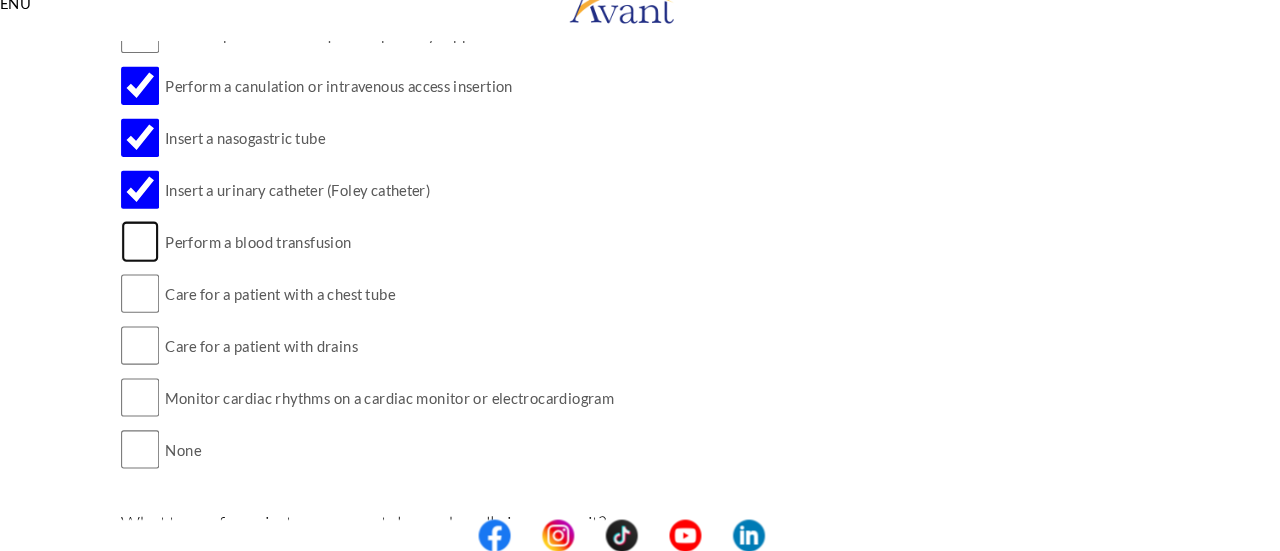 click at bounding box center [186, 259] 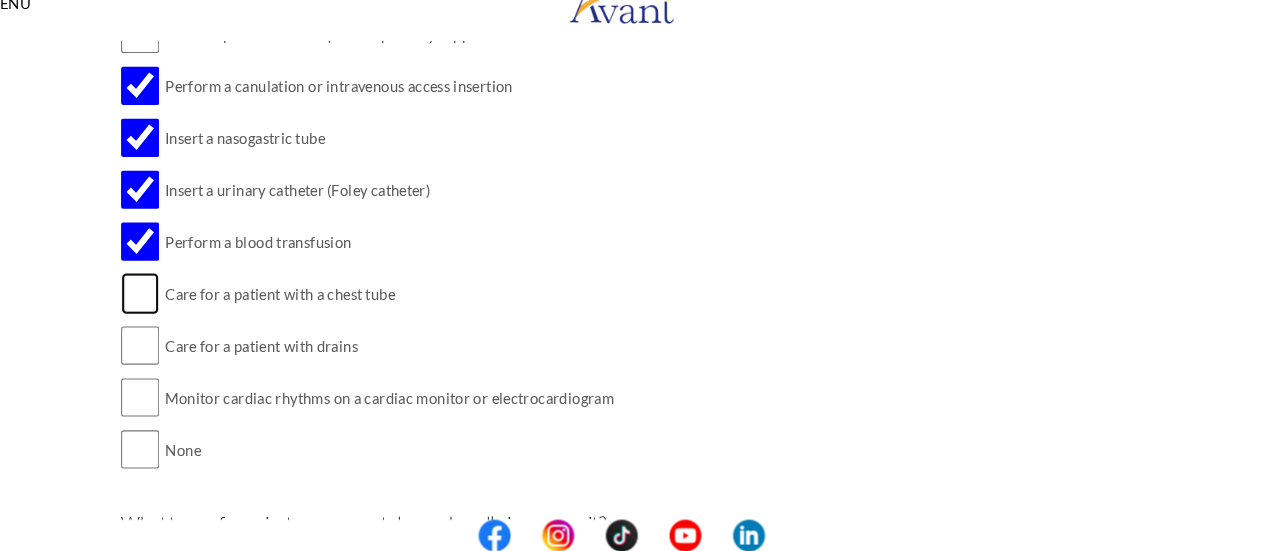 click at bounding box center (186, 308) 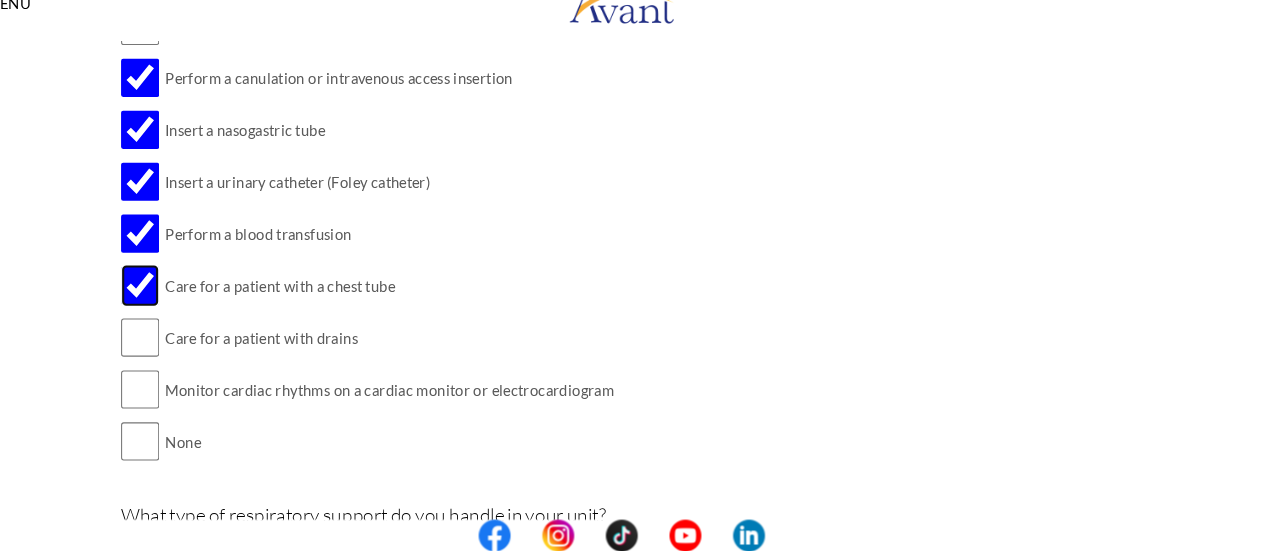 scroll, scrollTop: 2050, scrollLeft: 0, axis: vertical 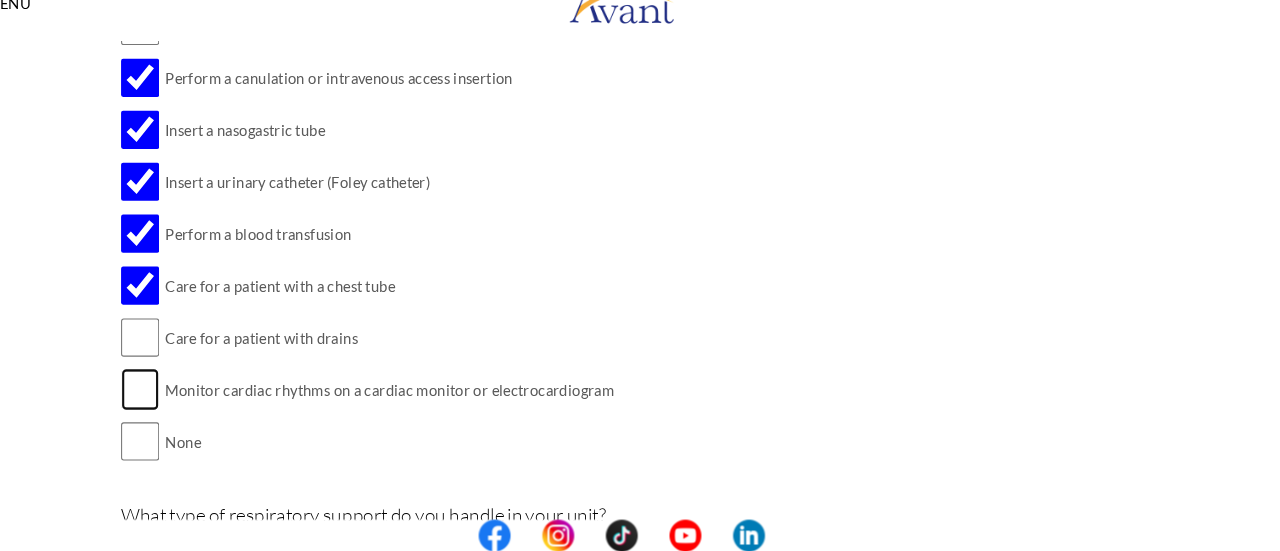 click at bounding box center [186, 398] 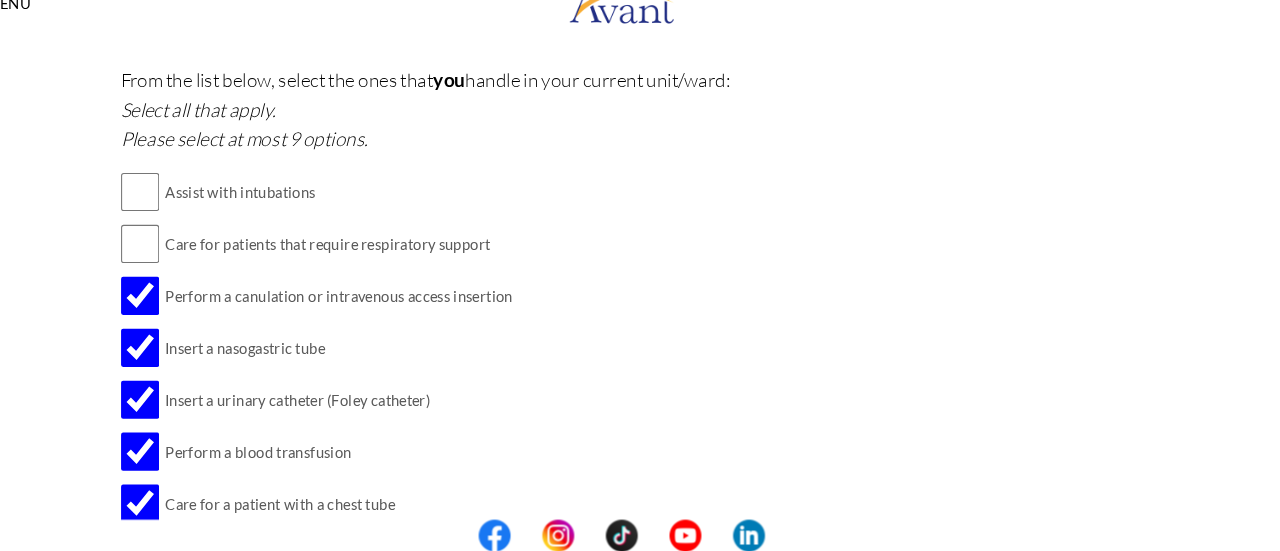 scroll, scrollTop: 1841, scrollLeft: 0, axis: vertical 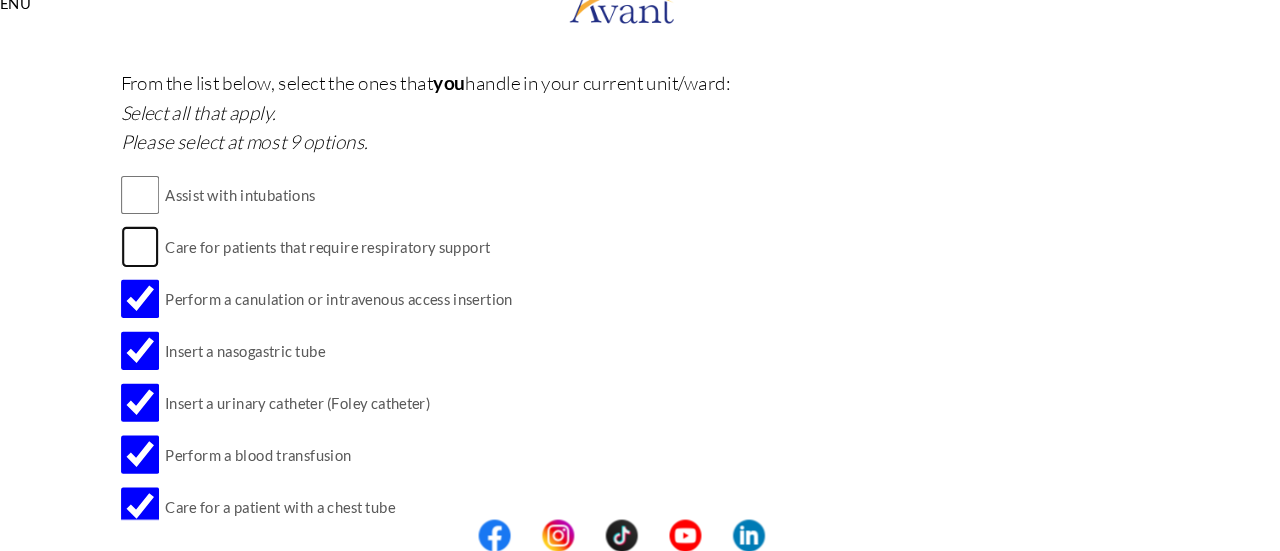 click at bounding box center [186, 264] 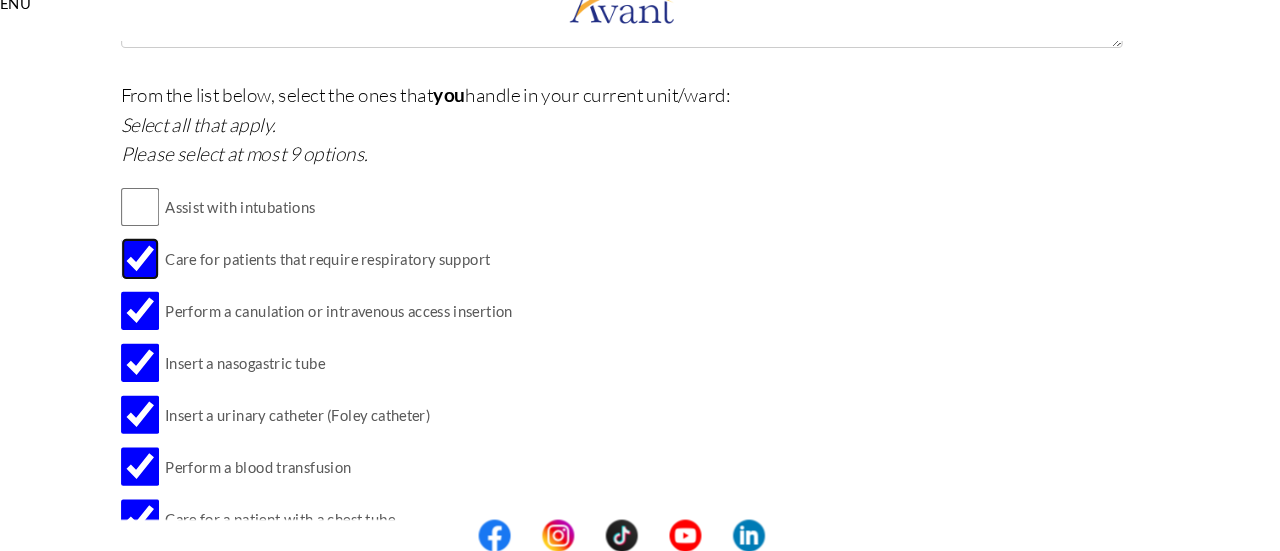 scroll, scrollTop: 1825, scrollLeft: 0, axis: vertical 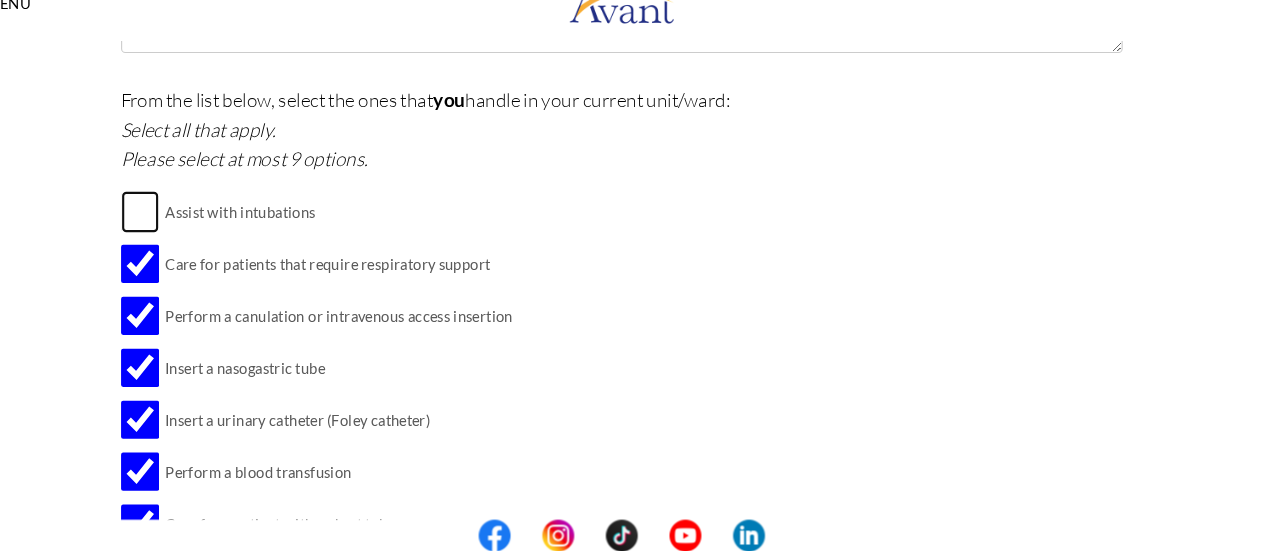 click at bounding box center [186, 231] 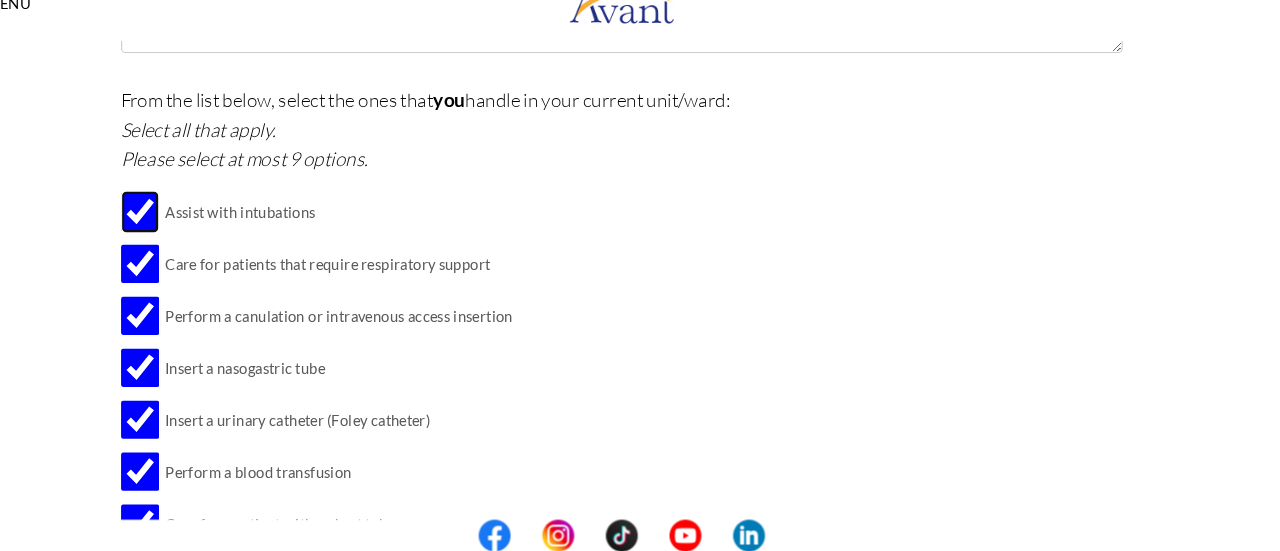 click at bounding box center (186, 231) 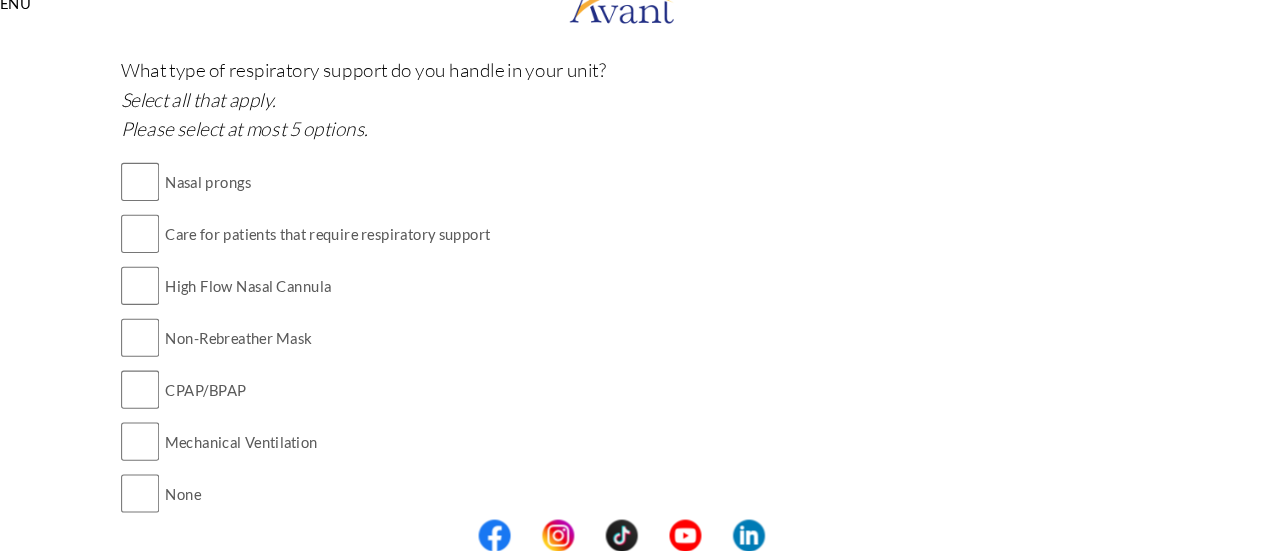 scroll, scrollTop: 2472, scrollLeft: 0, axis: vertical 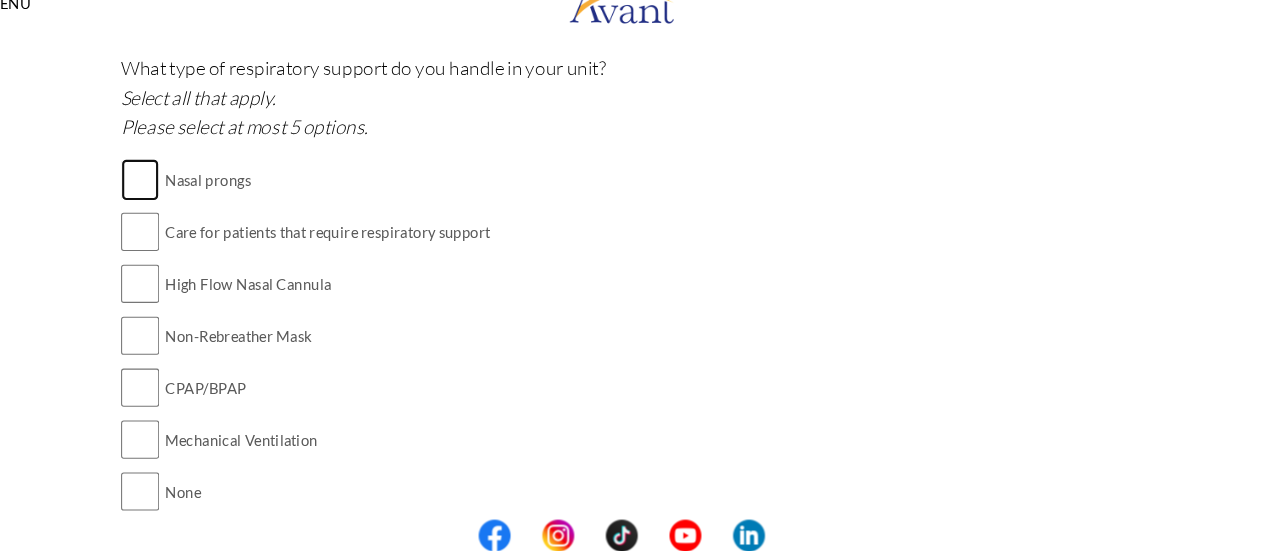click at bounding box center (186, 200) 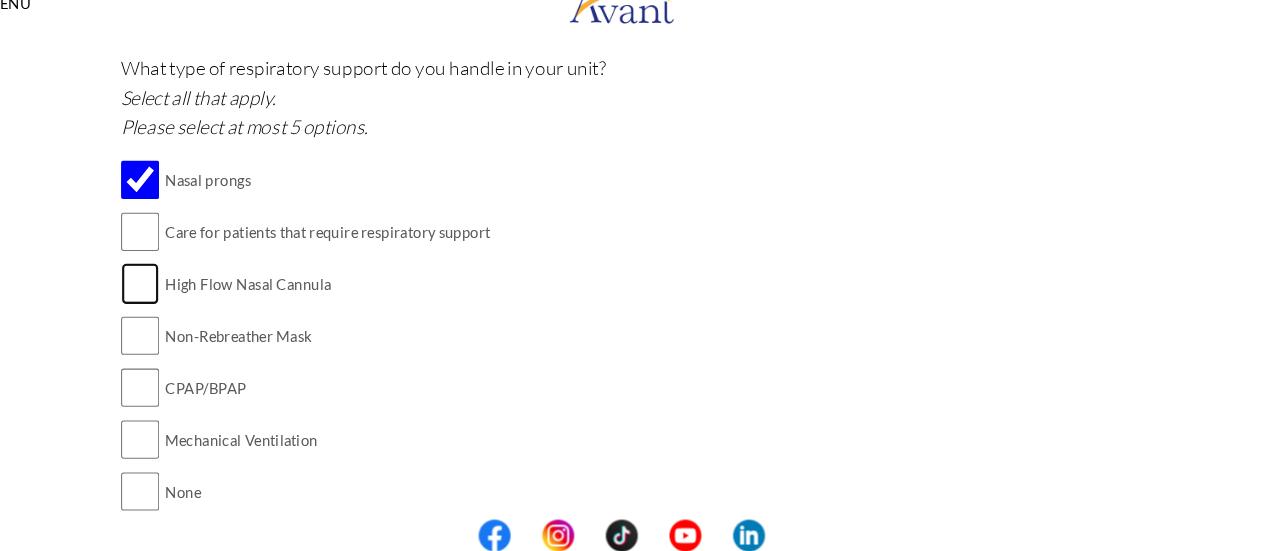 click at bounding box center [186, 298] 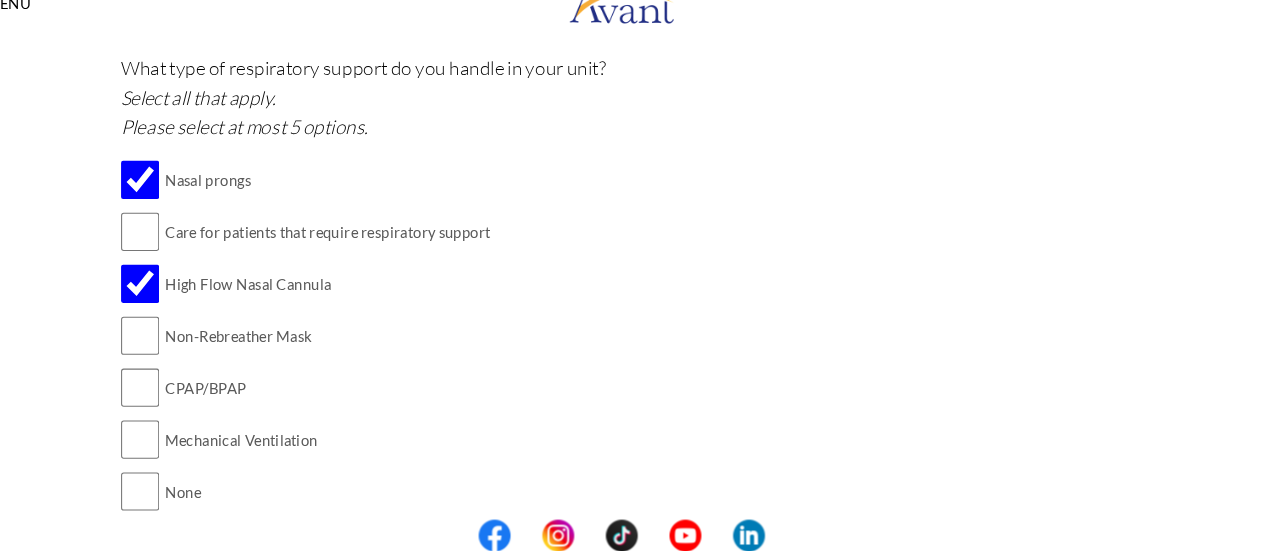 click on "Non-Rebreather Mask" at bounding box center (363, 347) 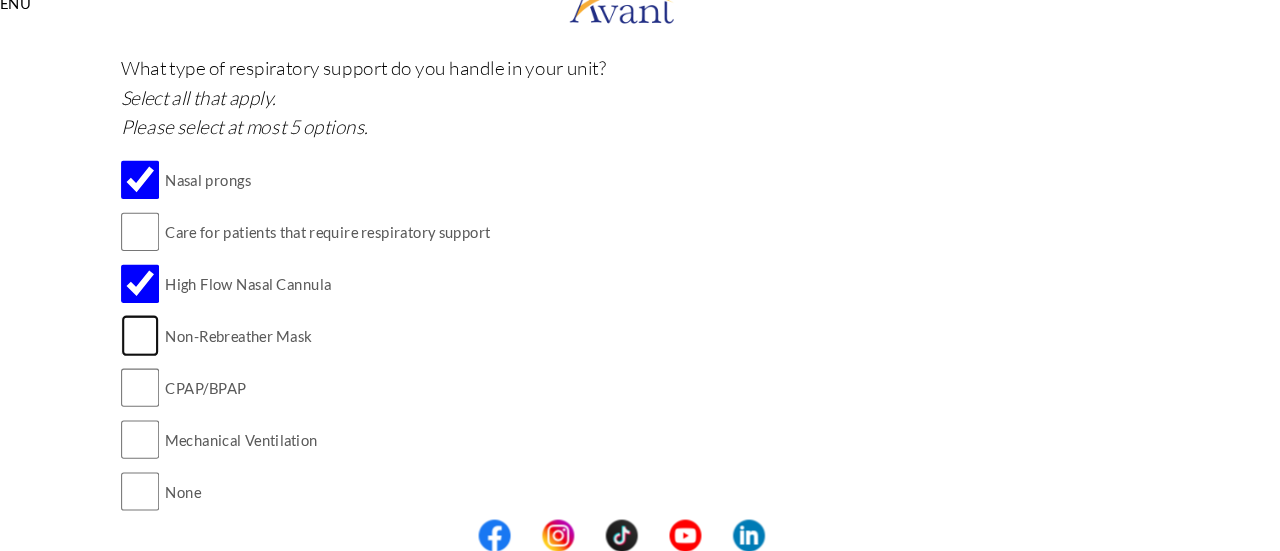 click at bounding box center (186, 347) 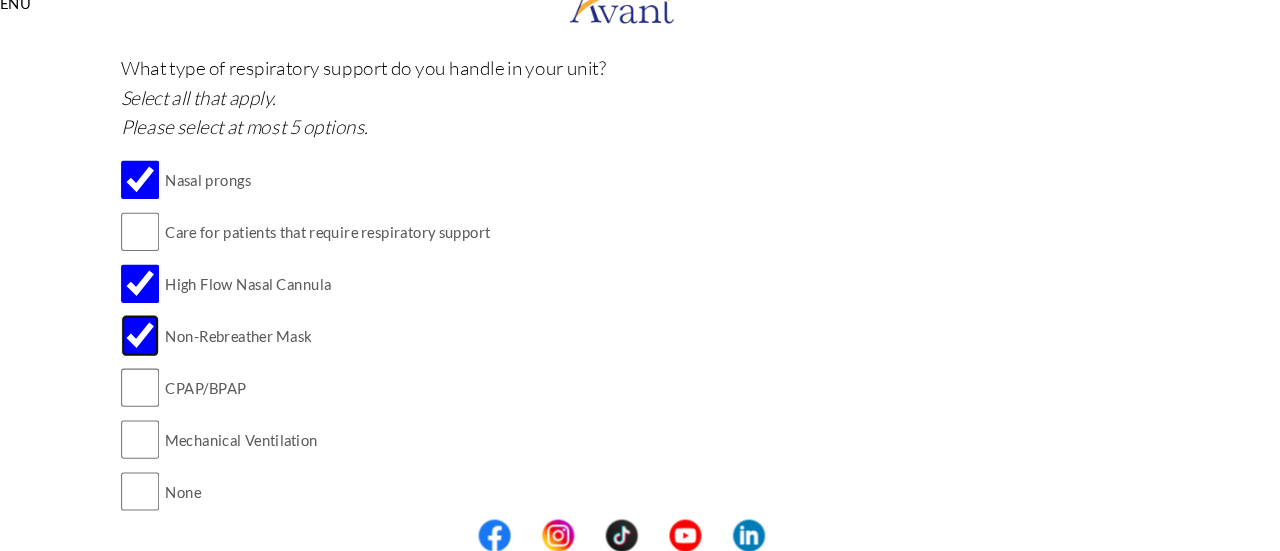 scroll, scrollTop: 2538, scrollLeft: 0, axis: vertical 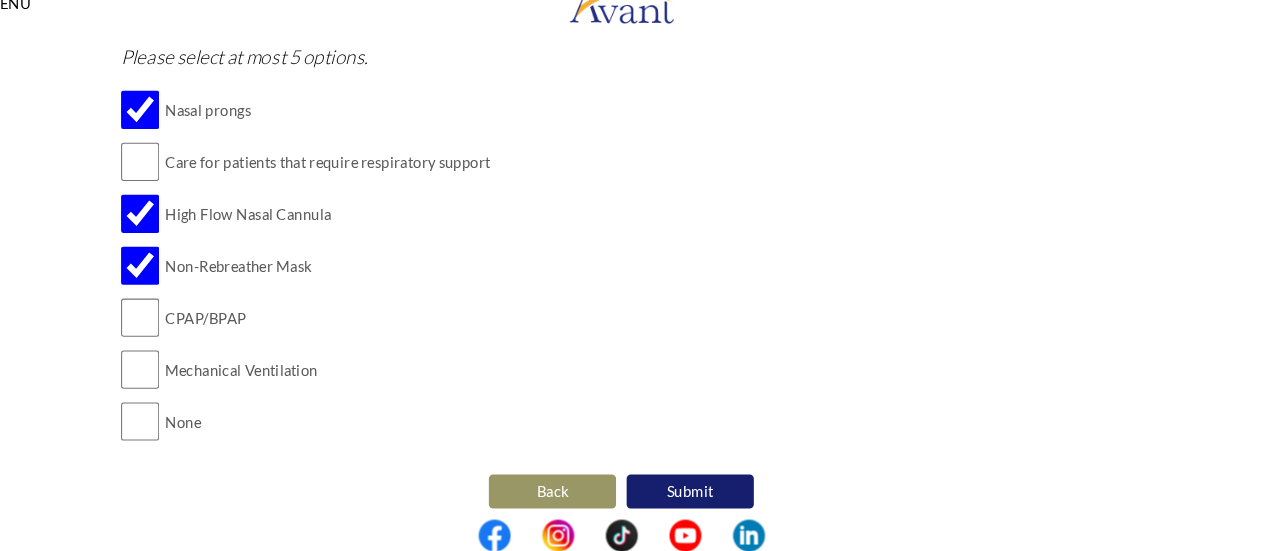click on "Submit" at bounding box center (705, 494) 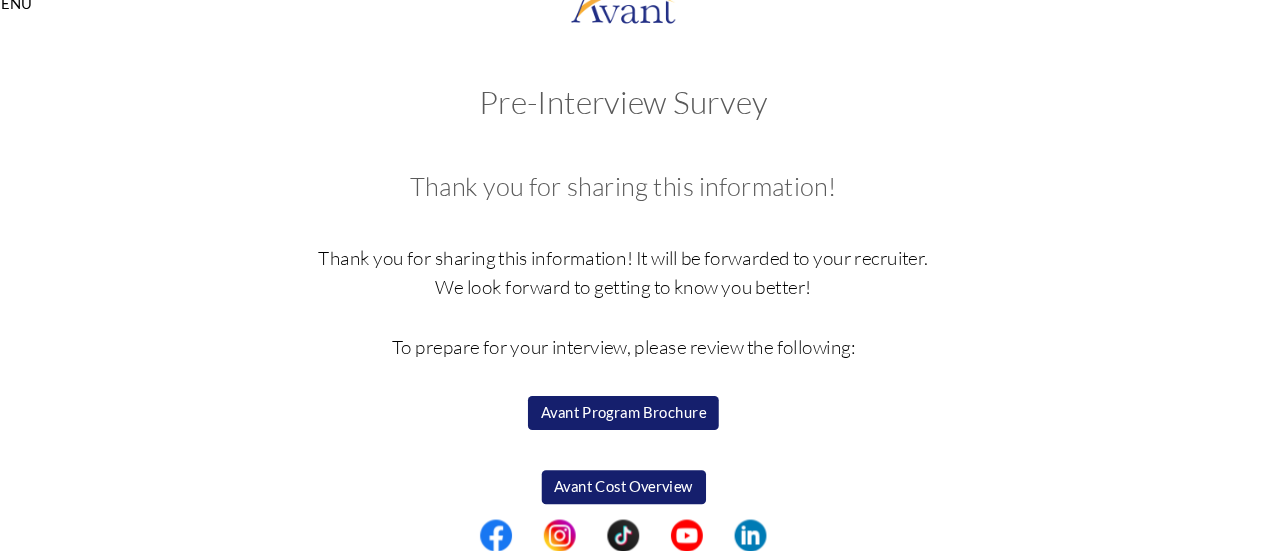 scroll, scrollTop: 156, scrollLeft: 0, axis: vertical 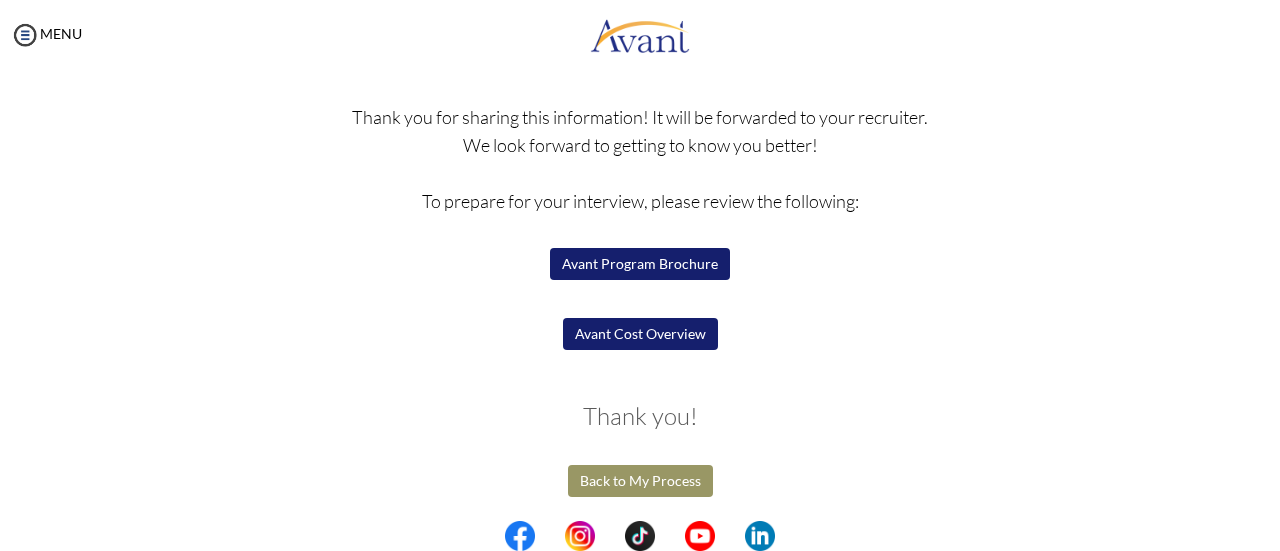 click on "Avant Cost Overview" at bounding box center (640, 334) 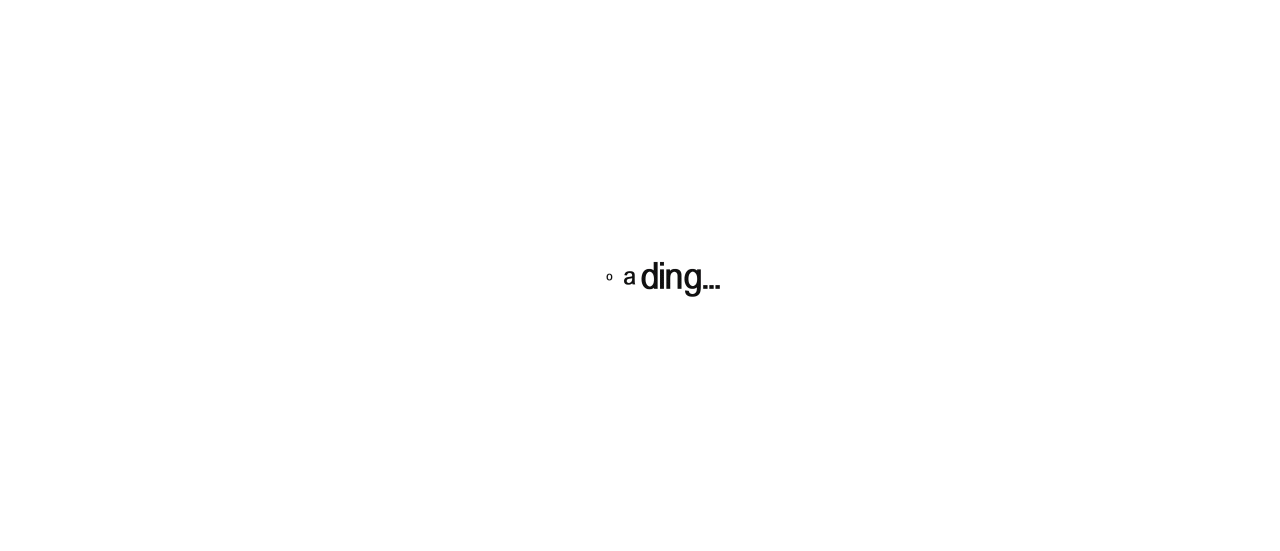 scroll, scrollTop: 0, scrollLeft: 0, axis: both 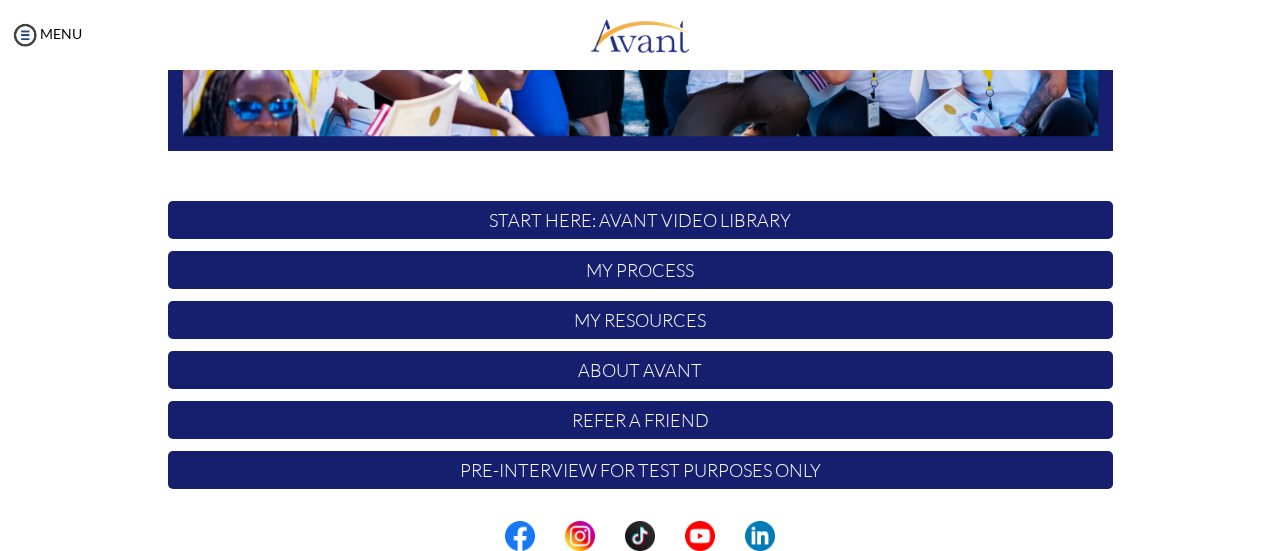 click on "My Process" at bounding box center [640, 270] 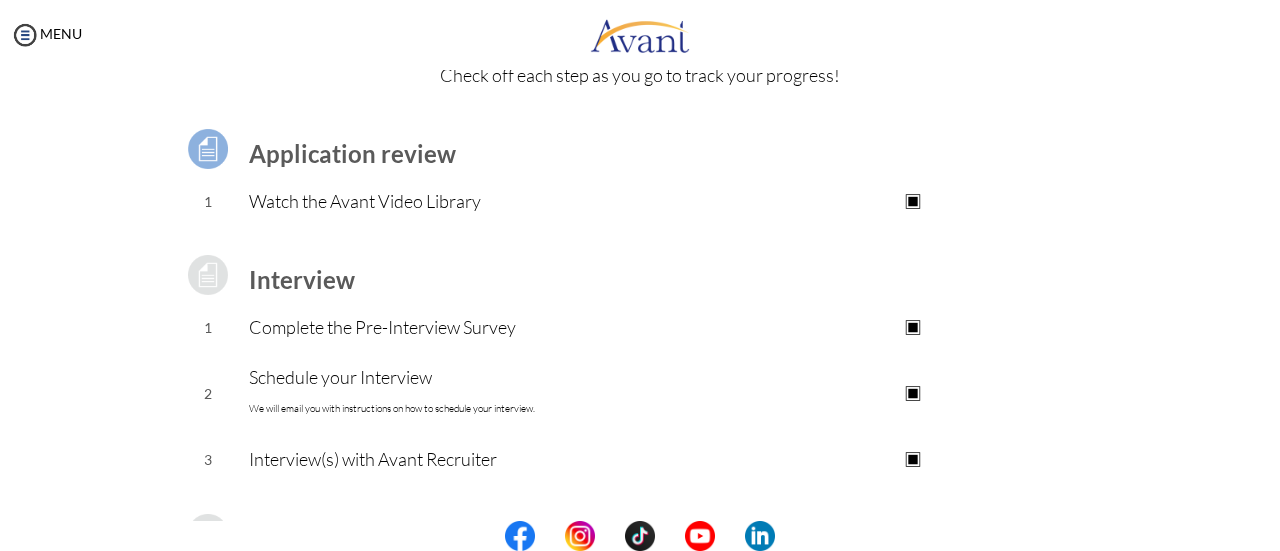 scroll, scrollTop: 0, scrollLeft: 0, axis: both 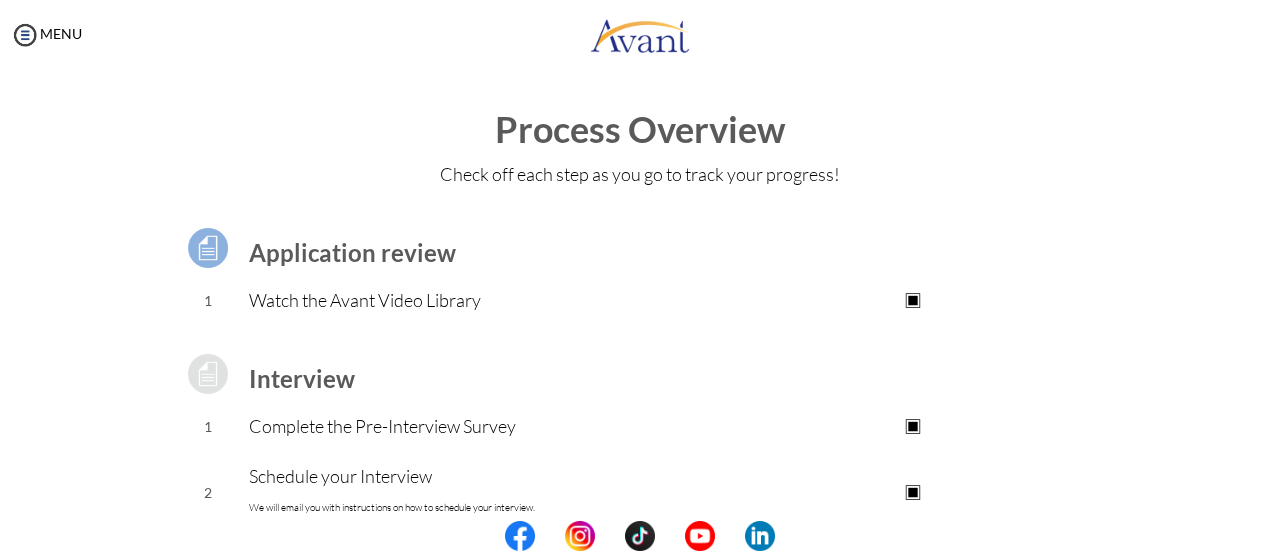 click on "Application review" at bounding box center (352, 252) 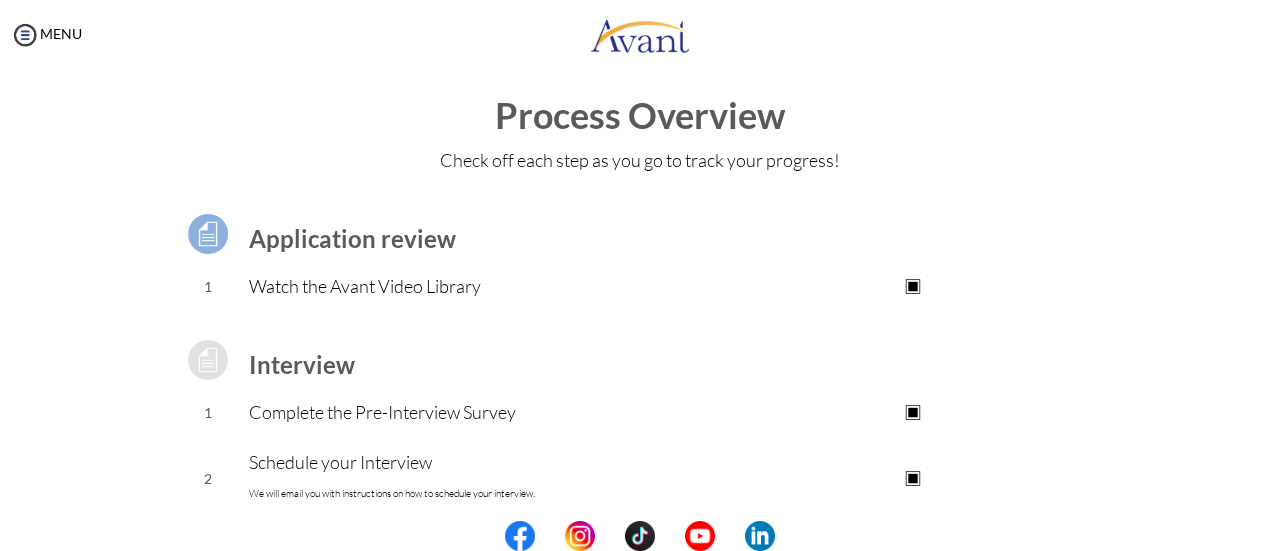 scroll, scrollTop: 0, scrollLeft: 0, axis: both 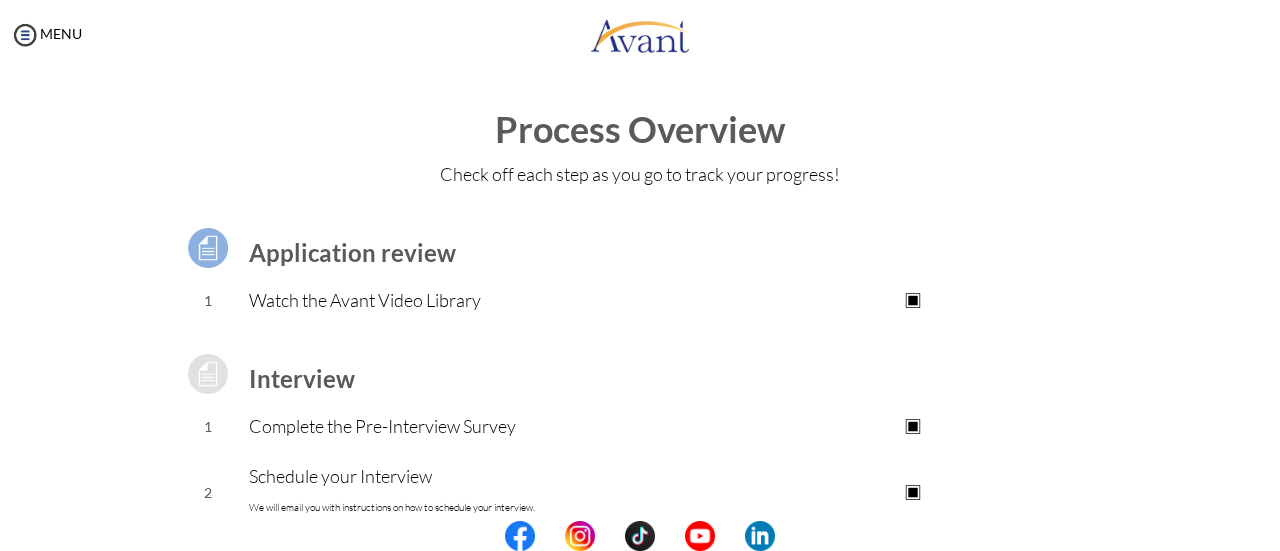 click on "My Status
What is the next step?
We would like you to watch the introductory video Begin with Avant
We would like you to watch the program video Watch Program Video
We would like you to complete English exam Take Language Test
We would like you to complete clinical assessment Take Clinical Test
We would like you to complete qualification survey Take Qualification Survey
We would like you to watch expectations video Watch Expectations Video
You will be contacted by recruiter to schedule a call.
Your application is being reviewed. Please check your email regularly.
Process Overview
Check off each step as you go to track your progress!
Application review
1 Watch the Avant Video Library ▣ Avant Video Library
Interview
1 Complete the Pre-Interview Survey ▣
2 ▣" at bounding box center (640, 345) 